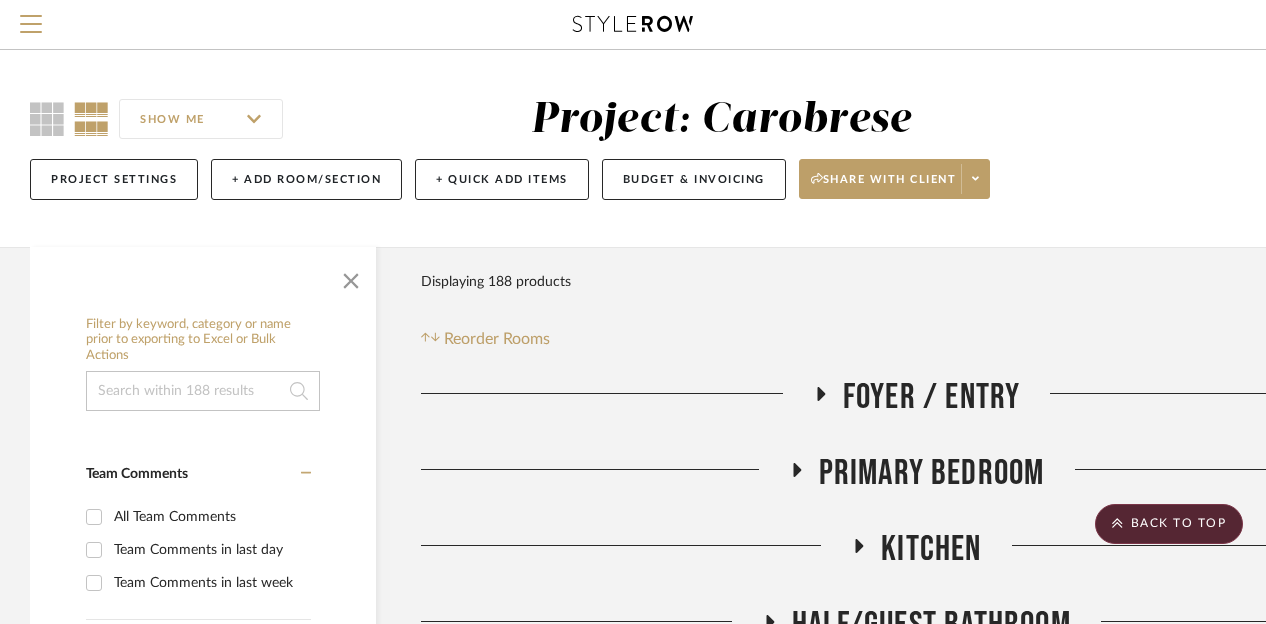 scroll, scrollTop: 1290, scrollLeft: 0, axis: vertical 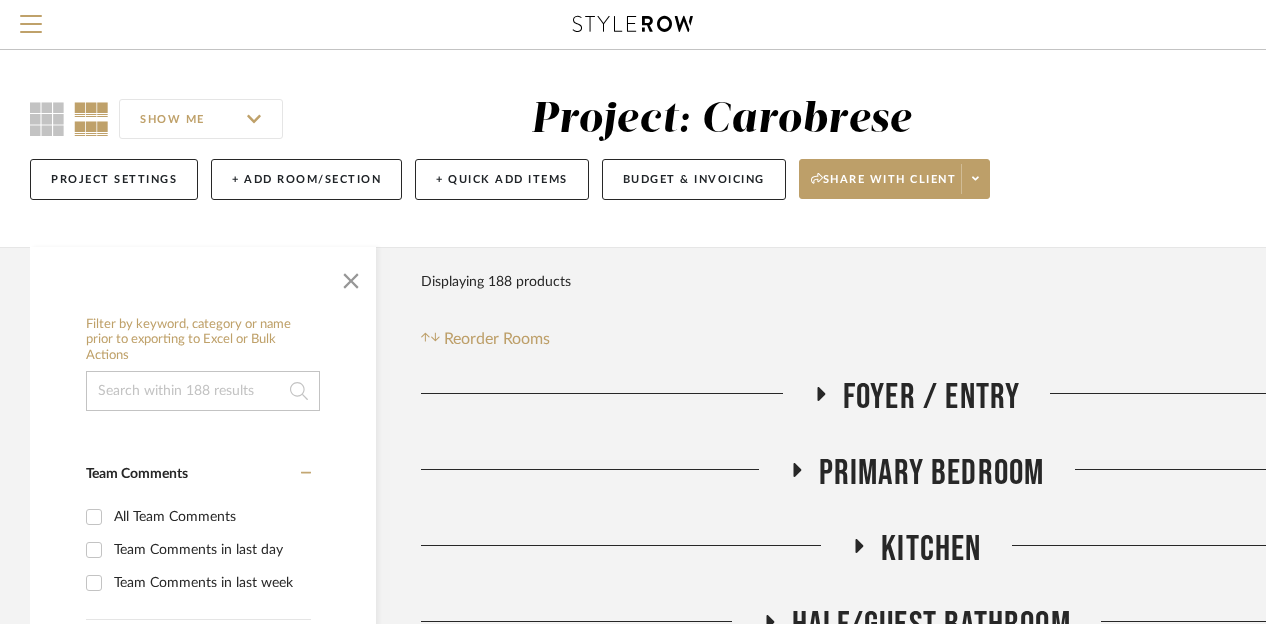 click 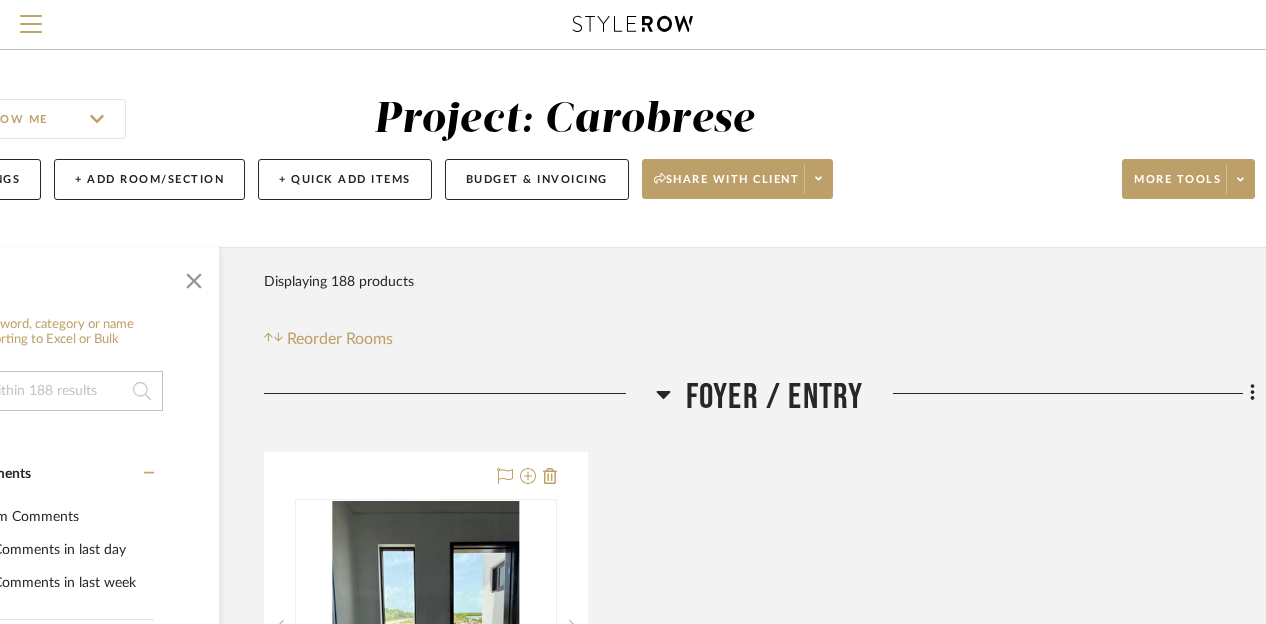 scroll, scrollTop: 0, scrollLeft: 174, axis: horizontal 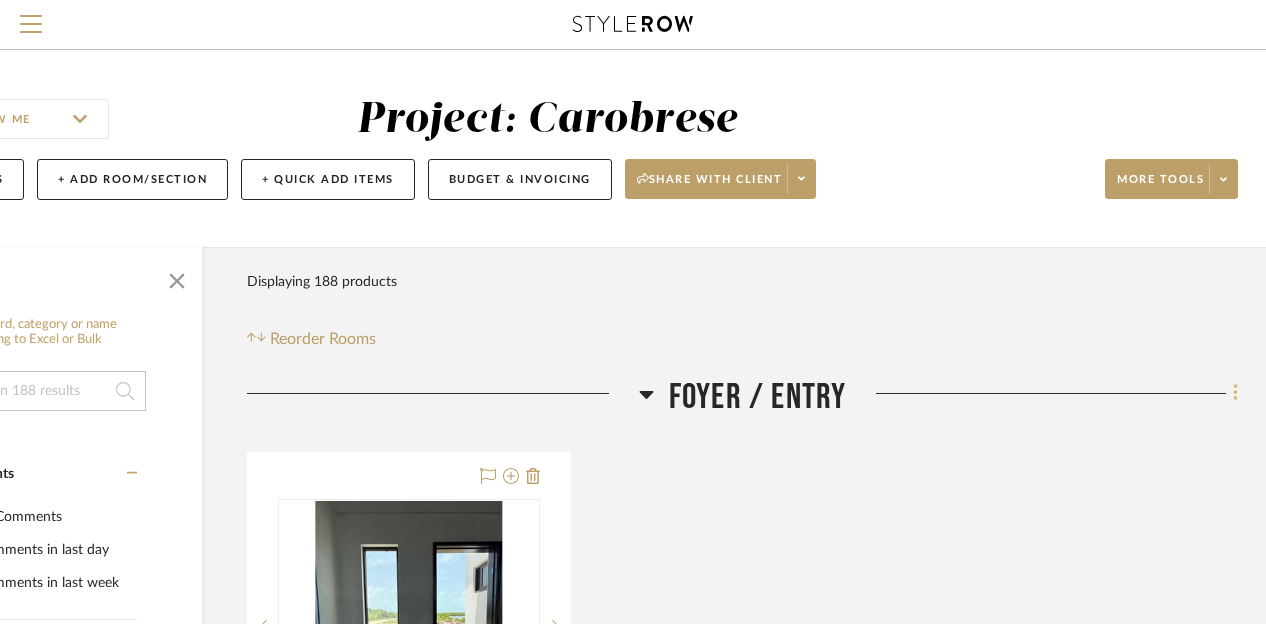 click 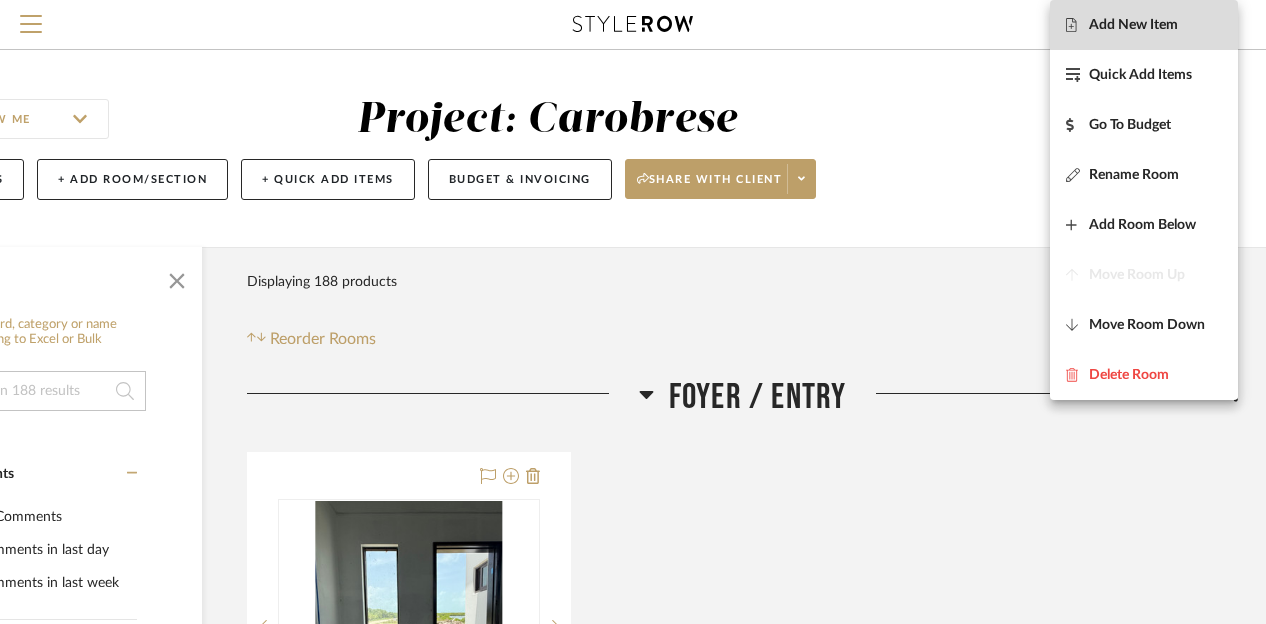 click on "Add New Item" at bounding box center [1133, 25] 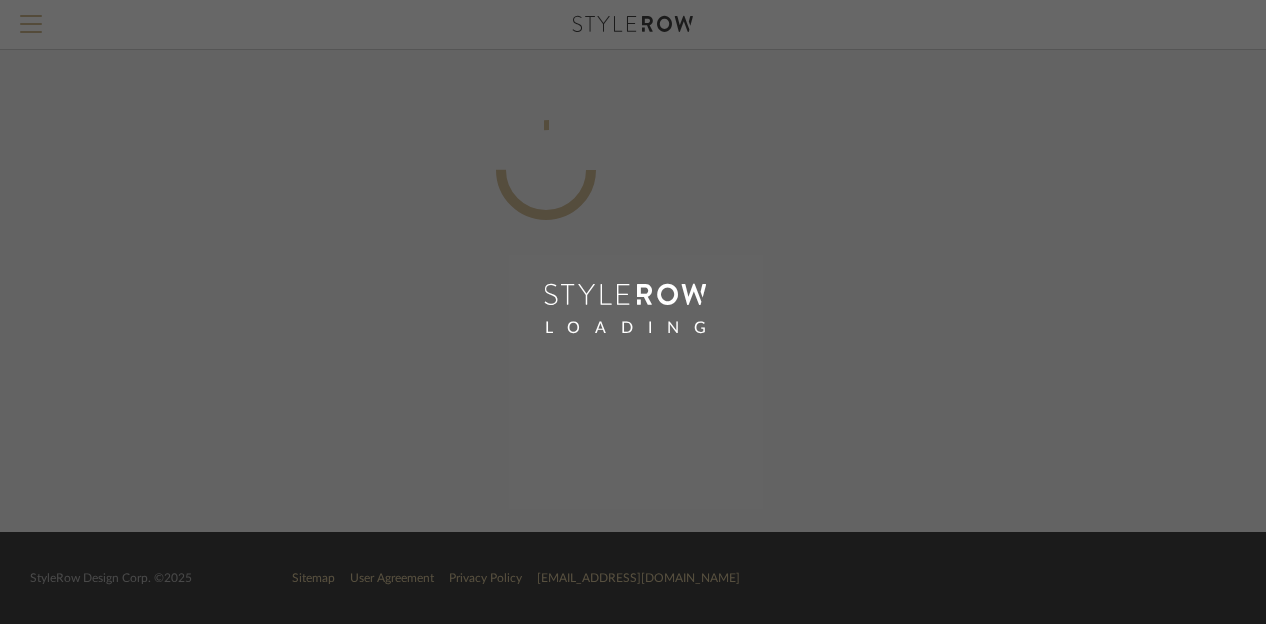 scroll, scrollTop: 0, scrollLeft: 160, axis: horizontal 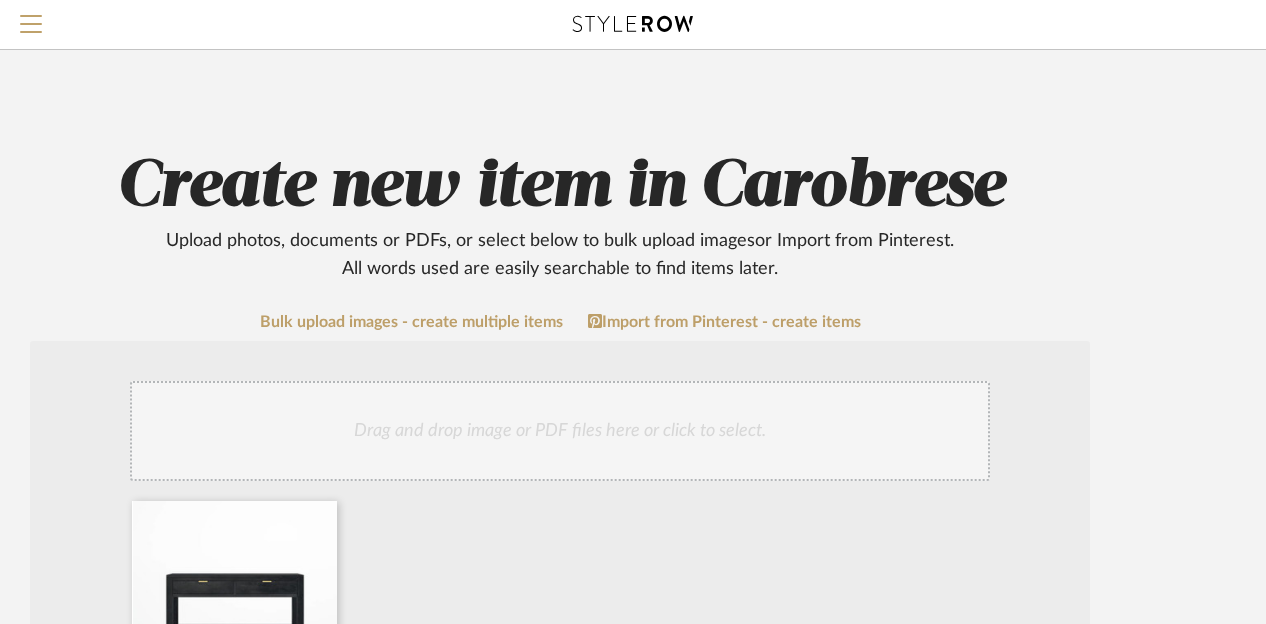 click on "Create new item in Carobrese   Upload photos, documents or PDFs, or select below to bulk upload images  or Import from Pinterest .  All words used are easily searchable to find items later.  Bulk upload images - create multiple items  Import from Pinterest - create items Drag and drop image or PDF files here or click to select. I'll upload an image later  Item Type  required Product Inspiration Image  Site Photo or PDF   Upload JPG/PNG images or PDF drawings to create an item with maximum functionality in a Project. By default all items are added to Library.   ITEM CATEGORY  required (Searchable in Project & Library)  PRODUCT TYPE  Item name   Brand / Vendor   Lead Time  Weeks In Stock  Estimated Min   Estimated Max   Price   Price Type  DNET Retail  URL   Tags   Description   Dimensions   Product Specifications   Notes   Save To  Projects Carobrese ROOM QTY  Products for Consideration   Foyer / Entry  1  Primary Bedroom   Kitchen   Half/Guest Bathroom   Living Room   Primary Bathroom   Laundry Room   BTB" 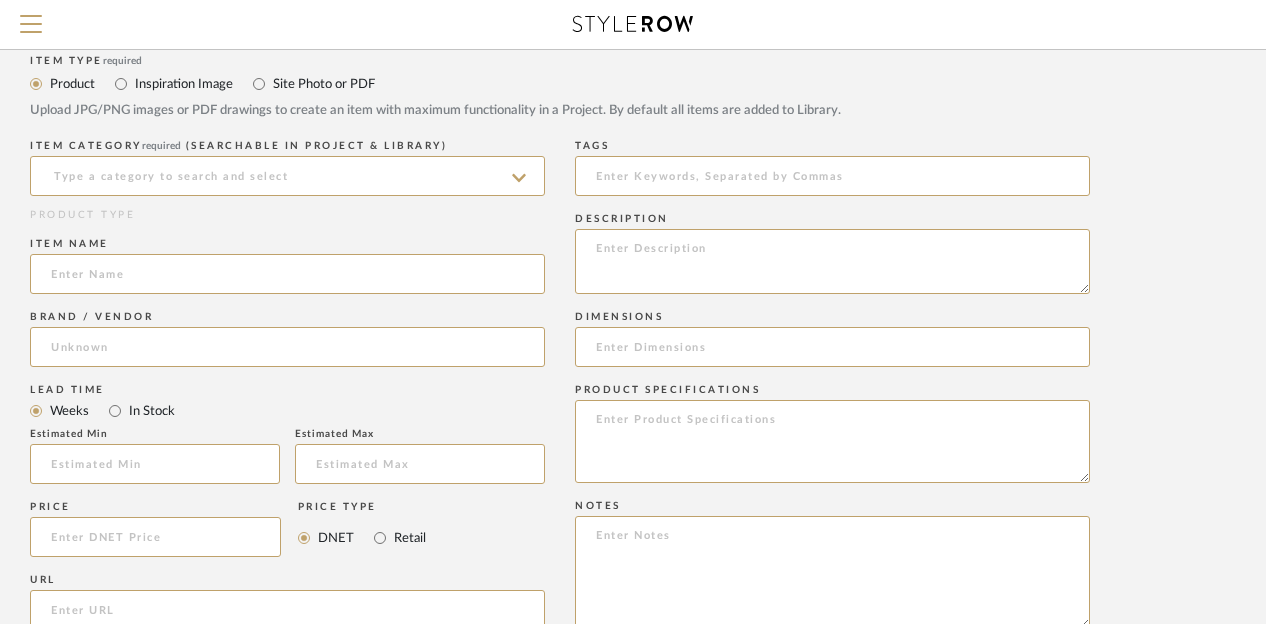 scroll, scrollTop: 760, scrollLeft: 160, axis: both 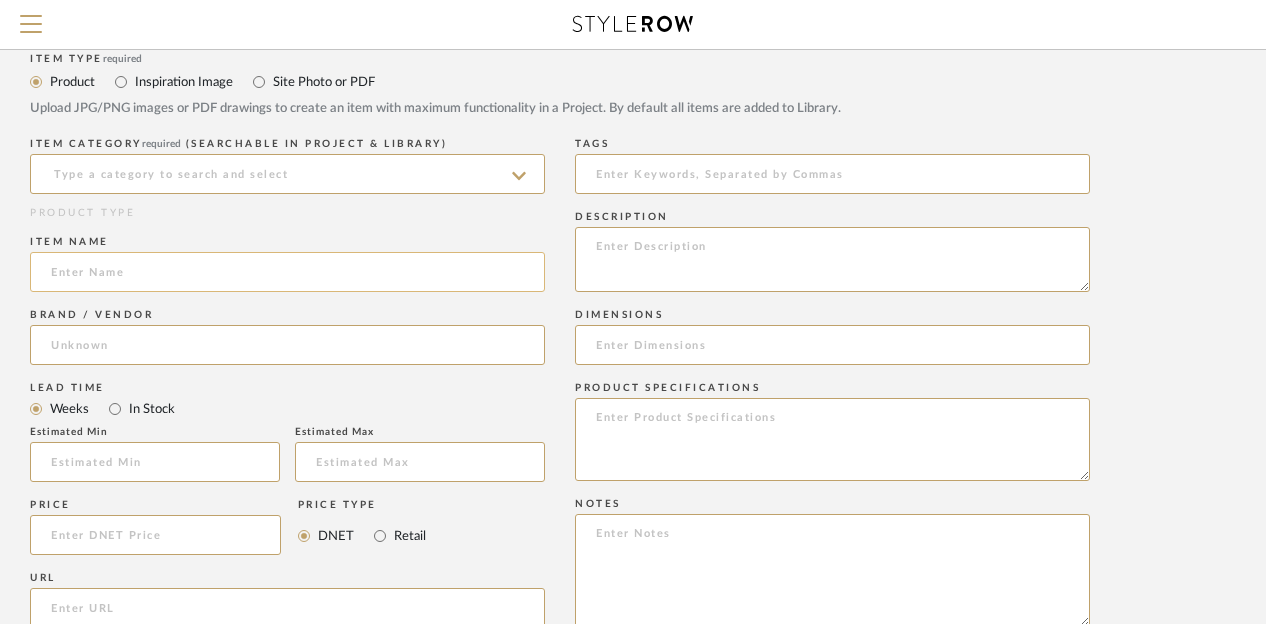 click 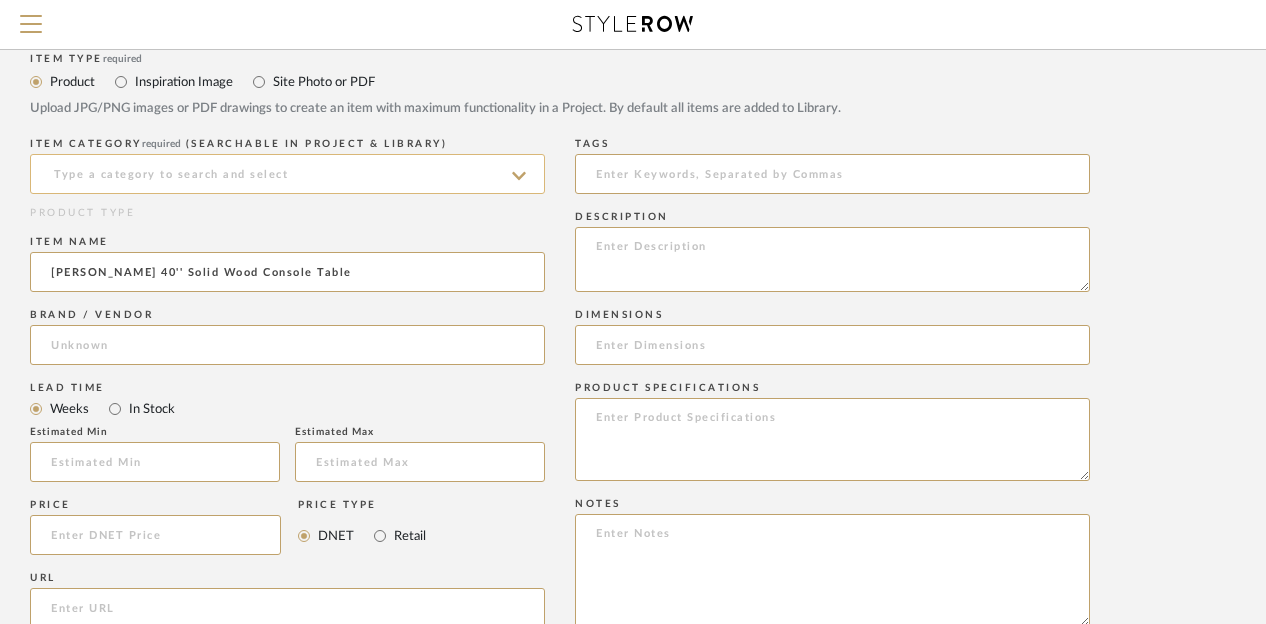 type on "Bronner 40'' Solid Wood Console Table" 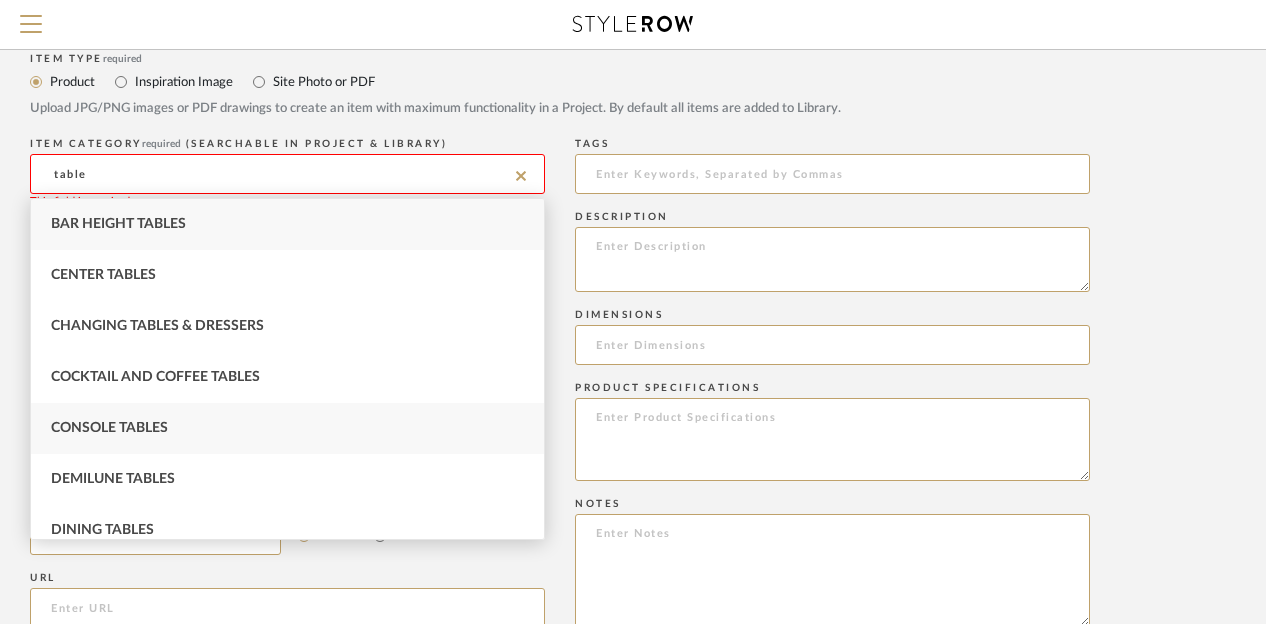 click on "Console Tables" at bounding box center (109, 428) 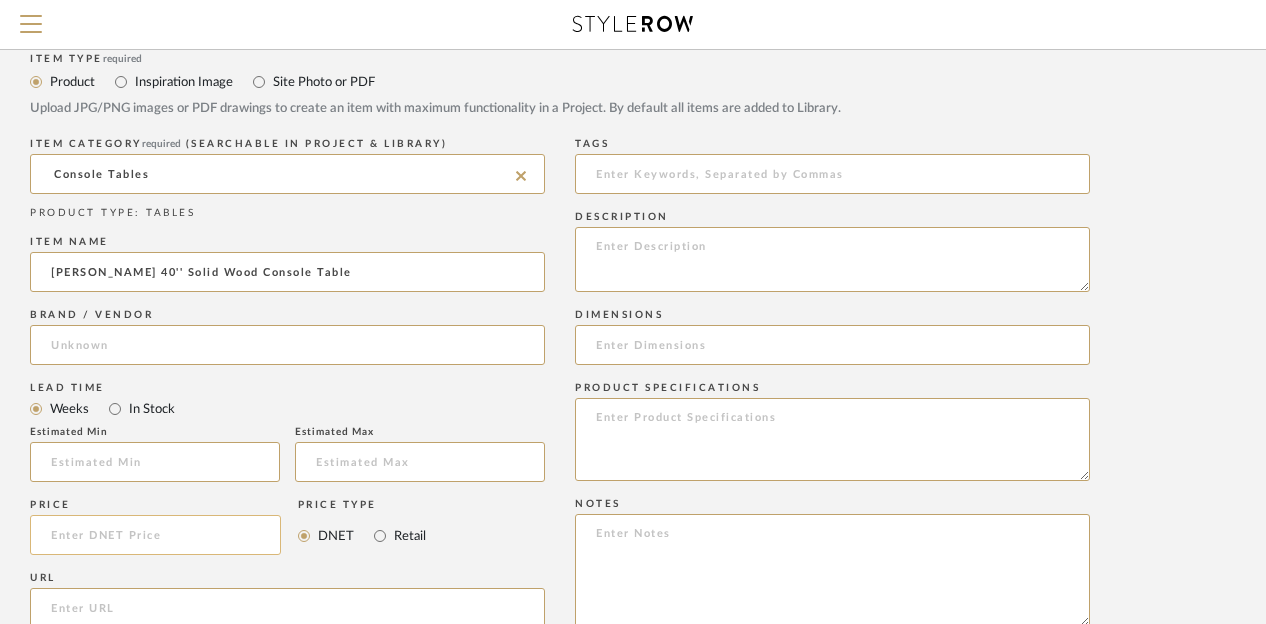 click 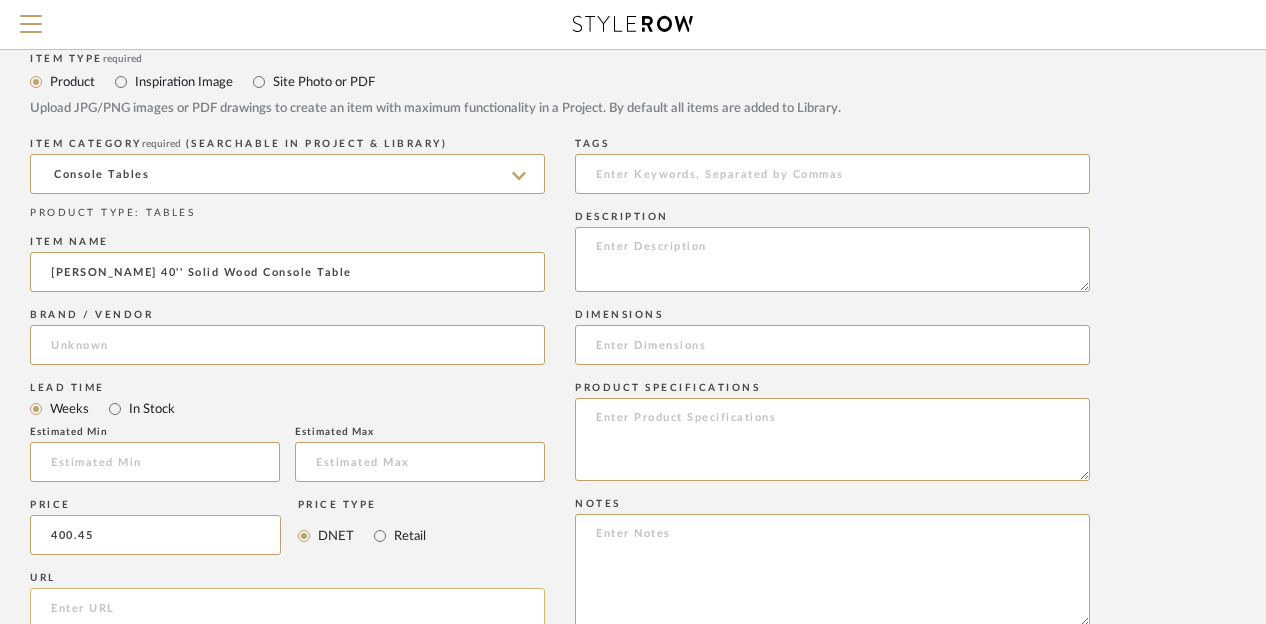 type on "$400.45" 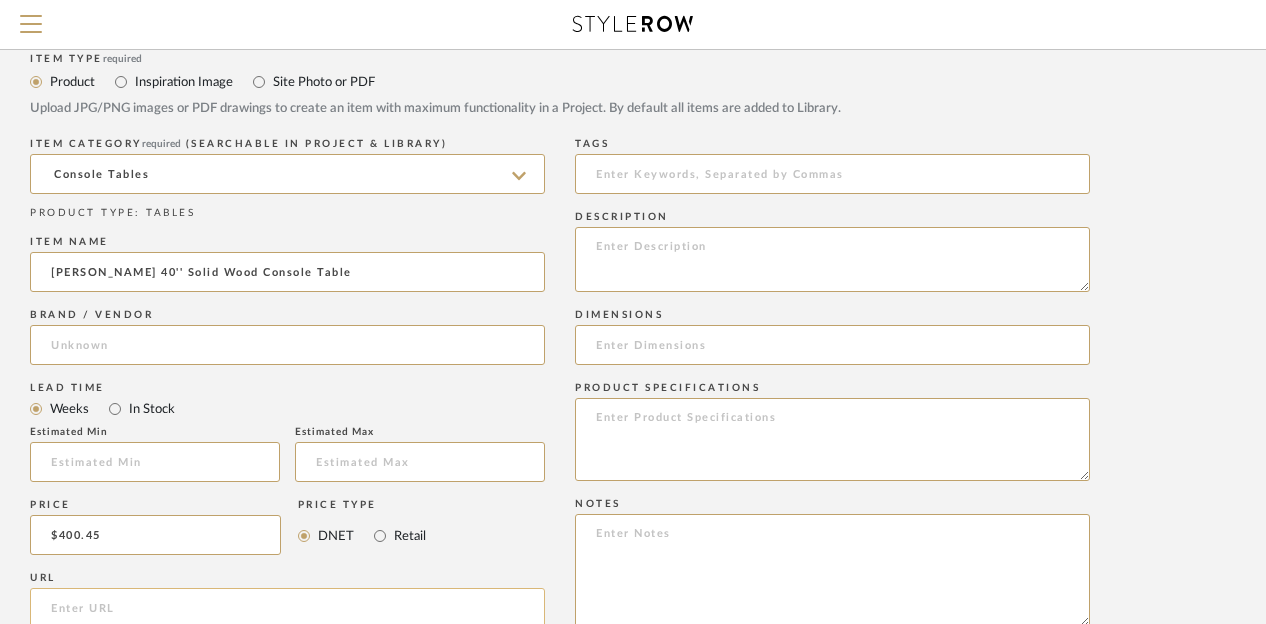 click 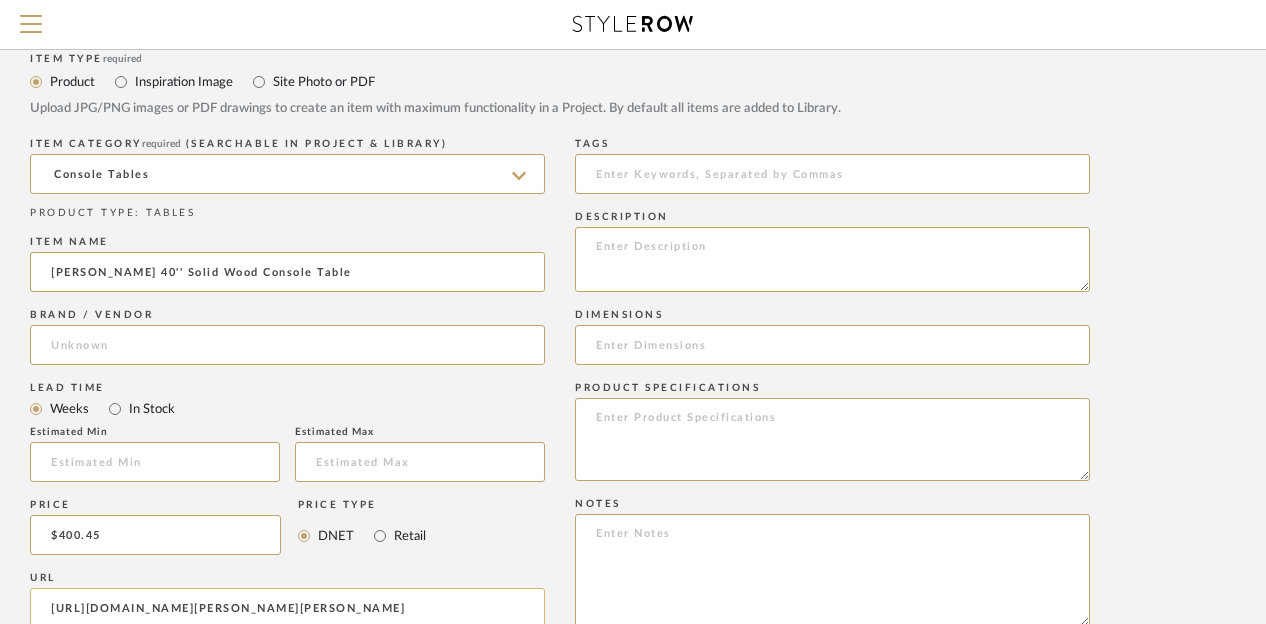 scroll, scrollTop: 0, scrollLeft: 240, axis: horizontal 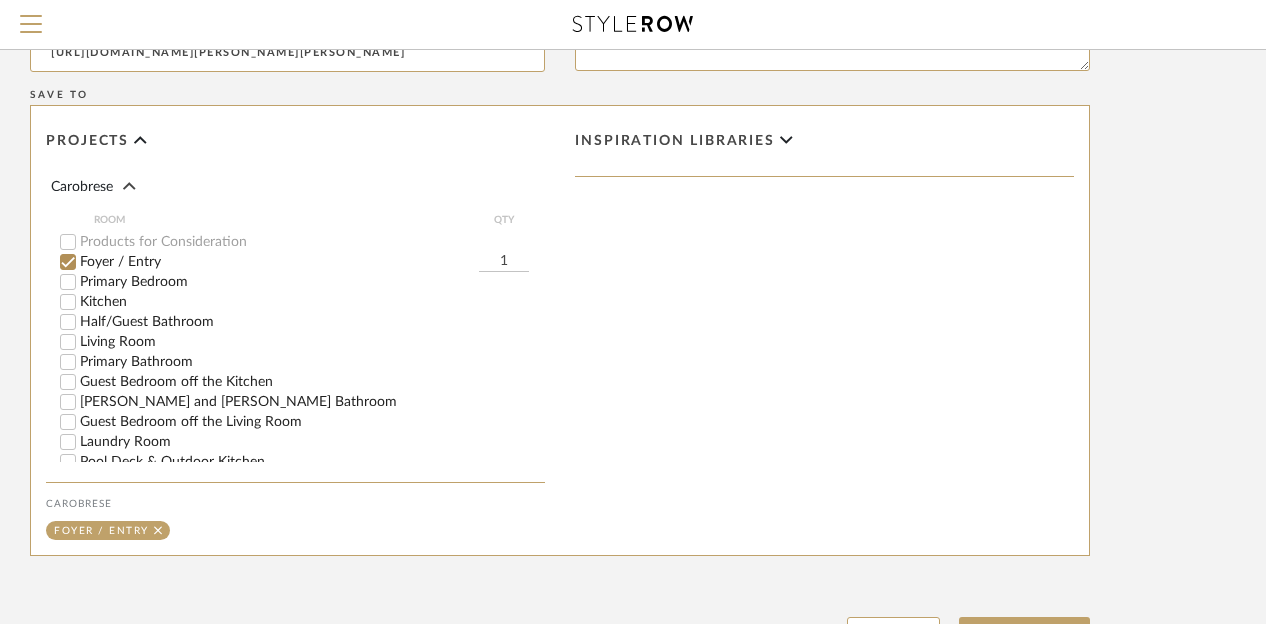 type on "https://www.wayfair.com/furniture/pdp/joss-main-bronner-40-console-table-w009130859.html?piid=290856029" 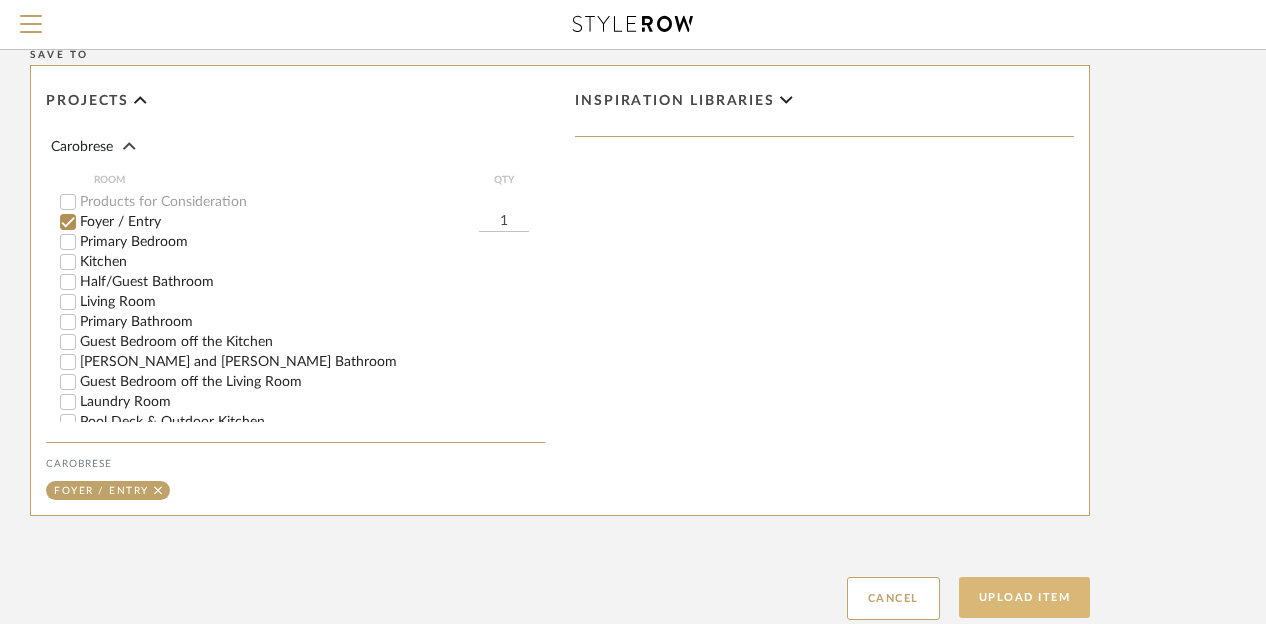 click on "Upload Item" 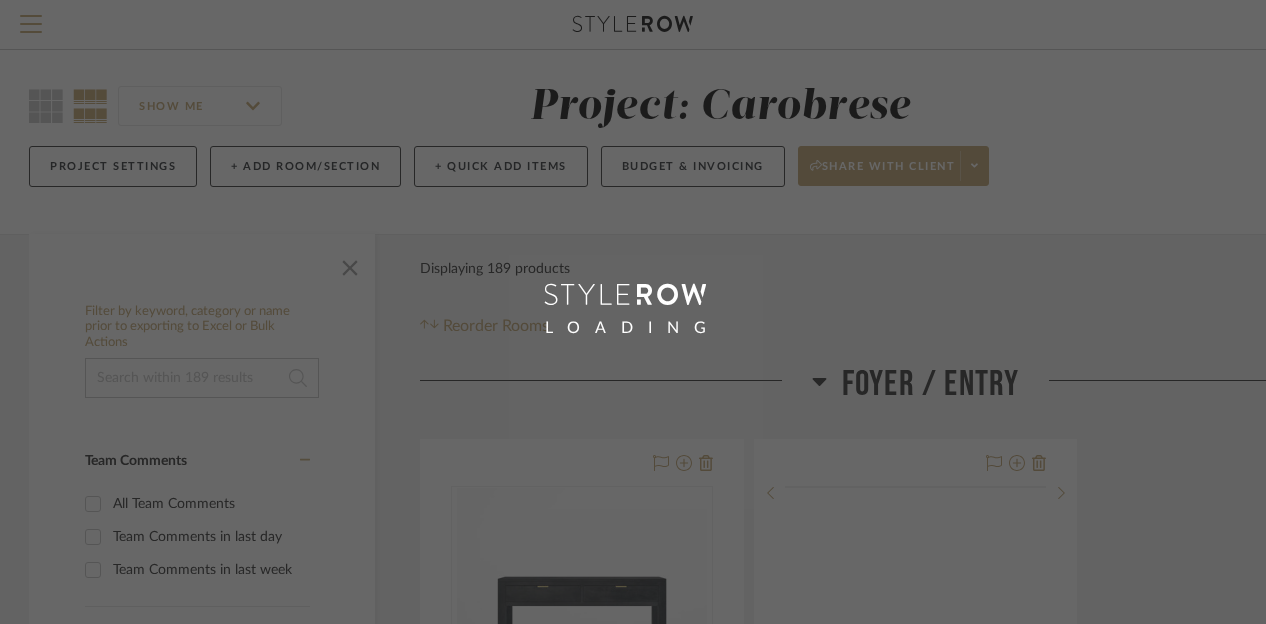 scroll, scrollTop: 0, scrollLeft: 0, axis: both 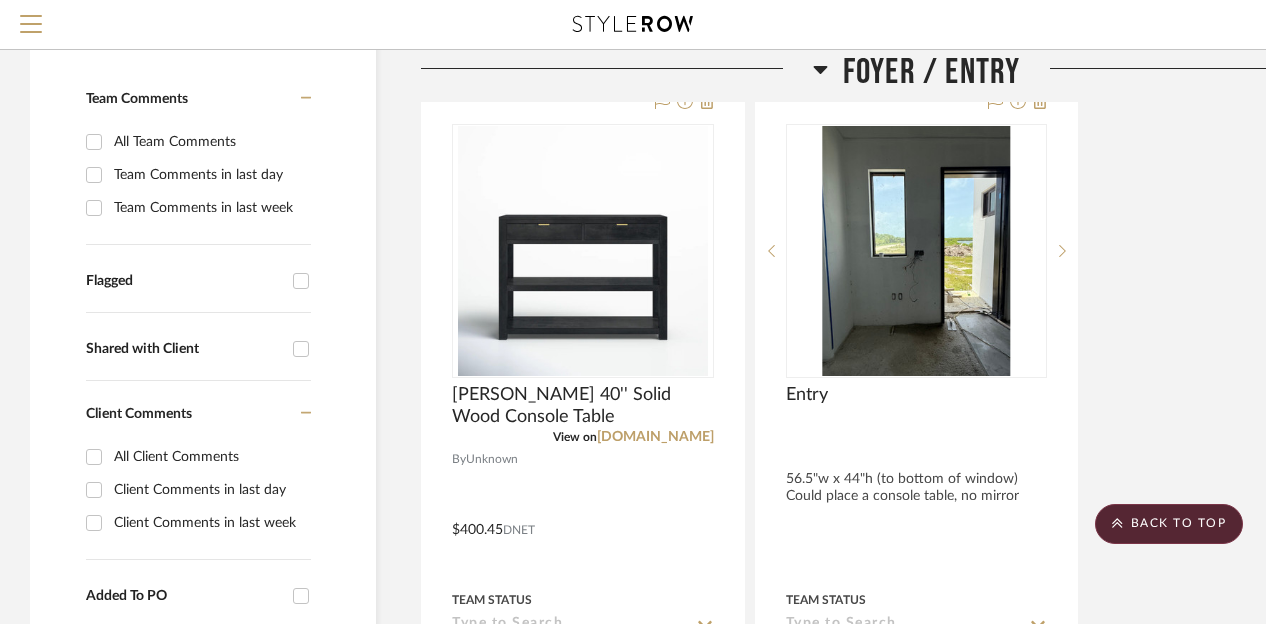 click 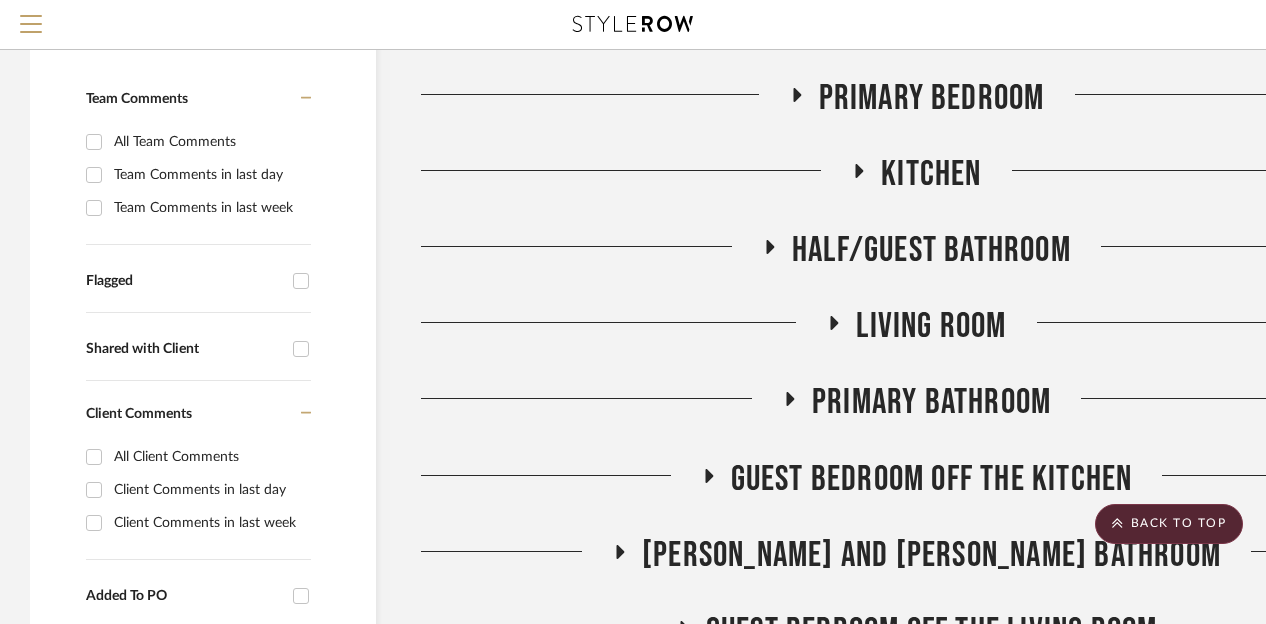 click 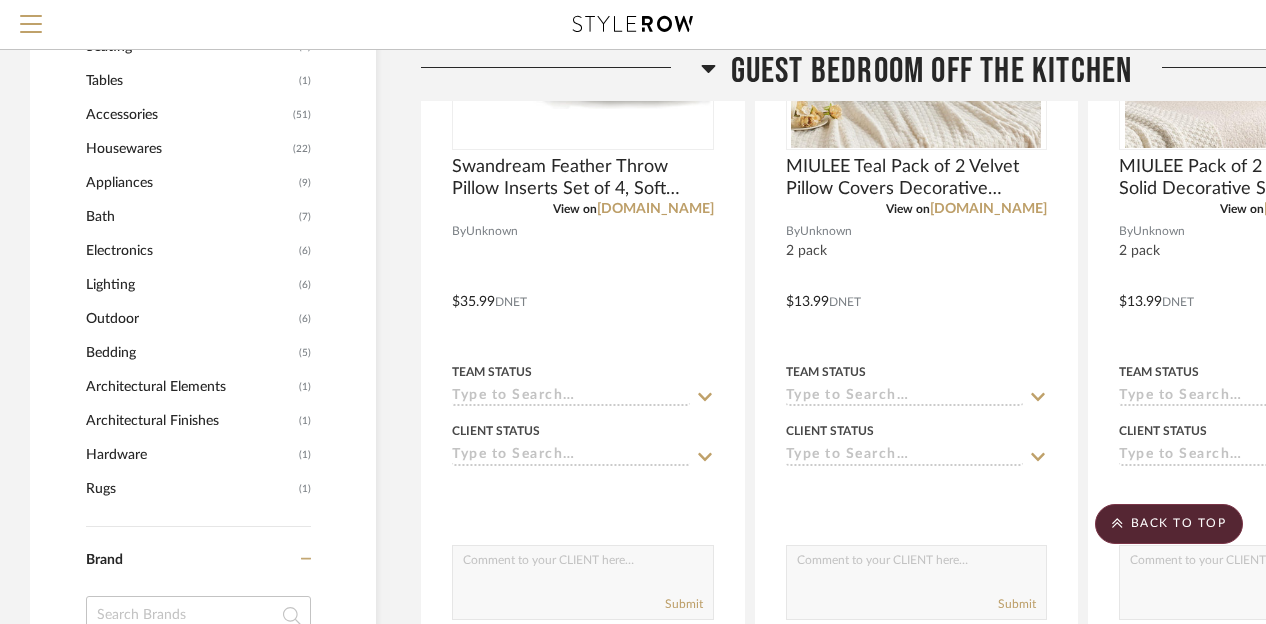 scroll, scrollTop: 930, scrollLeft: 0, axis: vertical 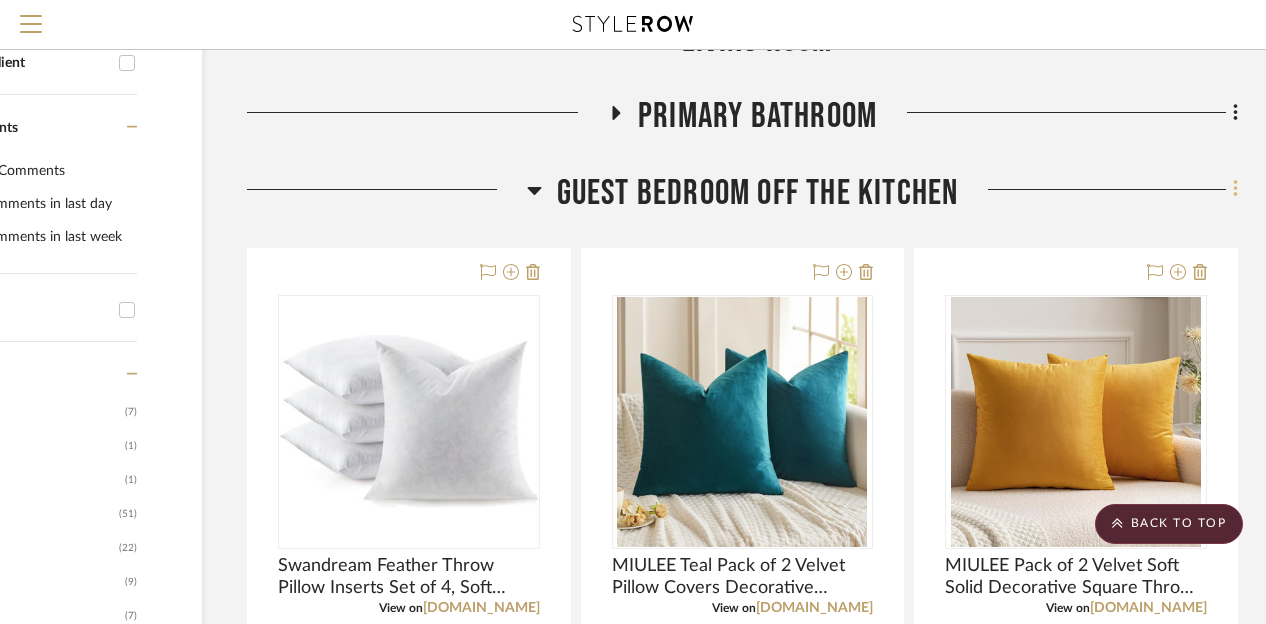 click 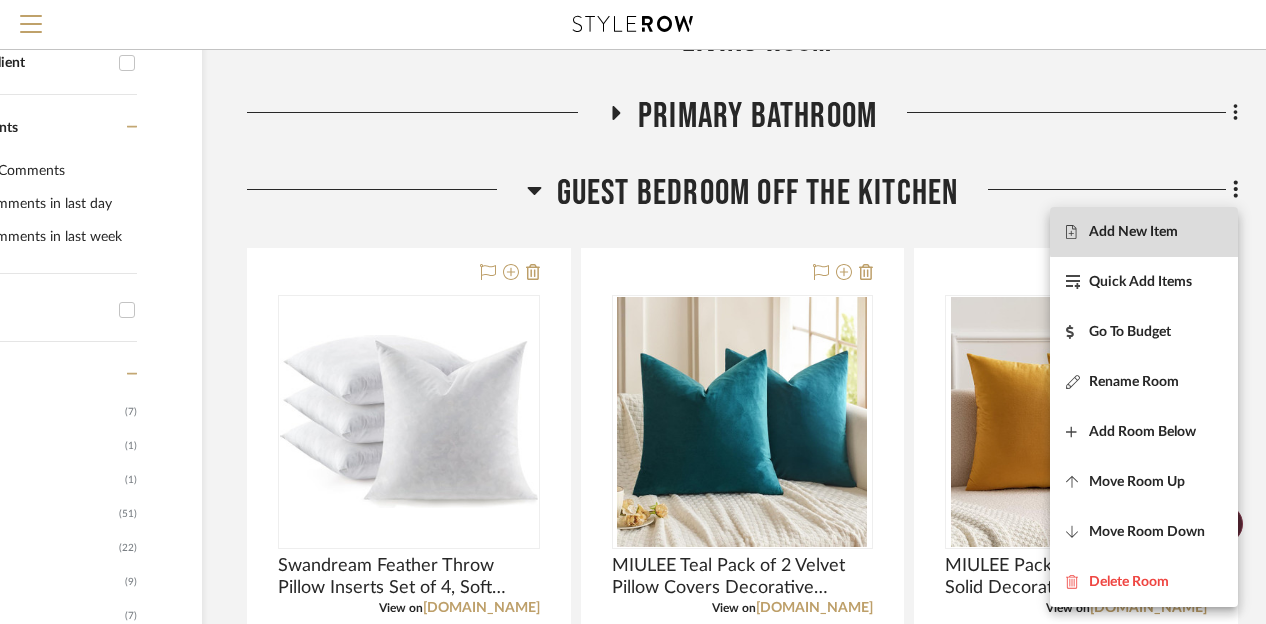 click on "Add New Item" at bounding box center (1133, 232) 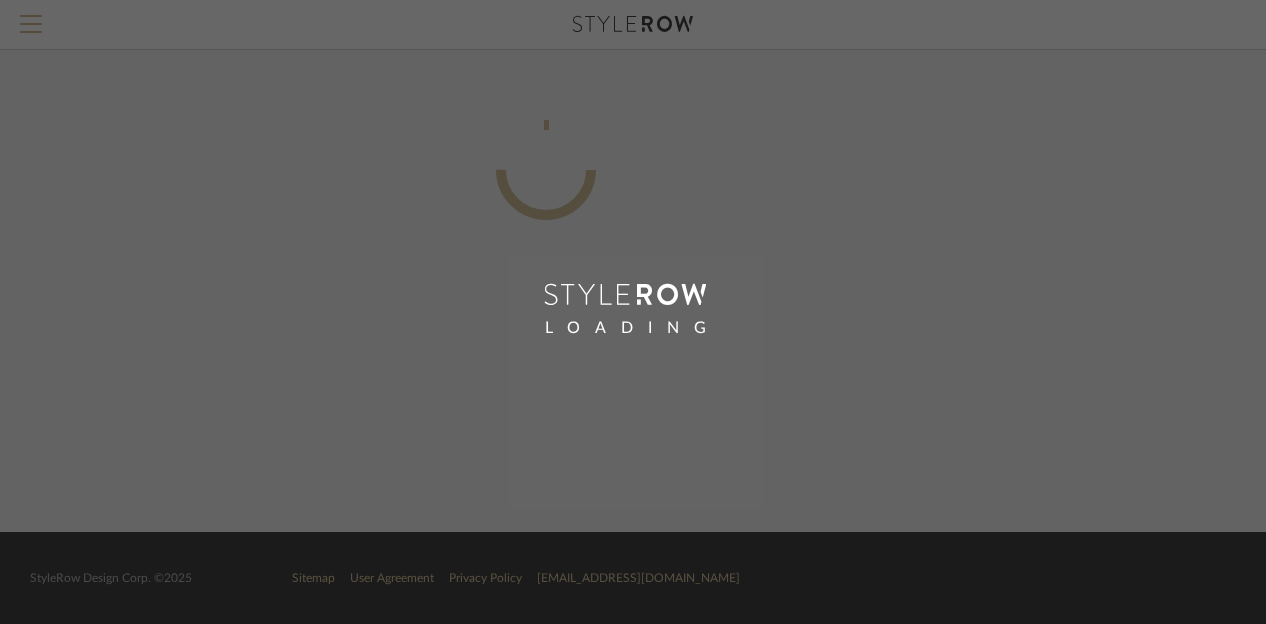 scroll, scrollTop: 0, scrollLeft: 160, axis: horizontal 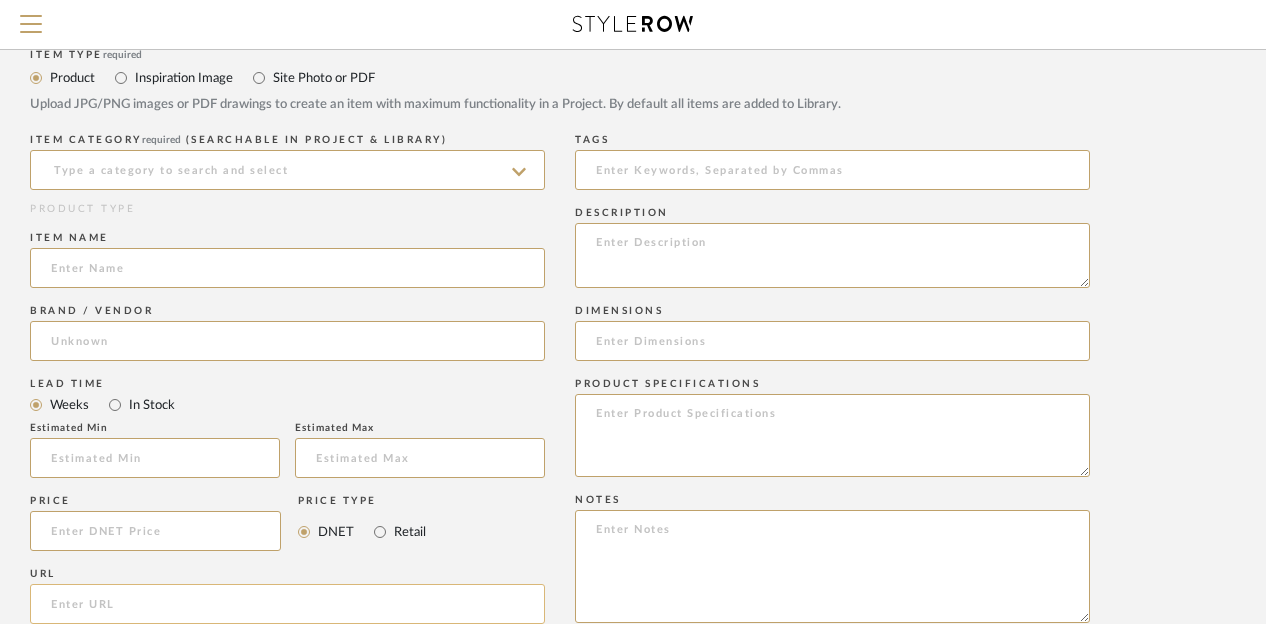 click 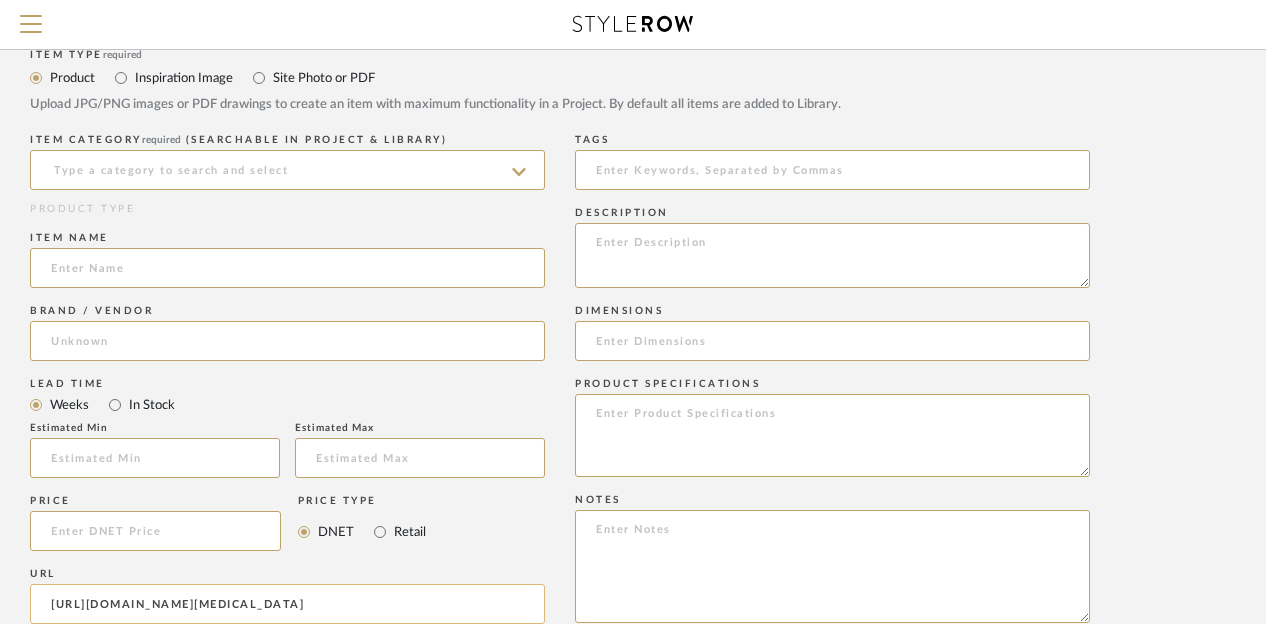 scroll, scrollTop: 0, scrollLeft: 487, axis: horizontal 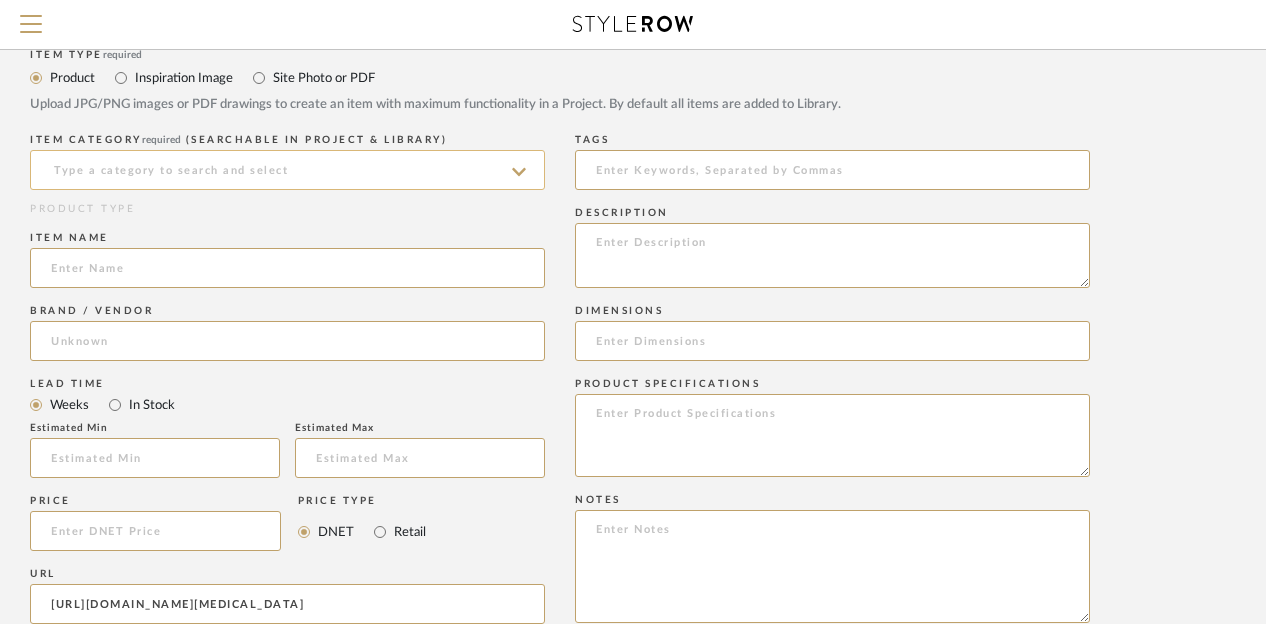 type on "https://www.wayfair.com/decor-pillows/pdp/canvello-silkvelvet-lumbar-rectangular-pillow-cover-insert-anve1090.html?redir=anve1090&rtype=8&piid=" 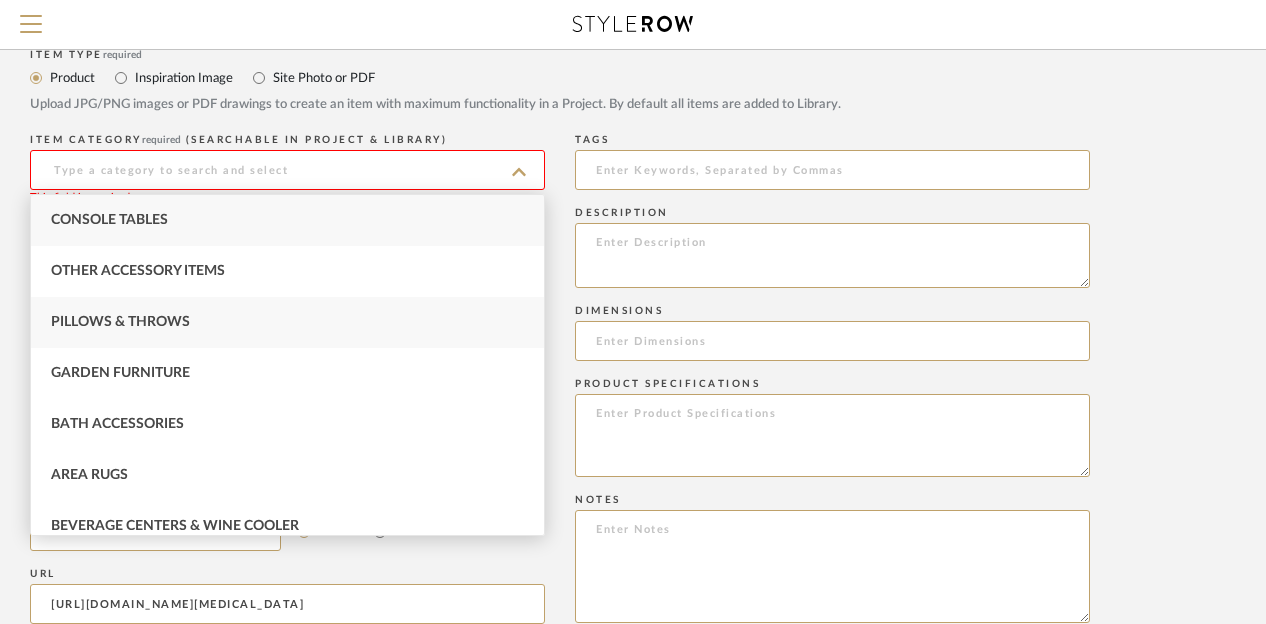 click on "Pillows & Throws" at bounding box center [120, 322] 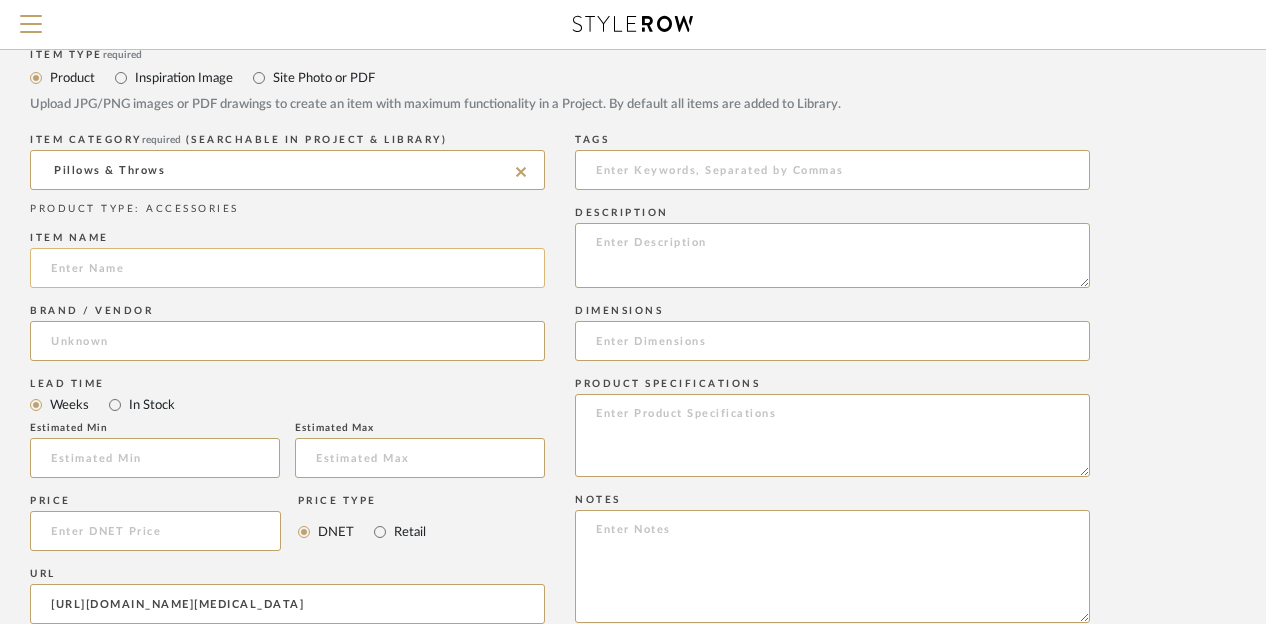 click 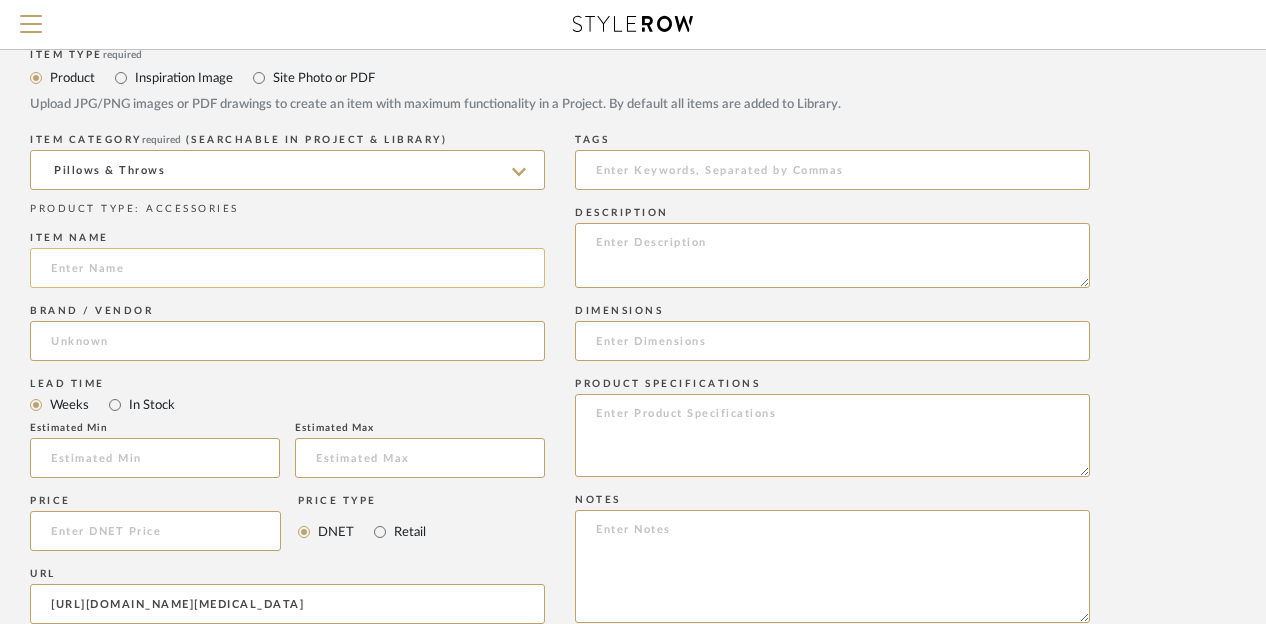 paste on "Abstract Throw Pillow" 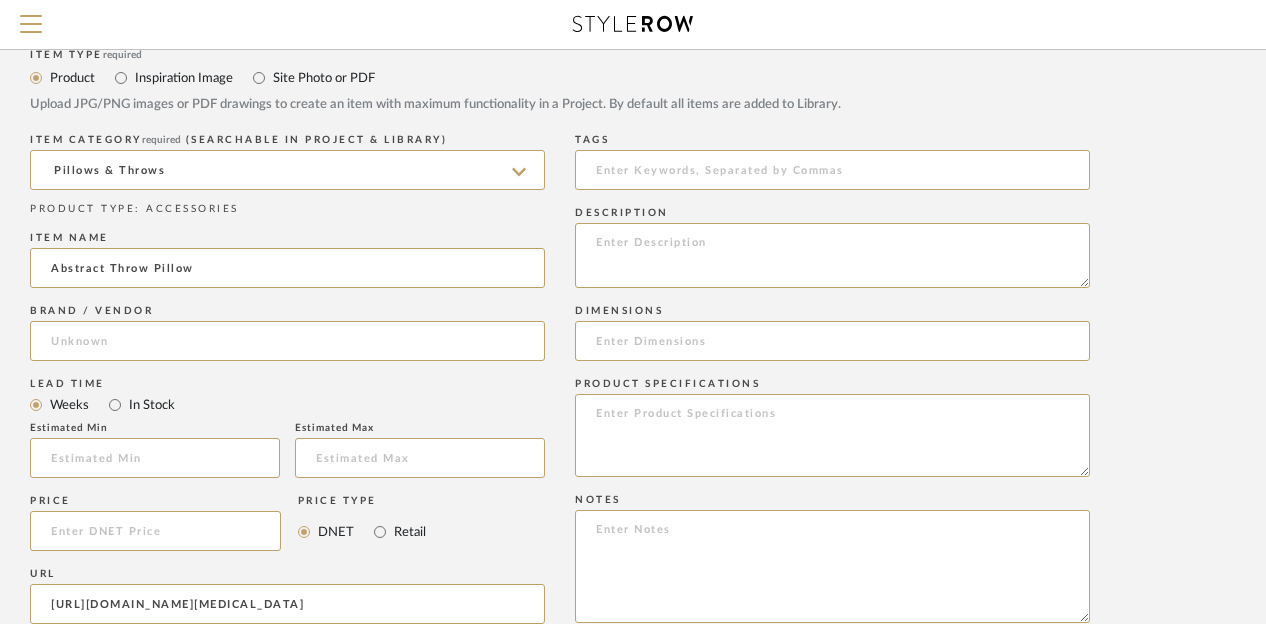 type on "Abstract Throw Pillow" 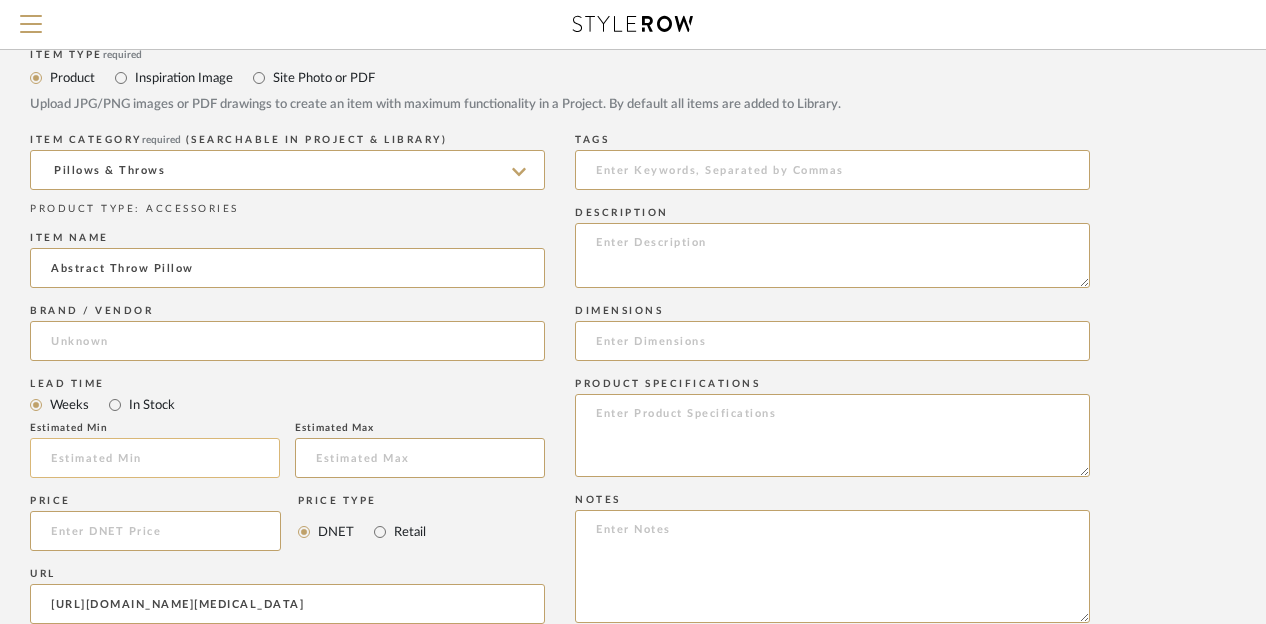 click 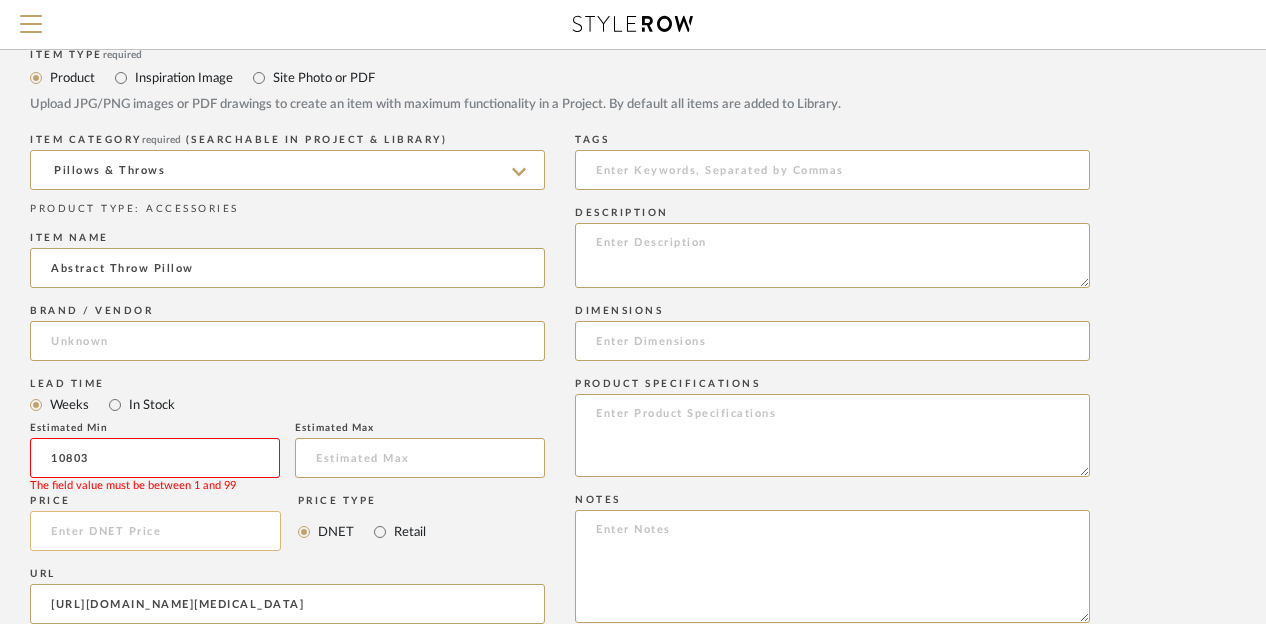 type on "10803" 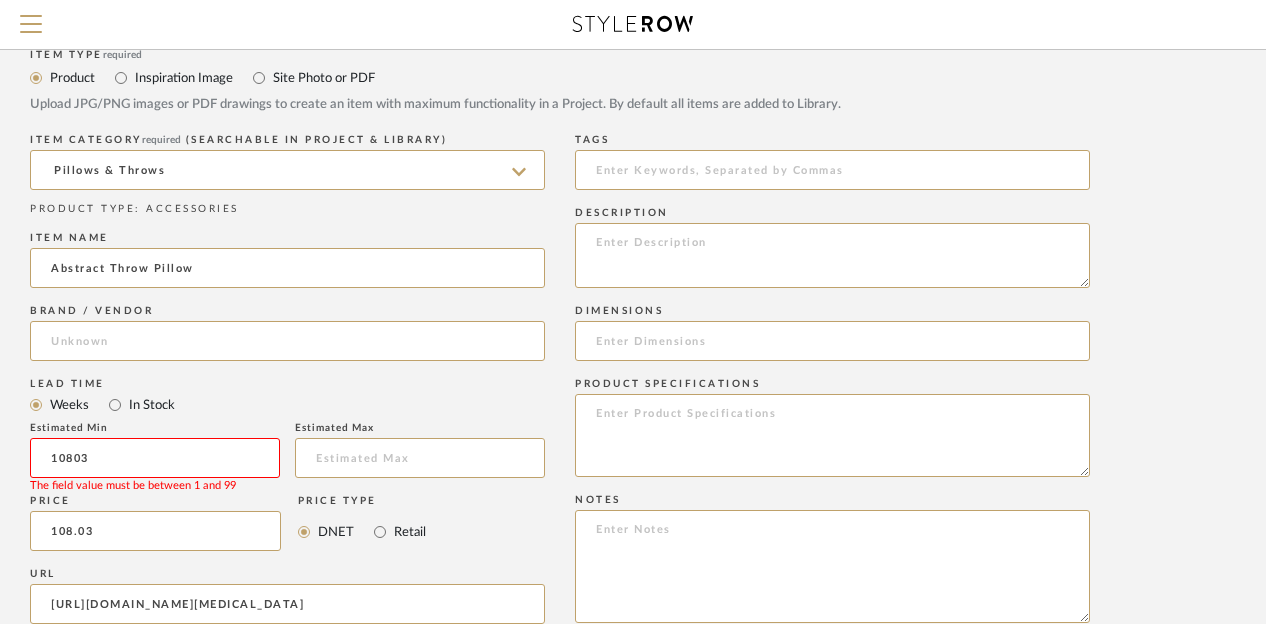 type on "$108.03" 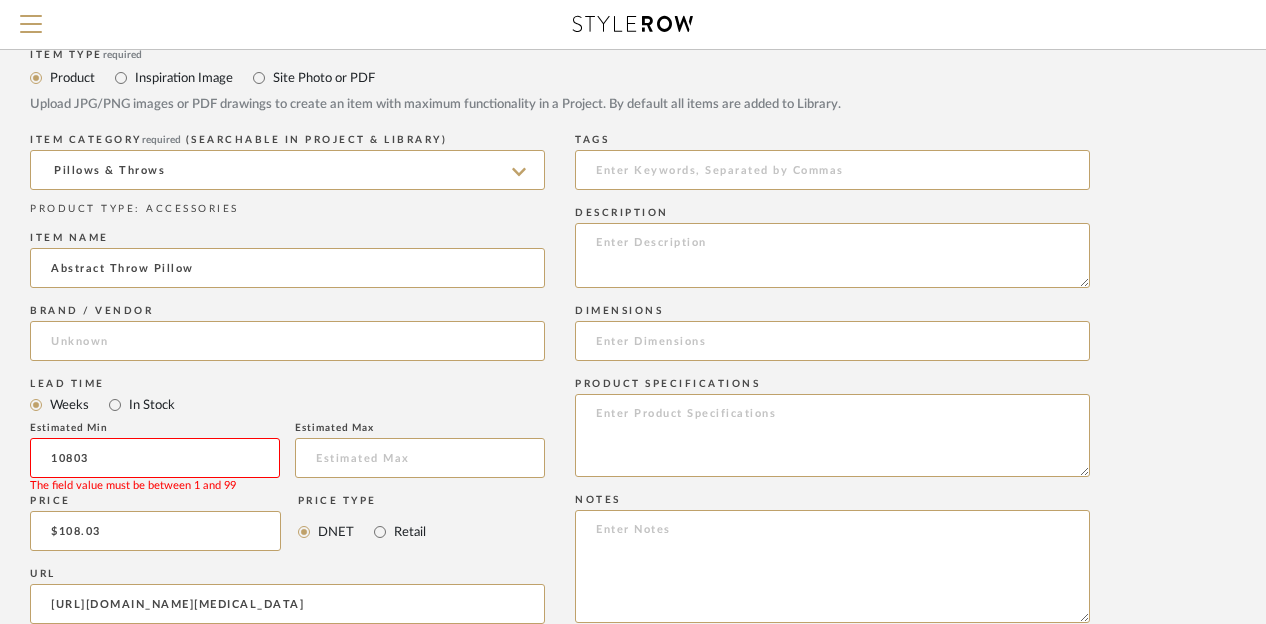 click on "10803" 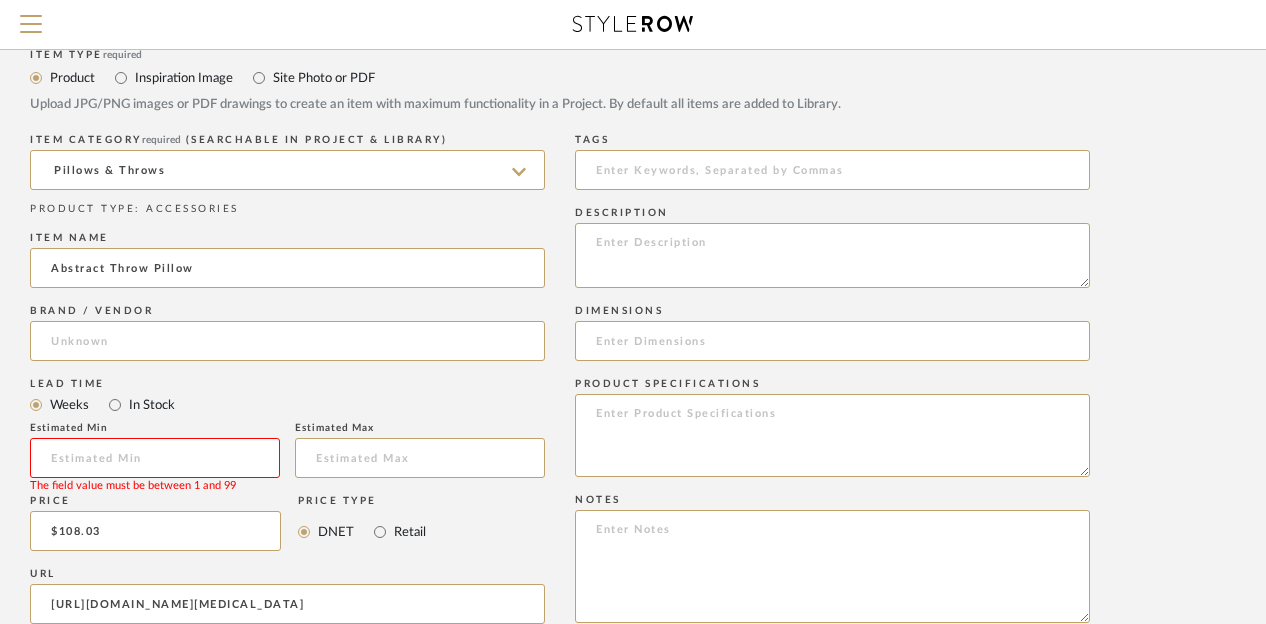 type 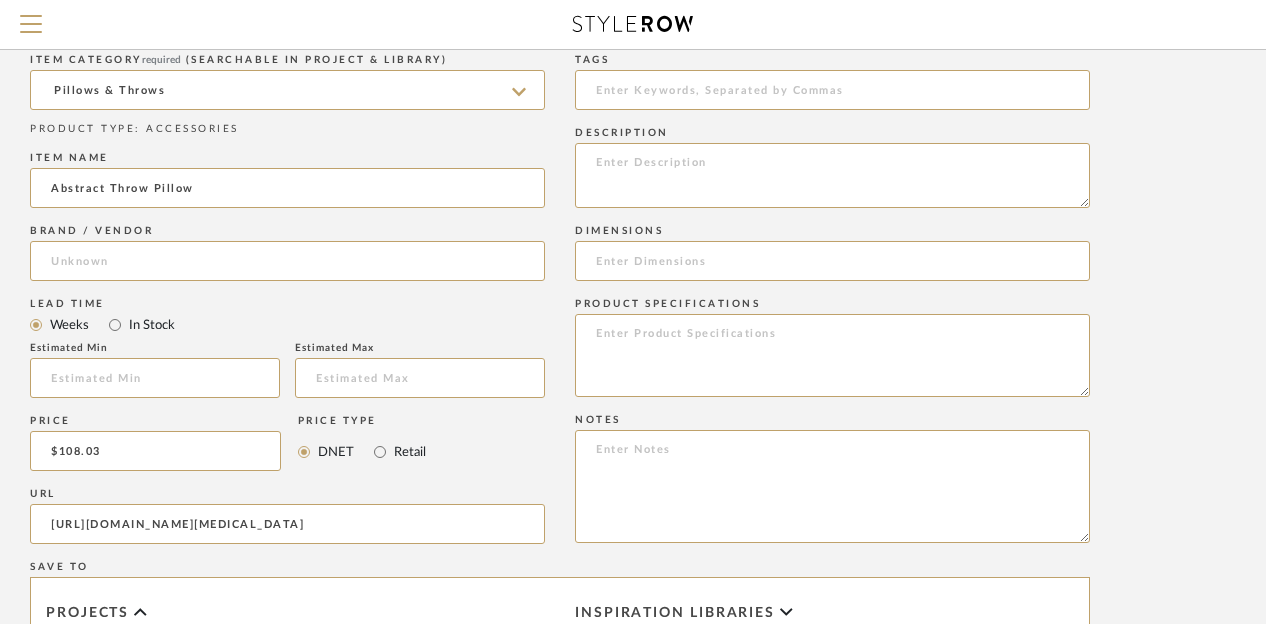 scroll, scrollTop: 1004, scrollLeft: 160, axis: both 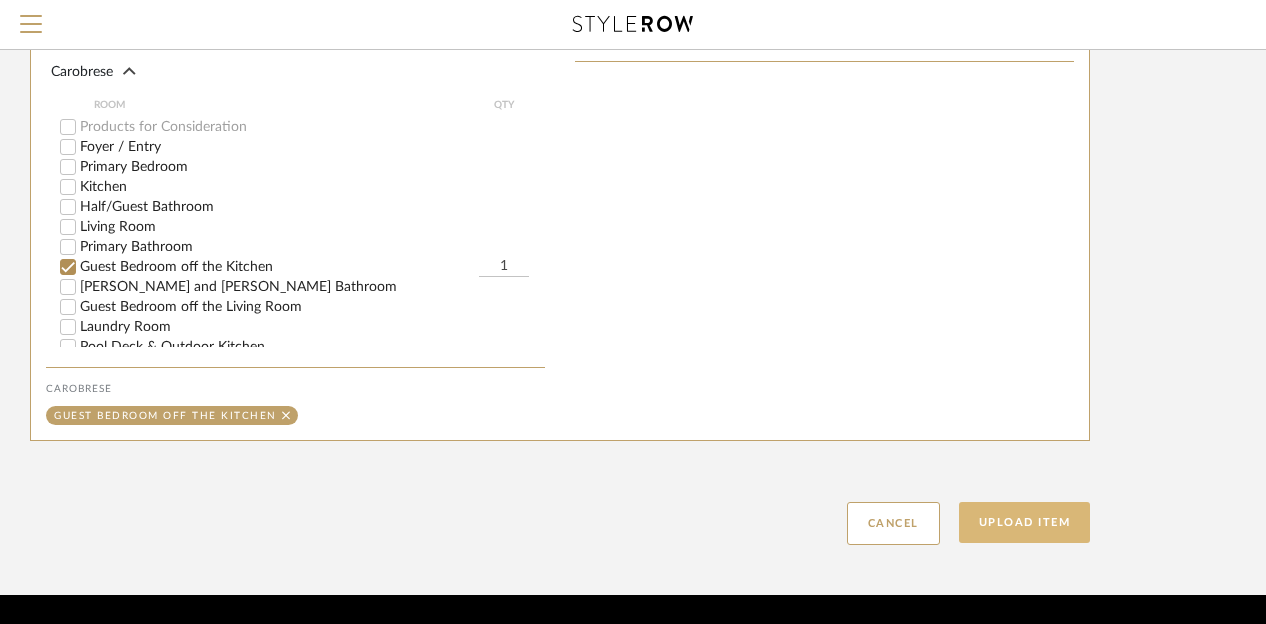click on "Upload Item" 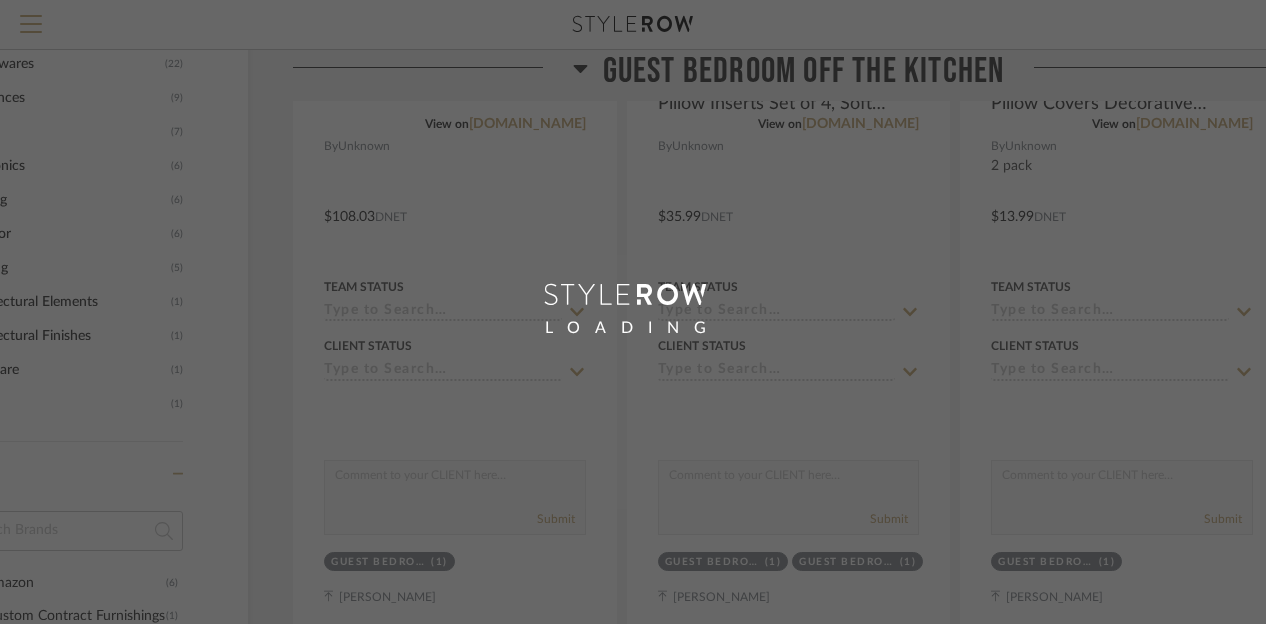scroll, scrollTop: 0, scrollLeft: 0, axis: both 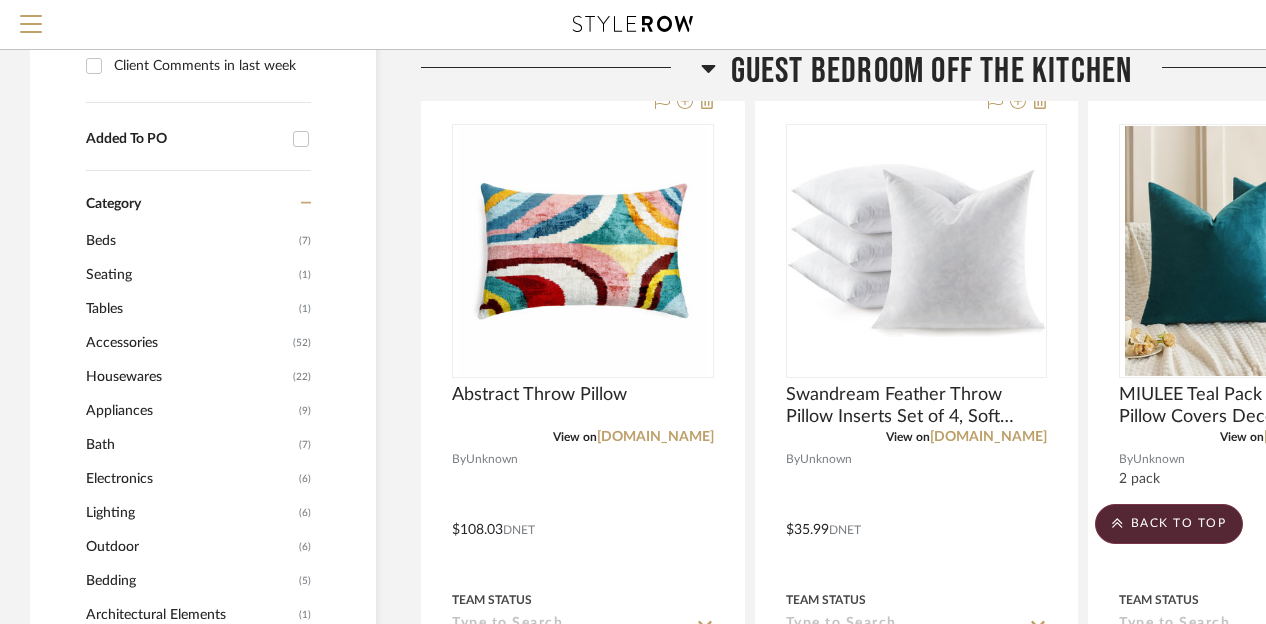 click 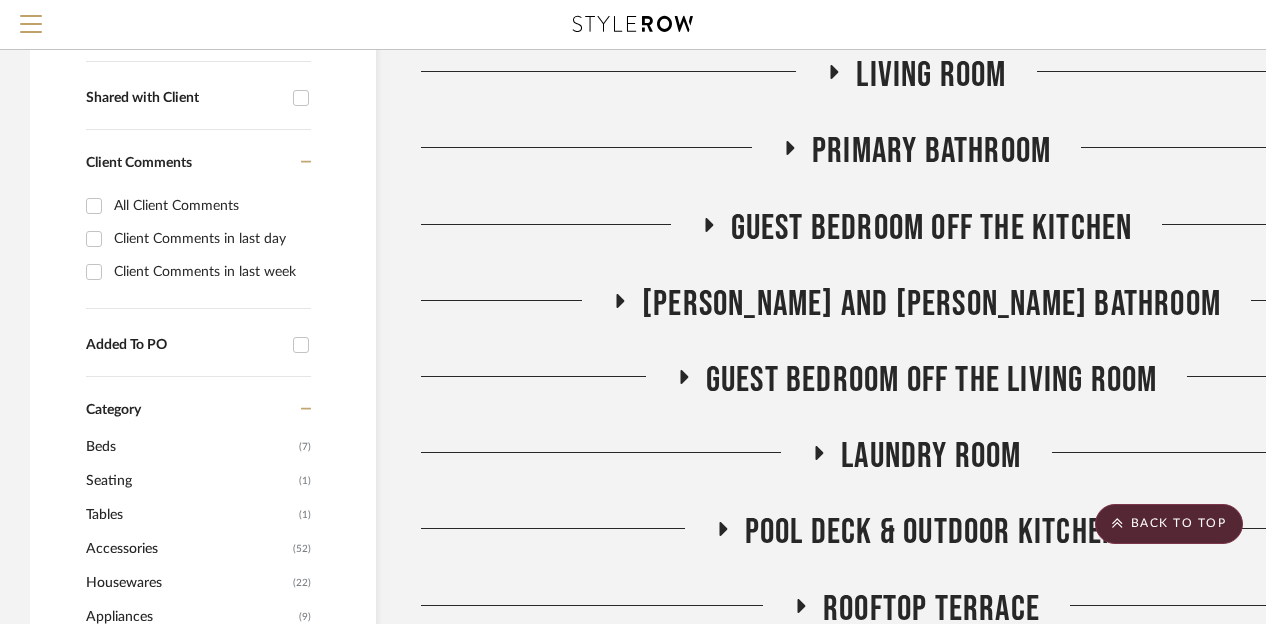 scroll, scrollTop: 622, scrollLeft: 0, axis: vertical 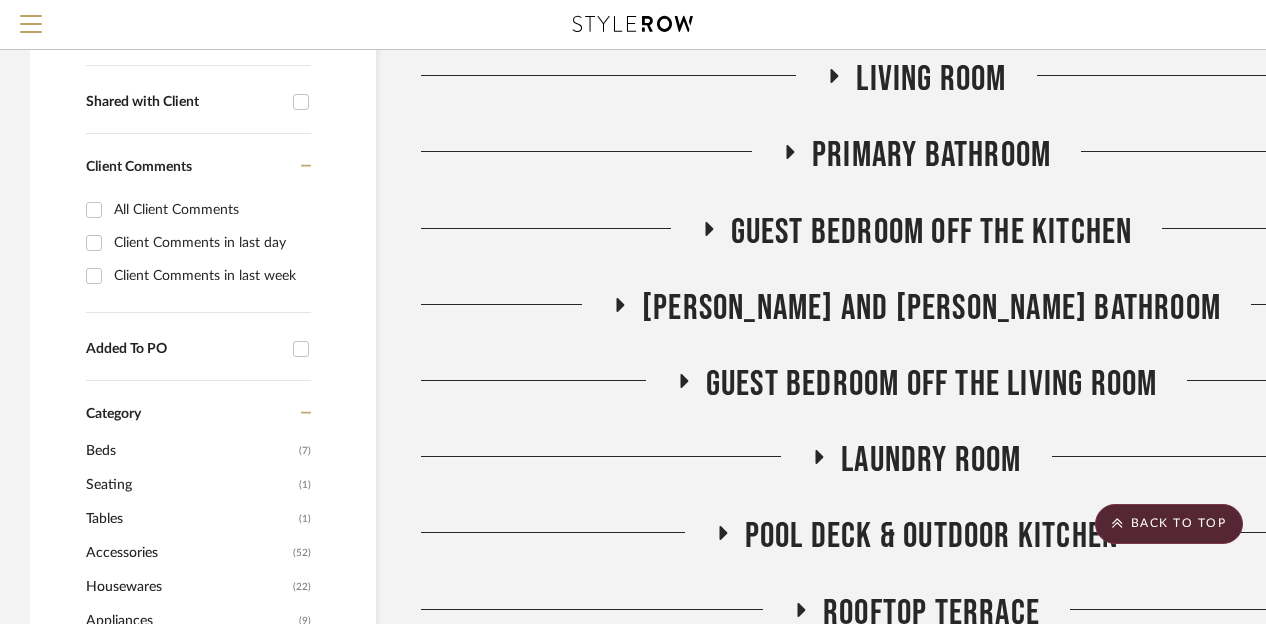 click 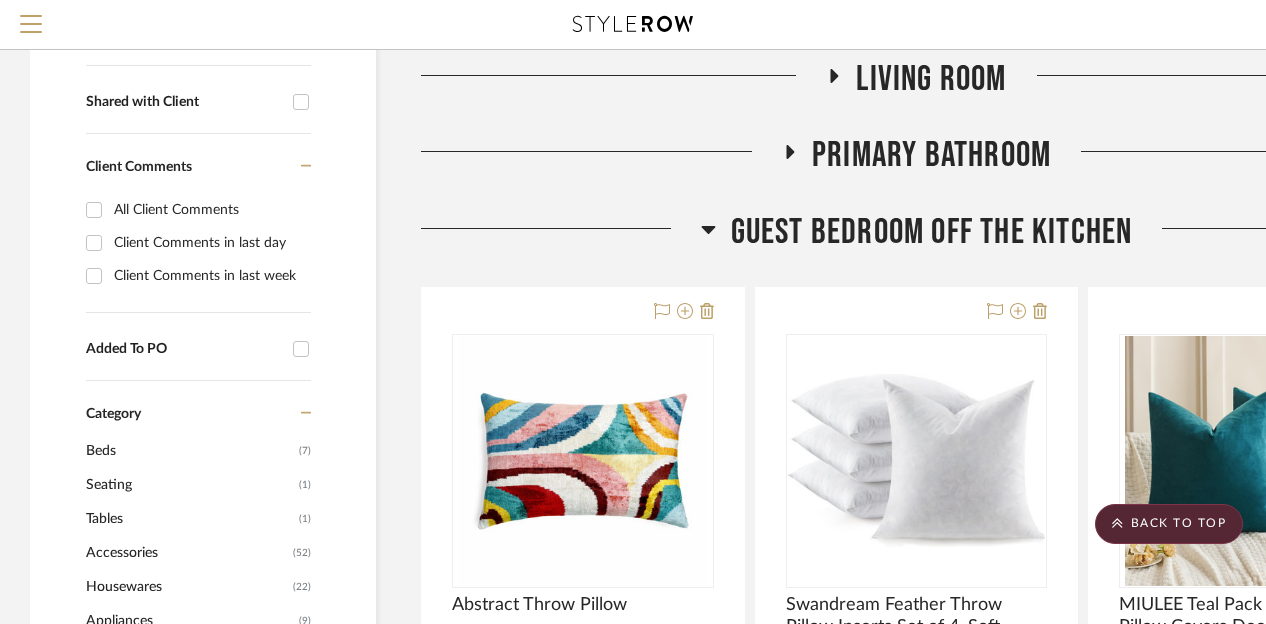 click 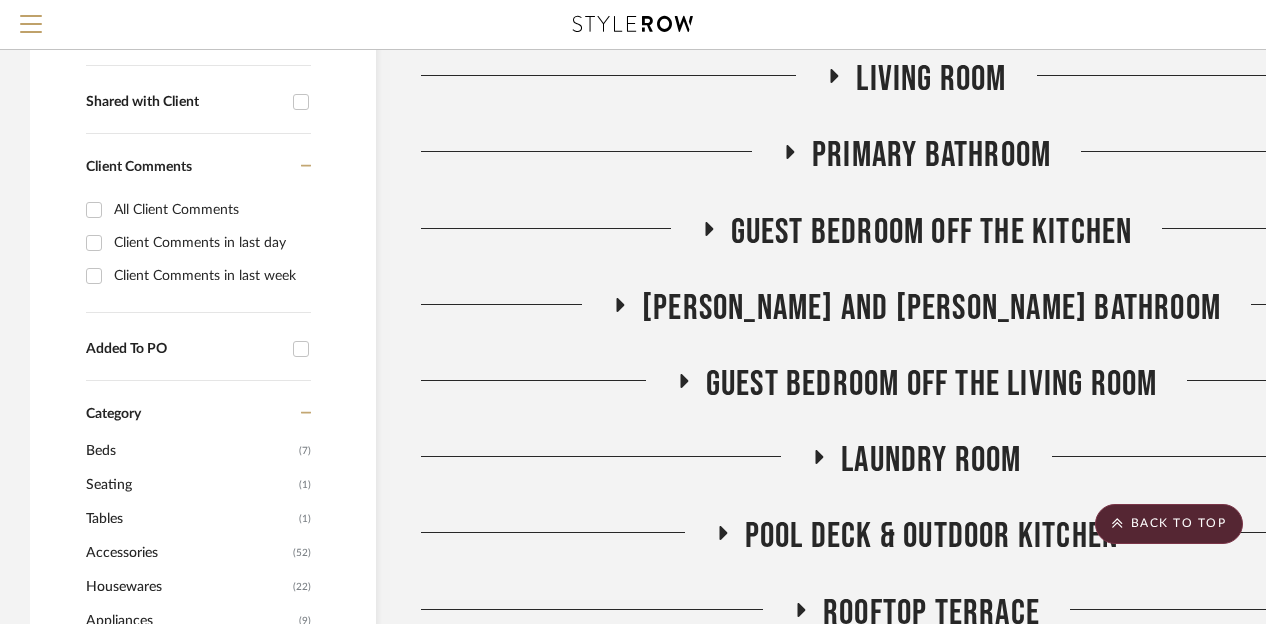 click 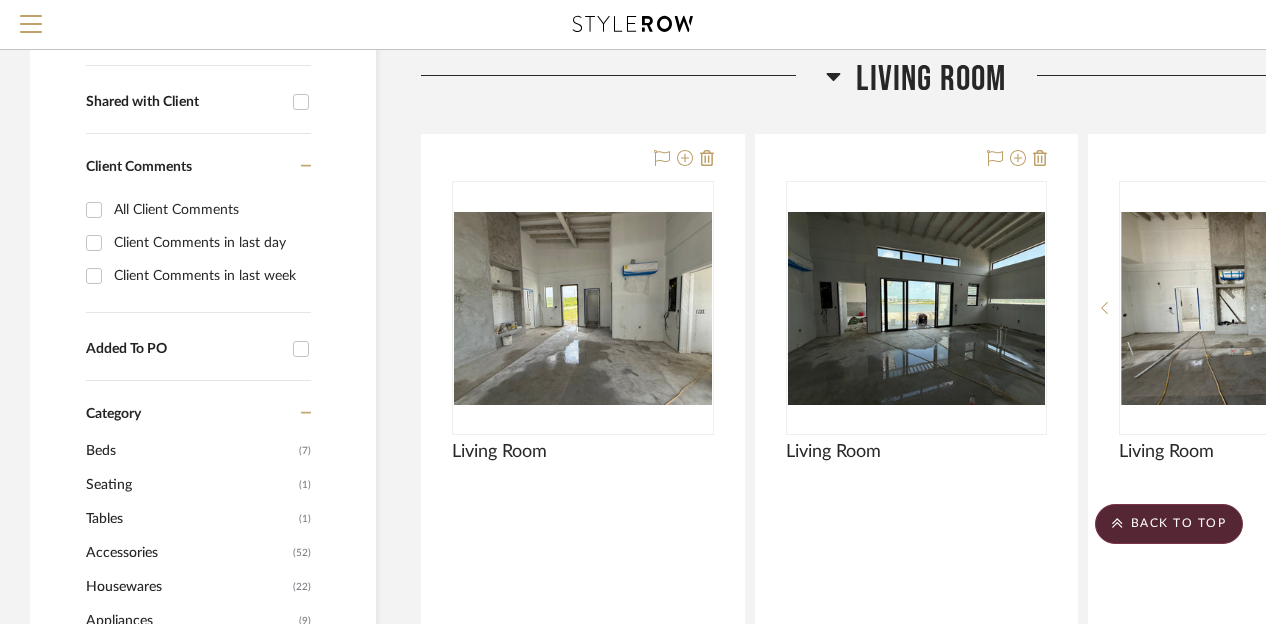 scroll, scrollTop: 622, scrollLeft: 174, axis: both 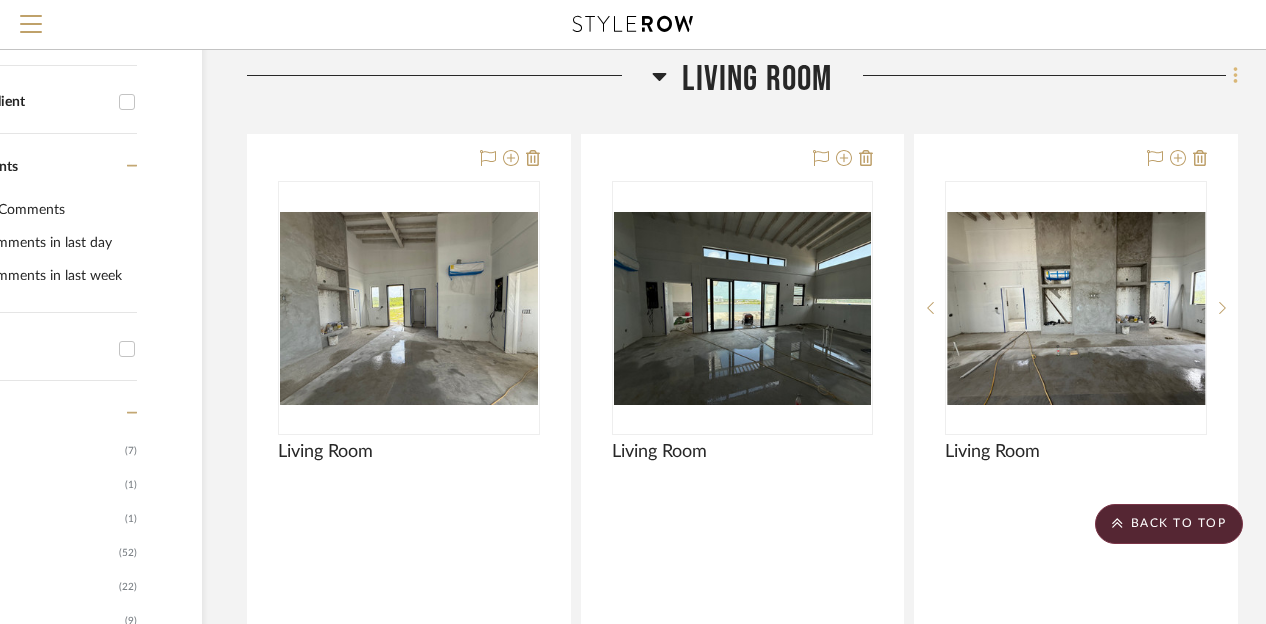 click 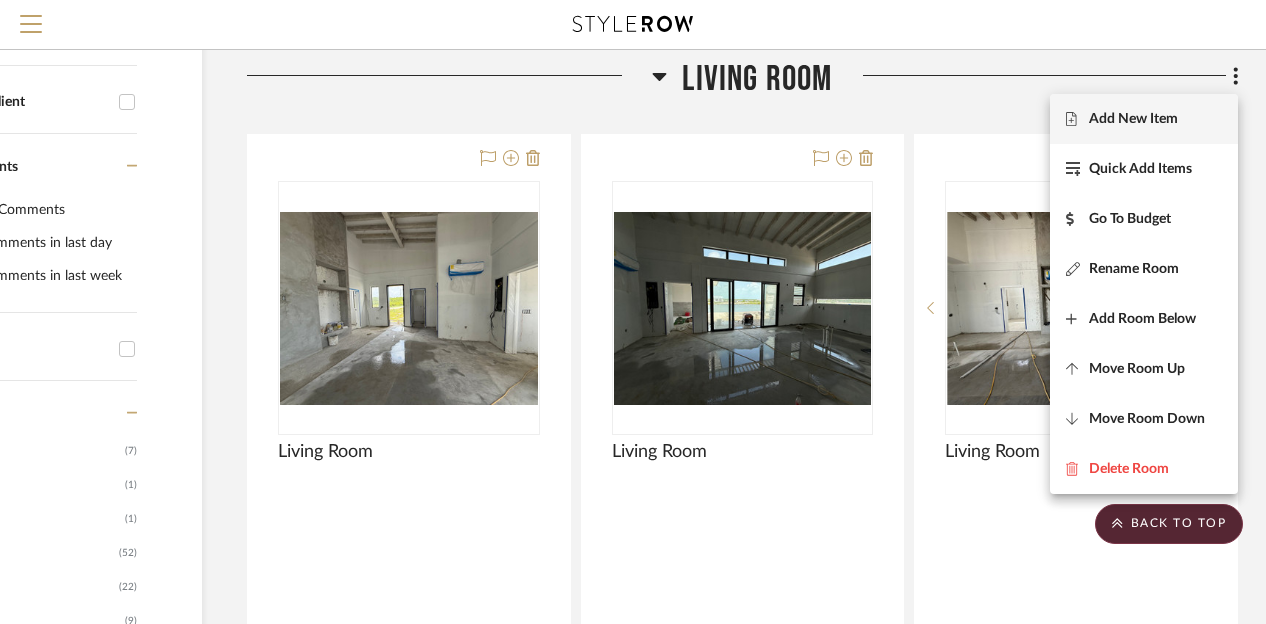 click on "Add New Item" at bounding box center (1144, 119) 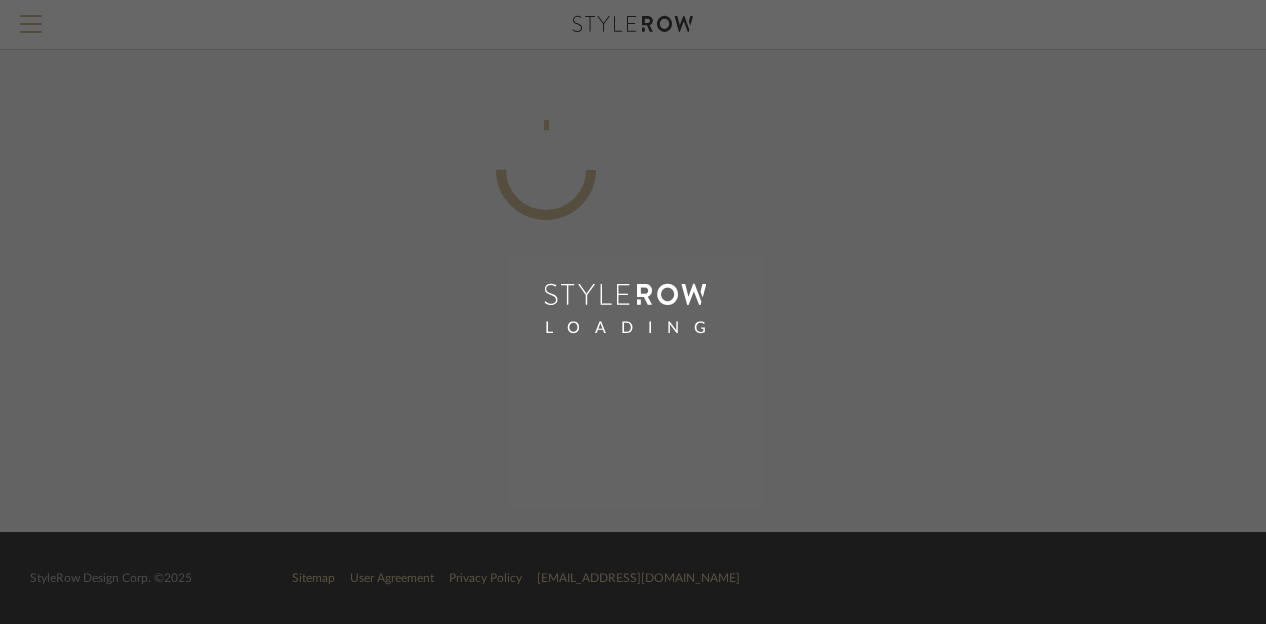 scroll, scrollTop: 0, scrollLeft: 160, axis: horizontal 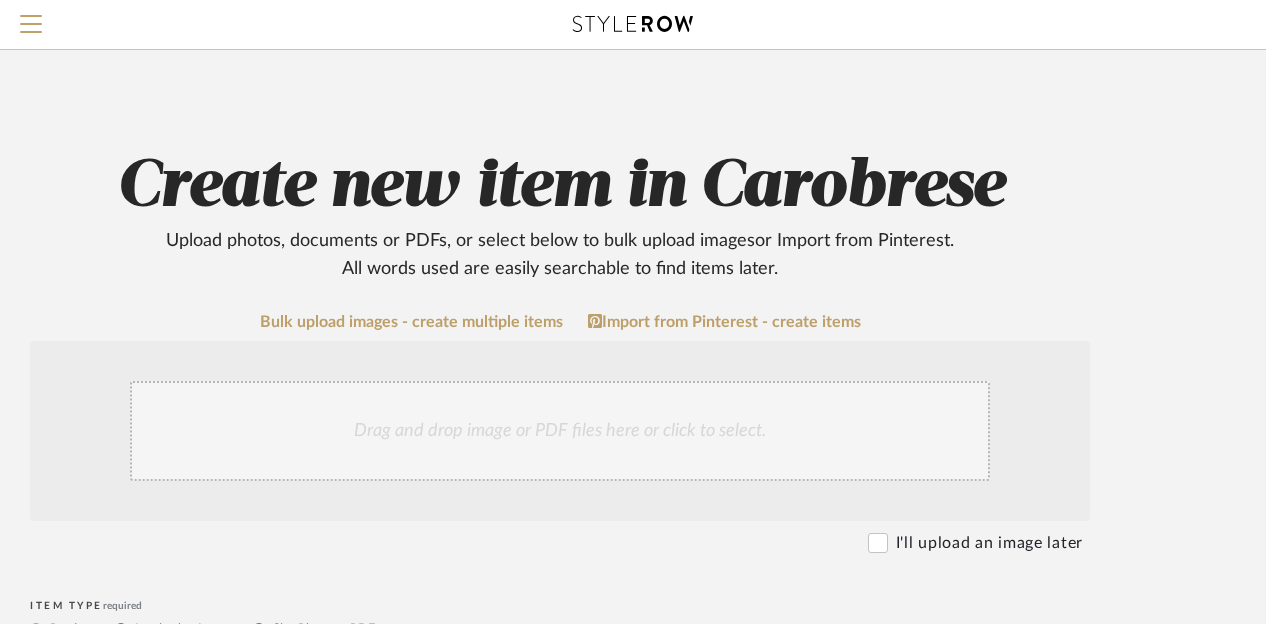 click on "Create new item in Carobrese   Upload photos, documents or PDFs, or select below to bulk upload images  or Import from Pinterest .  All words used are easily searchable to find items later.  Bulk upload images - create multiple items  Import from Pinterest - create items Drag and drop image or PDF files here or click to select. I'll upload an image later  Item Type  required Product Inspiration Image  Site Photo or PDF   Upload JPG/PNG images or PDF drawings to create an item with maximum functionality in a Project. By default all items are added to Library.   ITEM CATEGORY  required (Searchable in Project & Library)  PRODUCT TYPE  Item name  required  Brand / Vendor   Lead Time  Weeks In Stock  Estimated Min   Estimated Max   Price   Price Type  DNET Retail  URL   Tags   Description   Dimensions   Product Specifications   Notes   Save To  Projects Carobrese ROOM QTY  Products for Consideration   Foyer / Entry   Primary Bedroom   Kitchen   Half/Guest Bathroom   Living Room  1  Primary Bathroom   BTB  D1" 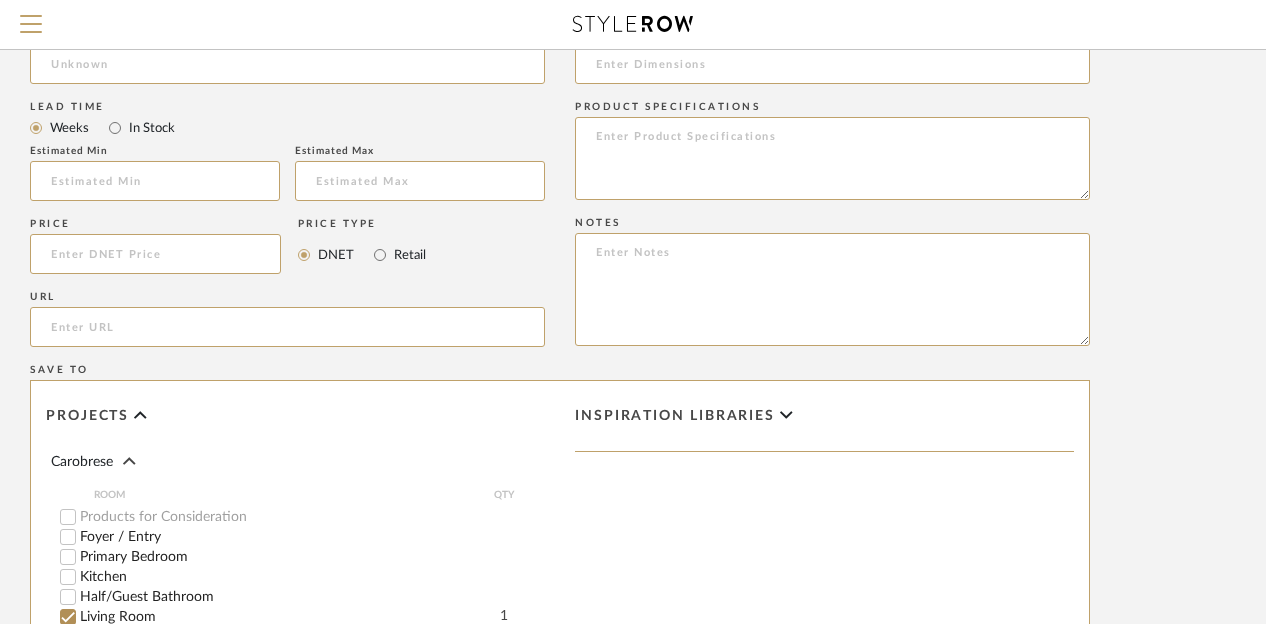 scroll, scrollTop: 840, scrollLeft: 160, axis: both 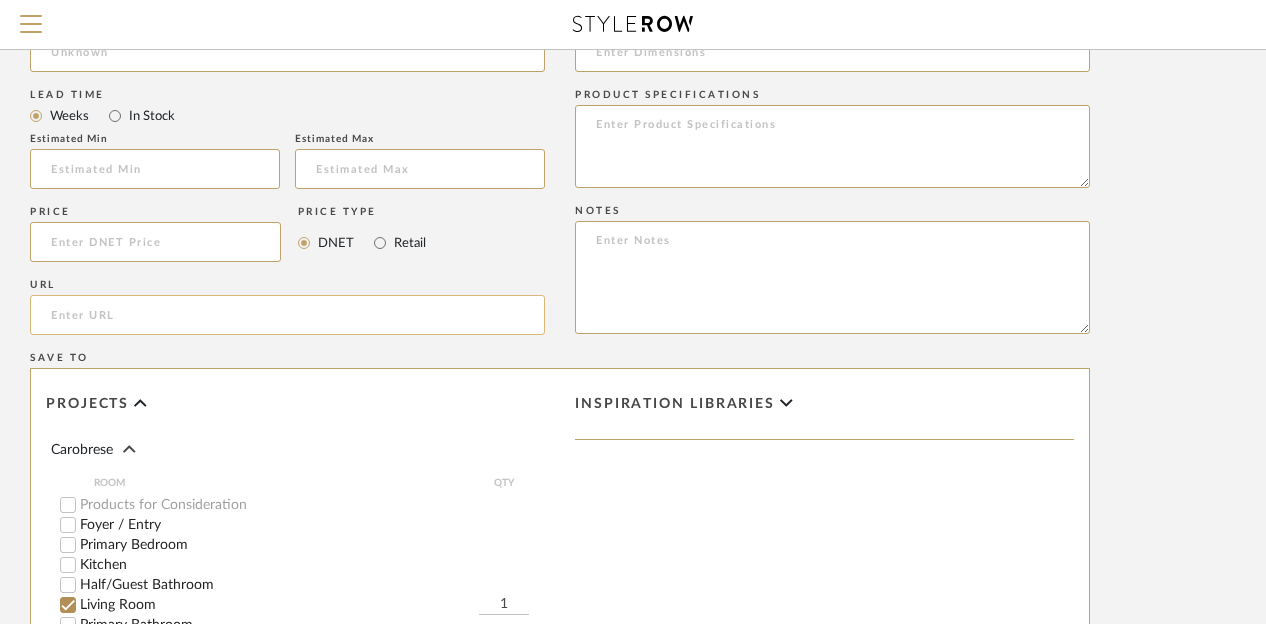click 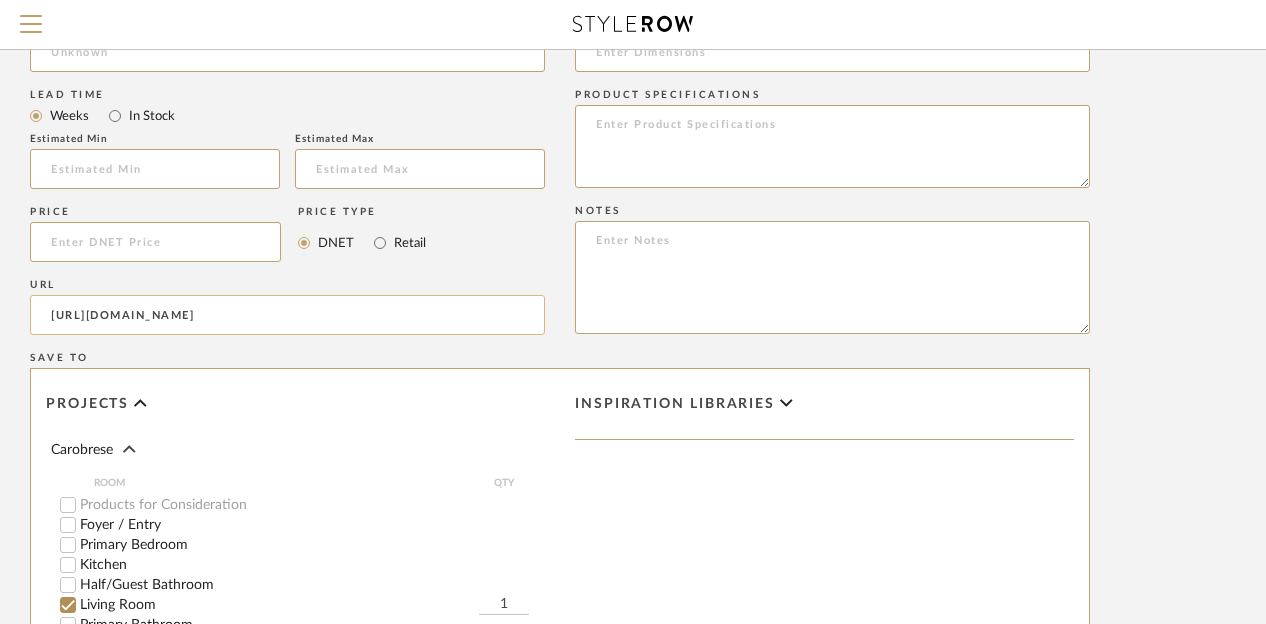 scroll, scrollTop: 0, scrollLeft: 691, axis: horizontal 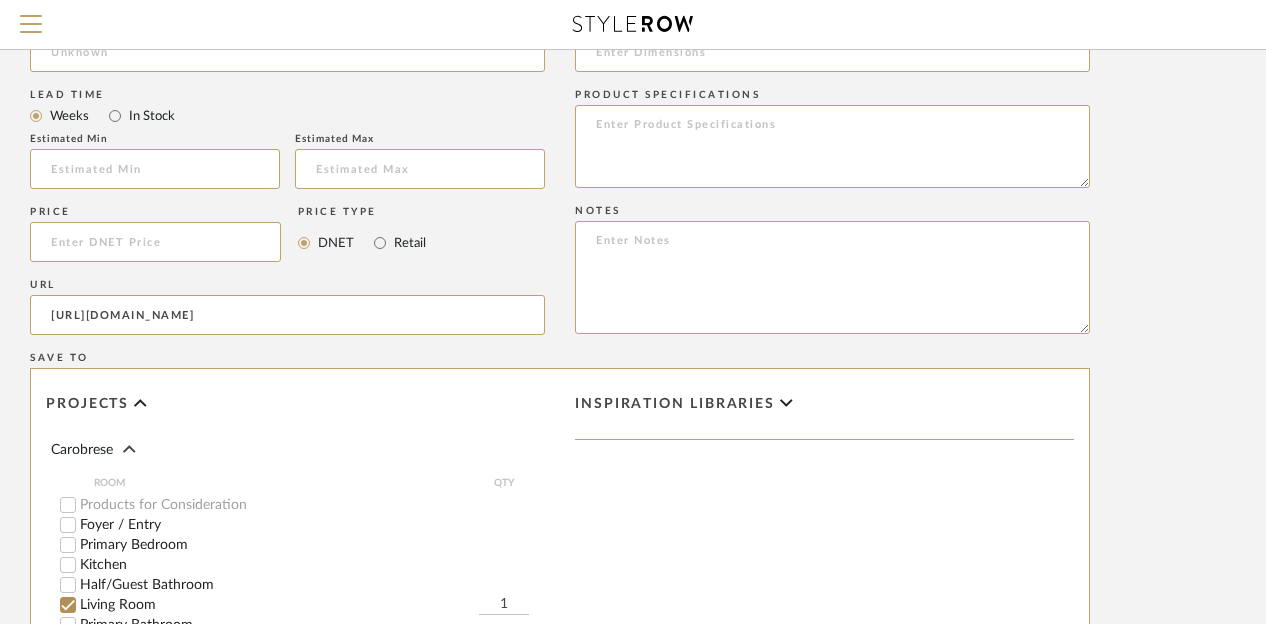 type on "https://www.wayfair.com/decor-pillows/pdp/comfydown-decorative-throw-pillow-insert-down-feathers-fill-100-cotton-cover-square-pillow-insert-w005059247.html?piid=1329208950" 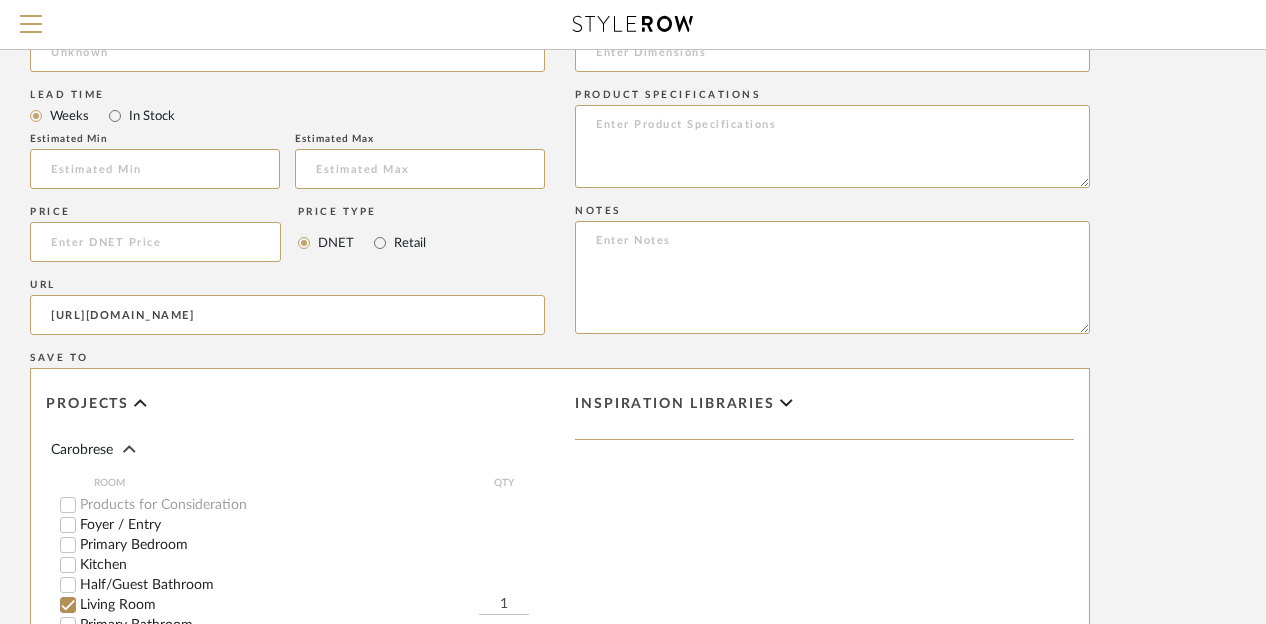 scroll, scrollTop: 0, scrollLeft: 0, axis: both 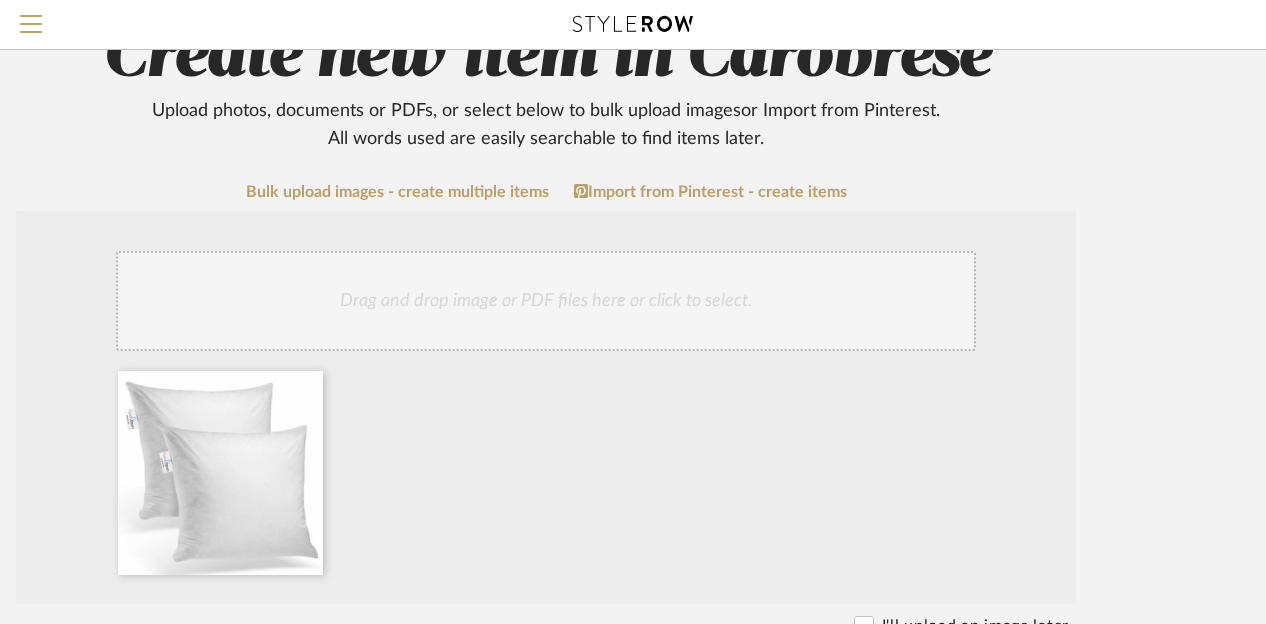 click on "Create new item in Carobrese   Upload photos, documents or PDFs, or select below to bulk upload images  or Import from Pinterest .  All words used are easily searchable to find items later.  Bulk upload images - create multiple items  Import from Pinterest - create items Drag and drop image or PDF files here or click to select. I'll upload an image later  Item Type  required Product Inspiration Image  Site Photo or PDF   Upload JPG/PNG images or PDF drawings to create an item with maximum functionality in a Project. By default all items are added to Library.   ITEM CATEGORY  required (Searchable in Project & Library)  PRODUCT TYPE  Item name   Brand / Vendor   Lead Time  Weeks In Stock  Estimated Min   Estimated Max   Price   Price Type  DNET Retail  URL  https://www.wayfair.com/decor-pillows/pdp/comfydown-decorative-throw-pillow-insert-down-feathers-fill-100-cotton-cover-square-pillow-insert-w005059247.html?piid=1329208950  Tags   Description   Dimensions   Product Specifications   Notes   Save To  ROOM 1" 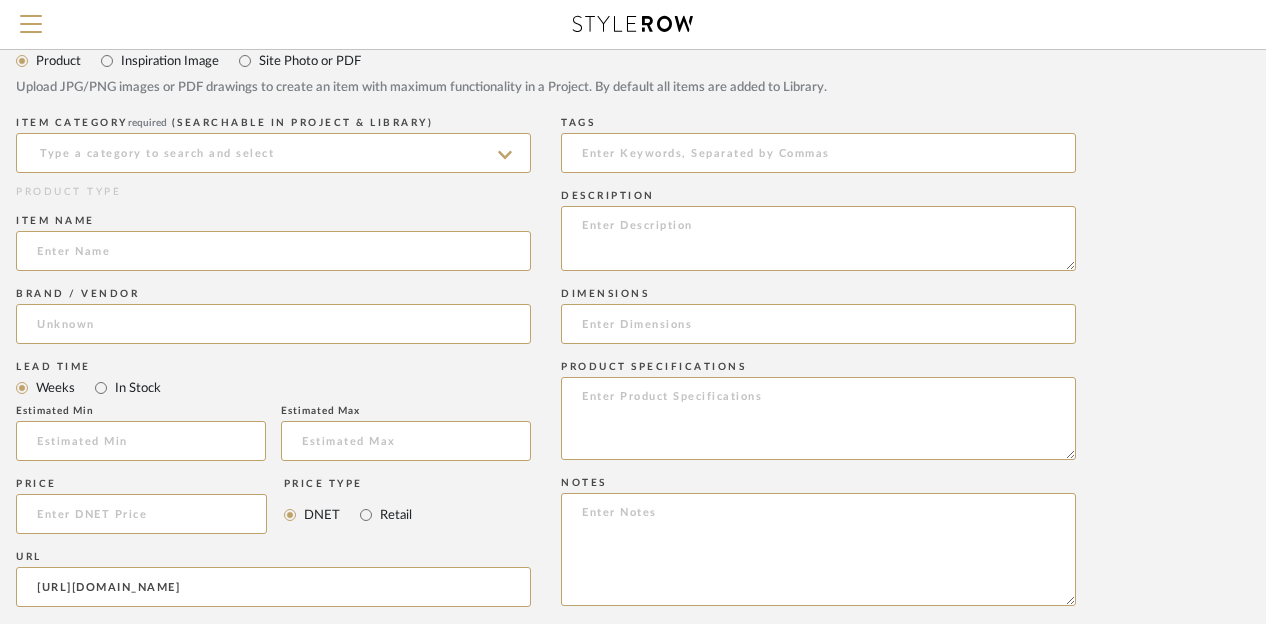 scroll, scrollTop: 810, scrollLeft: 174, axis: both 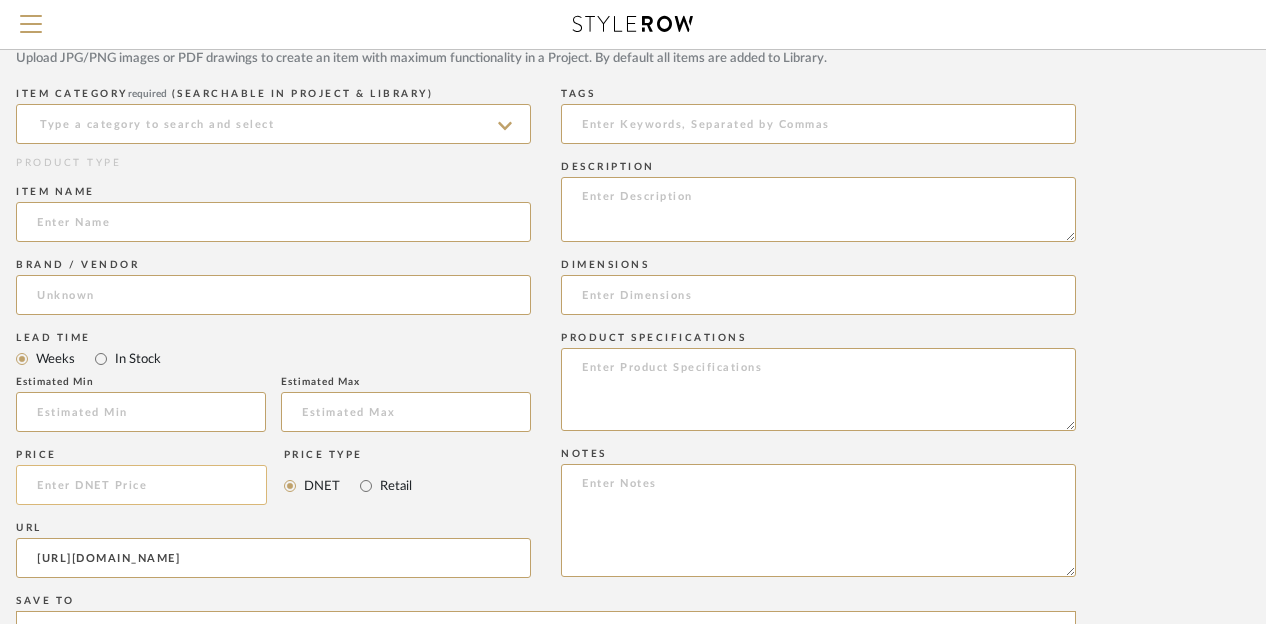 click 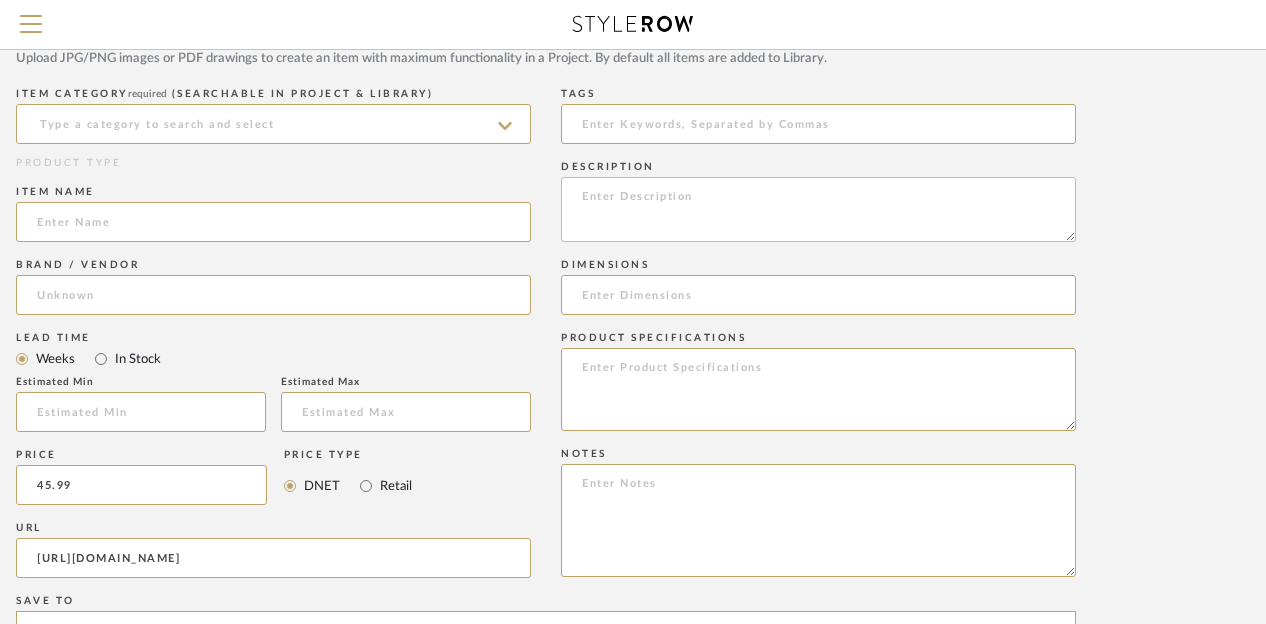 type on "$45.99" 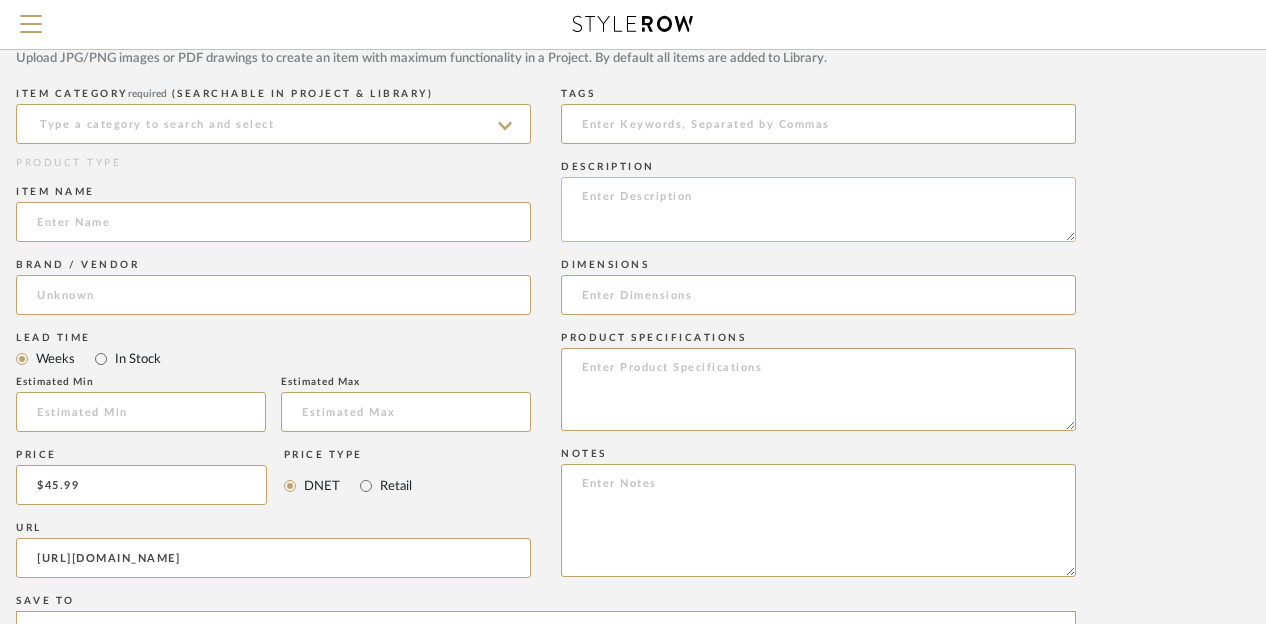 click 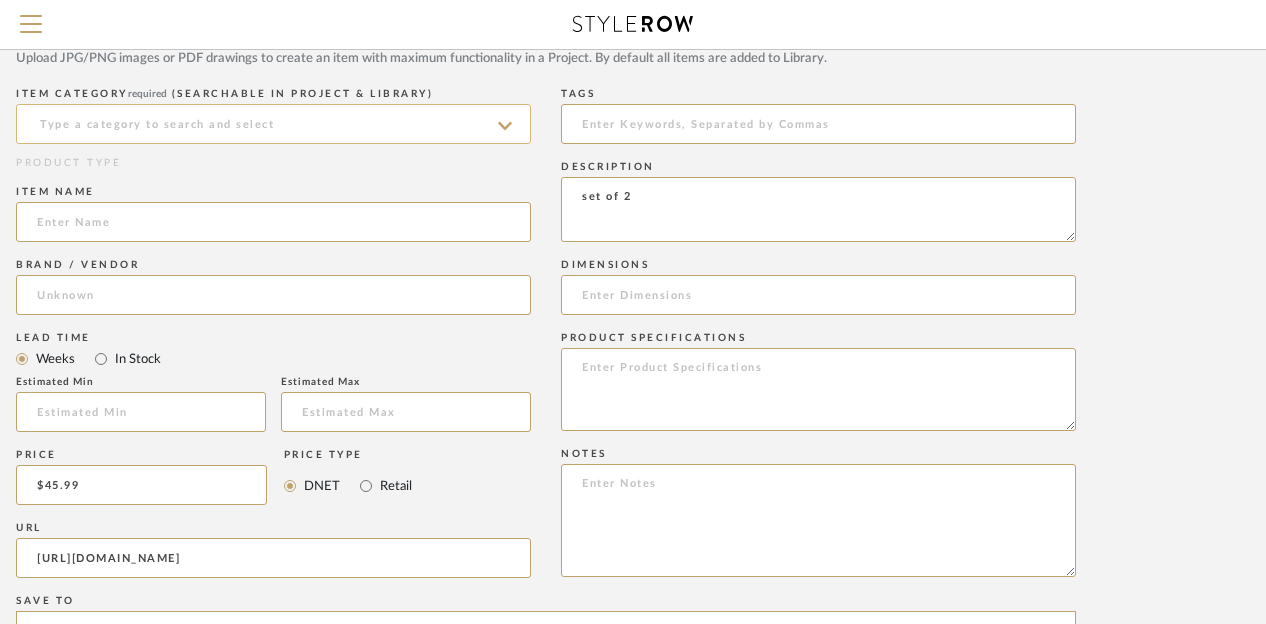 type on "set of 2" 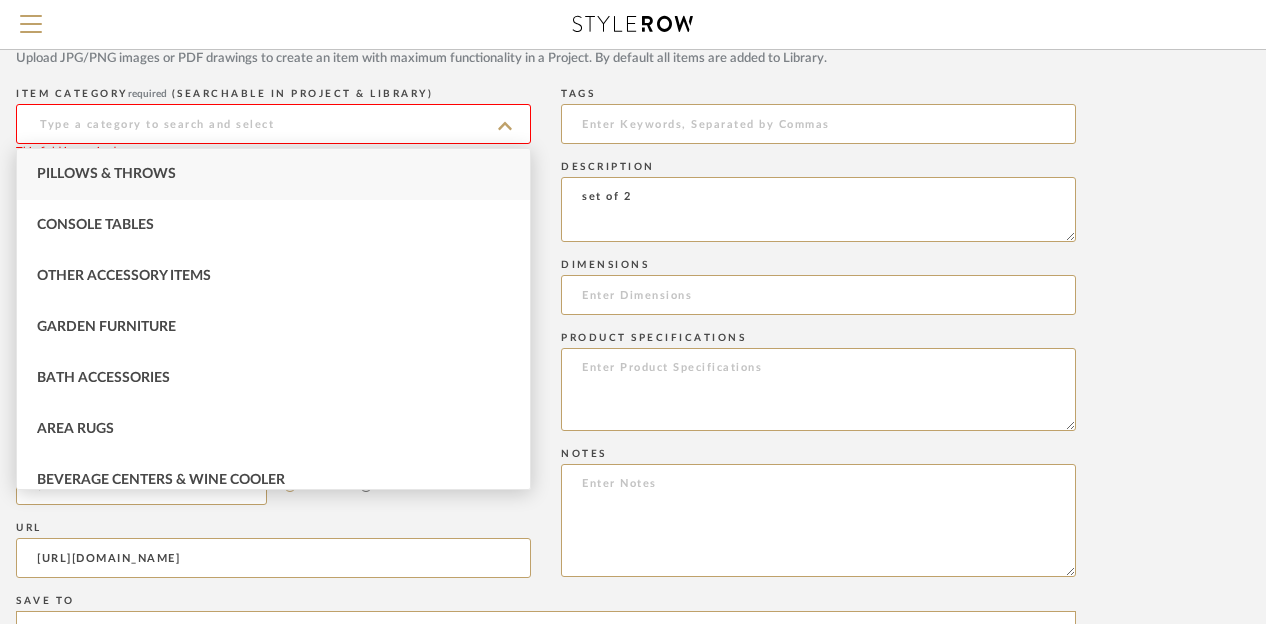 click on "Pillows & Throws" at bounding box center [273, 174] 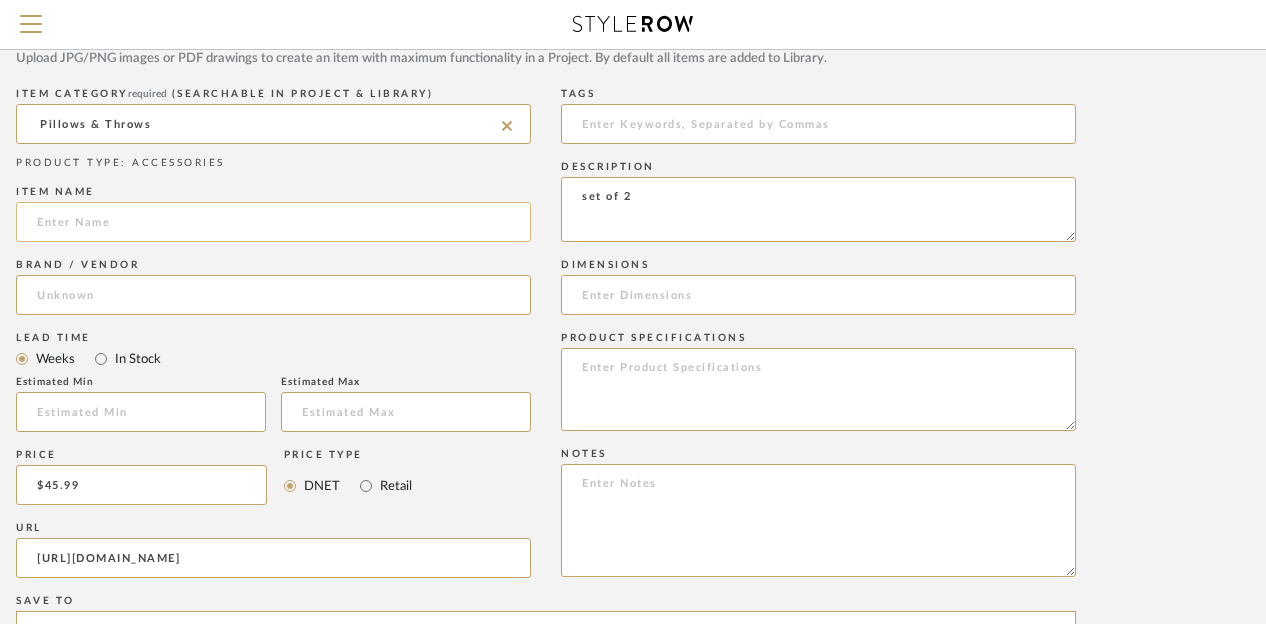 click 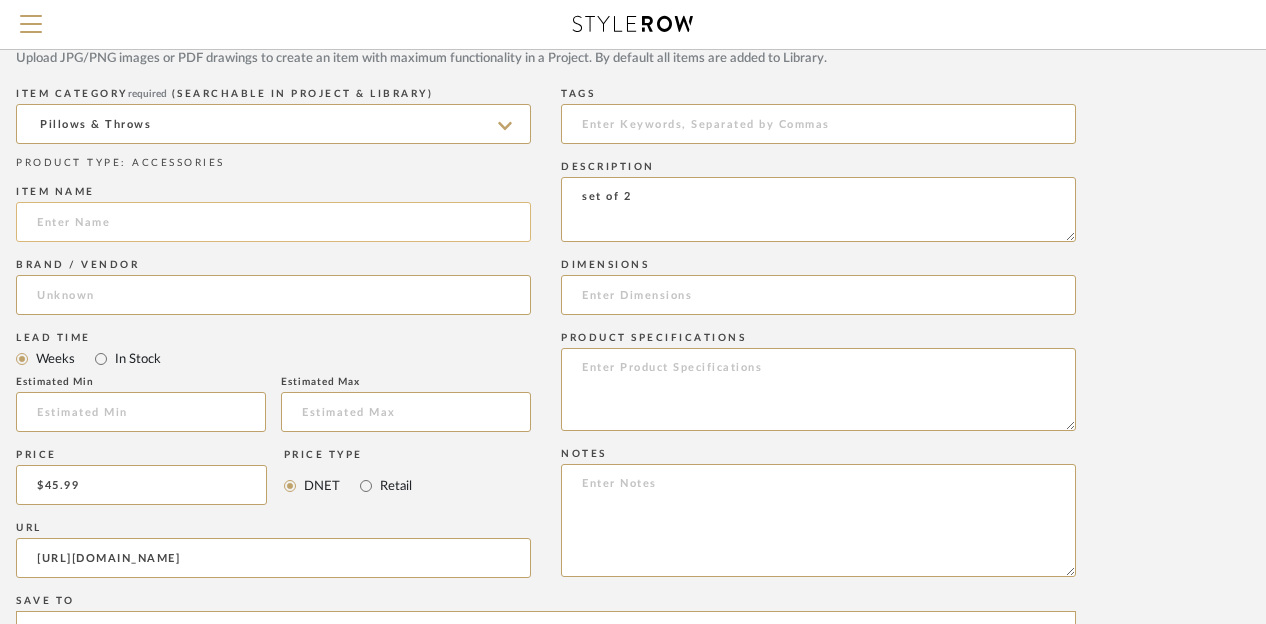 paste on "Decorative Throw Pillow Insert Down Feathers Fill 100% Cotton Cover Square Pillow Insert (Set of 2)" 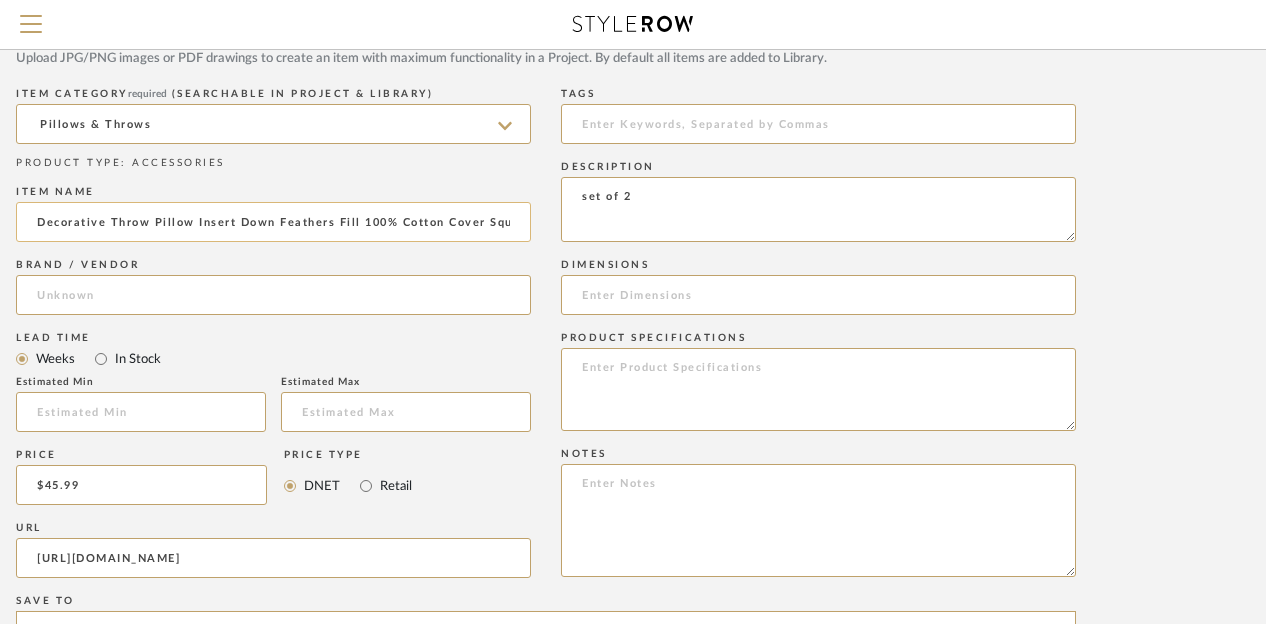 scroll, scrollTop: 0, scrollLeft: 165, axis: horizontal 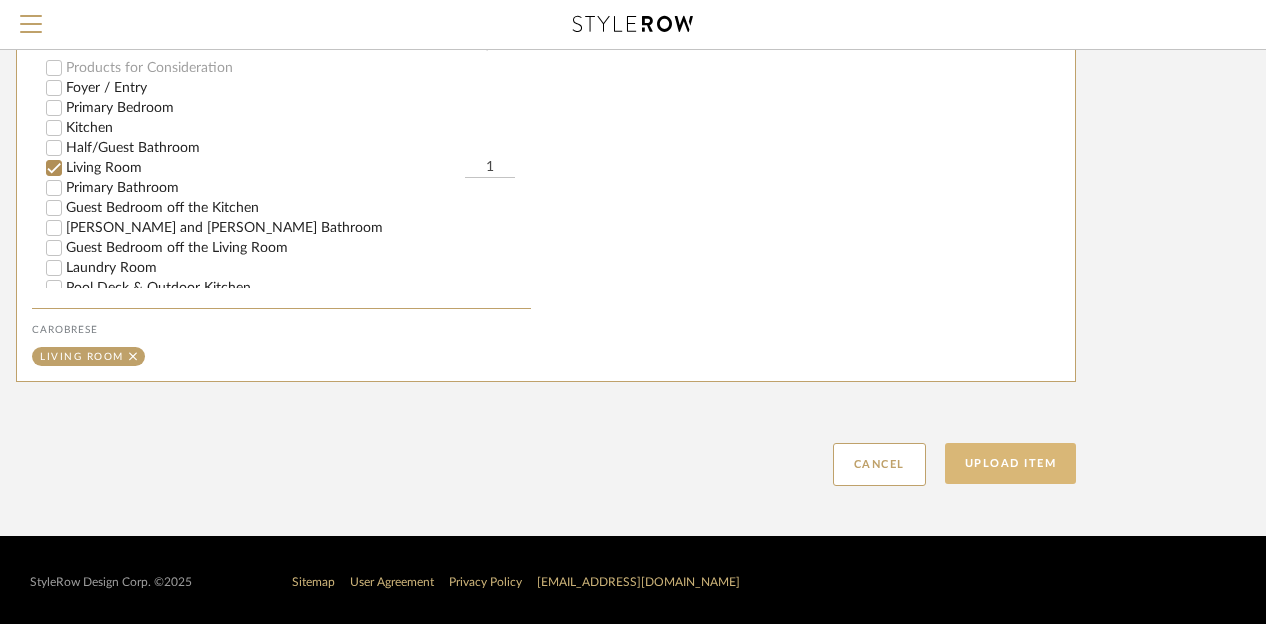 type on "Decorative Throw Pillow Insert Down Feathers Fill 100% Cotton Cover Square Pillow Insert (Set of 2)" 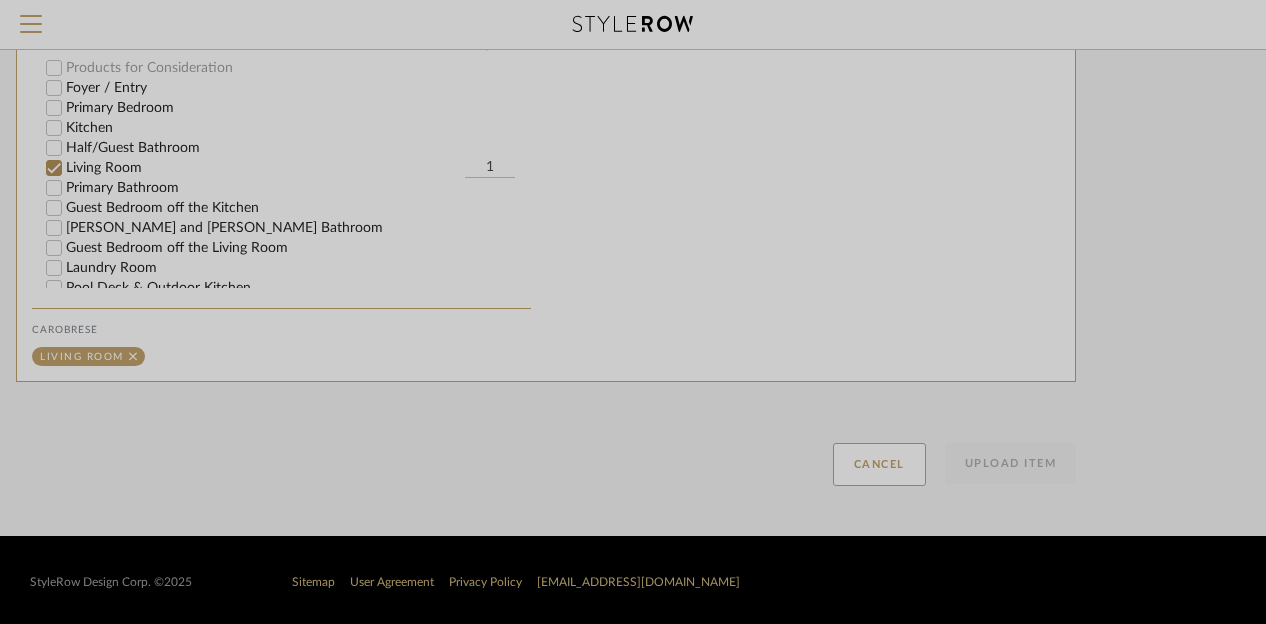 click 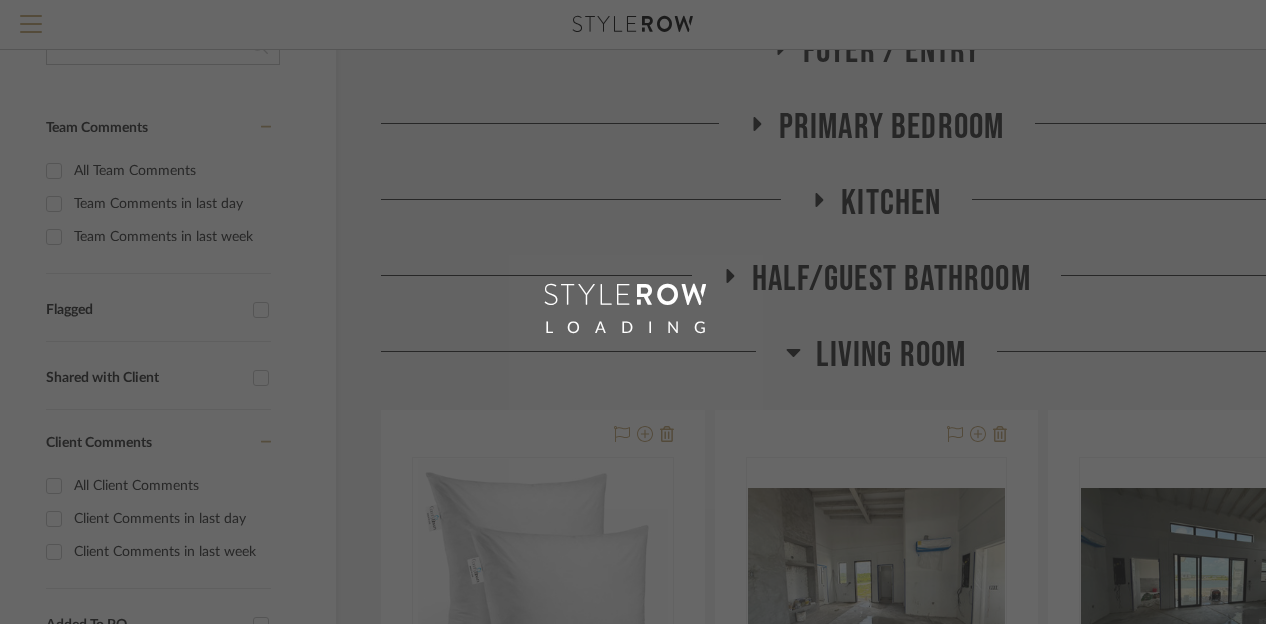 scroll, scrollTop: 0, scrollLeft: 0, axis: both 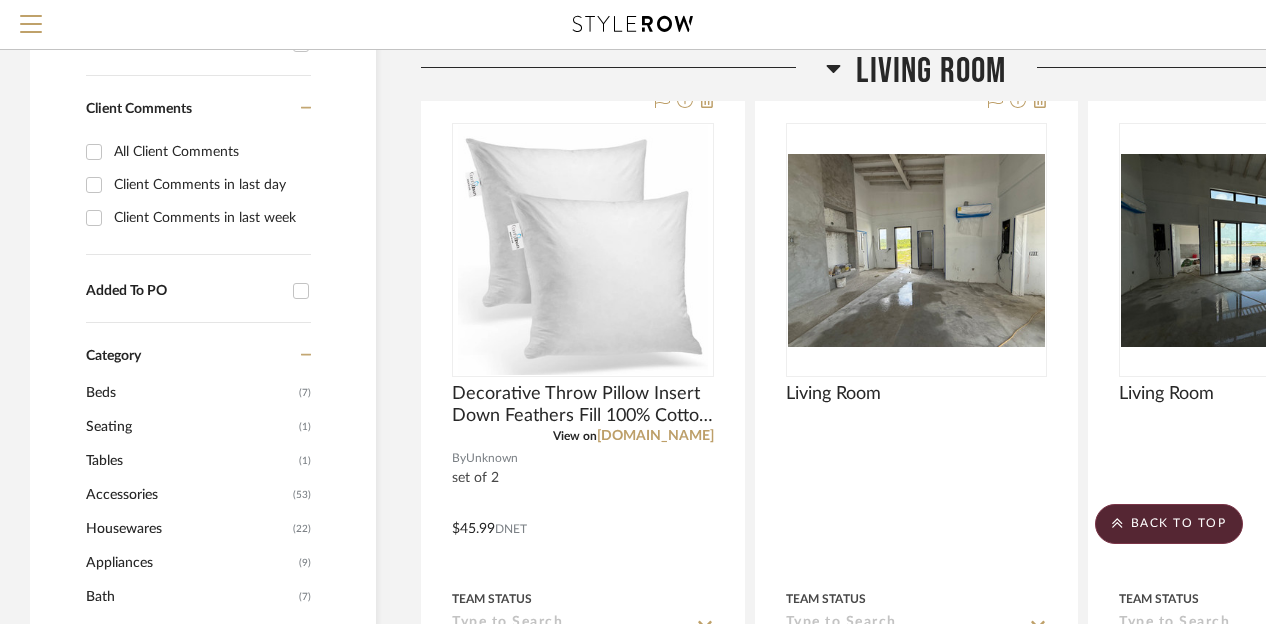 click 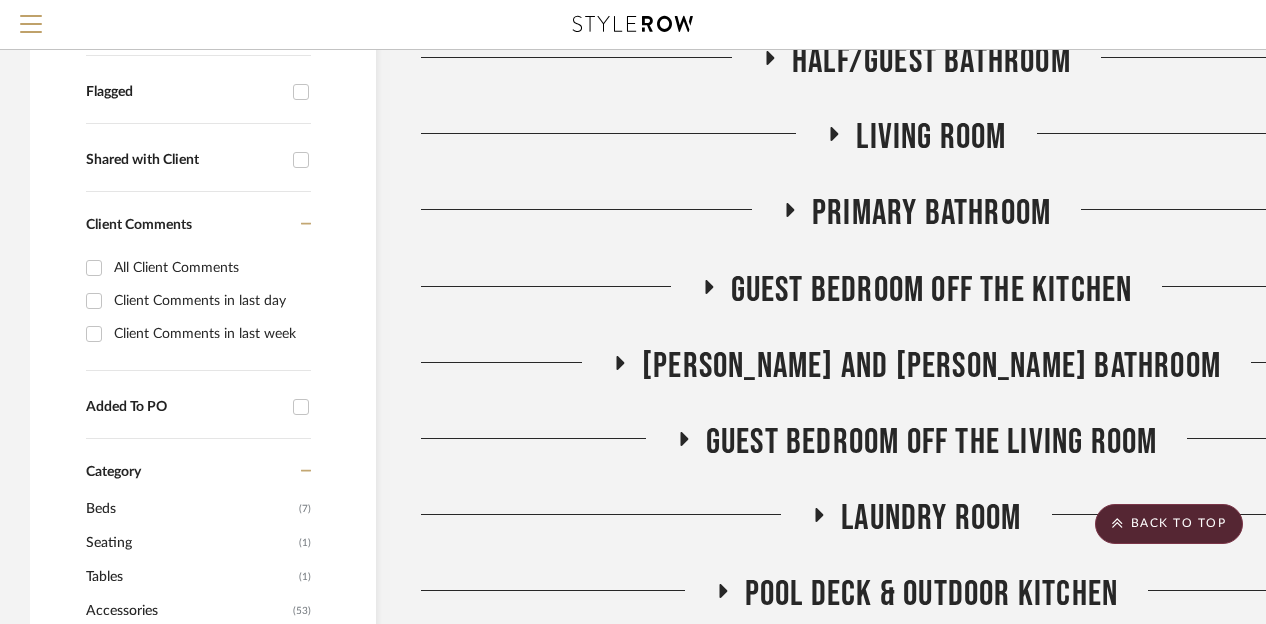 scroll, scrollTop: 550, scrollLeft: 0, axis: vertical 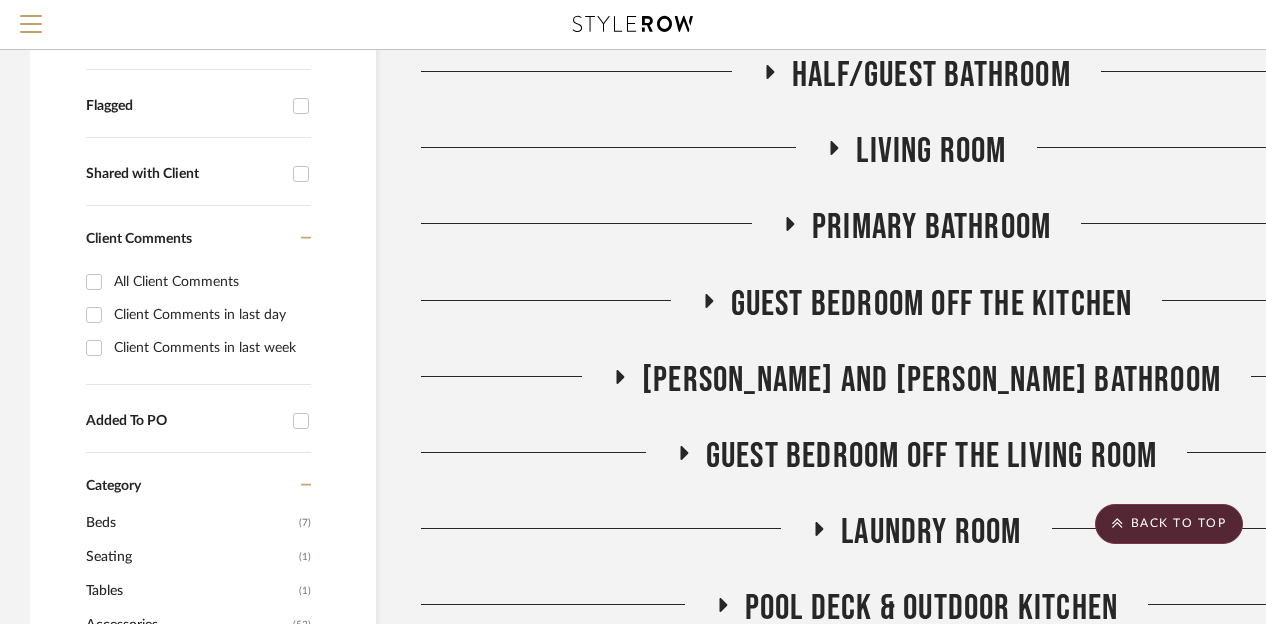 click 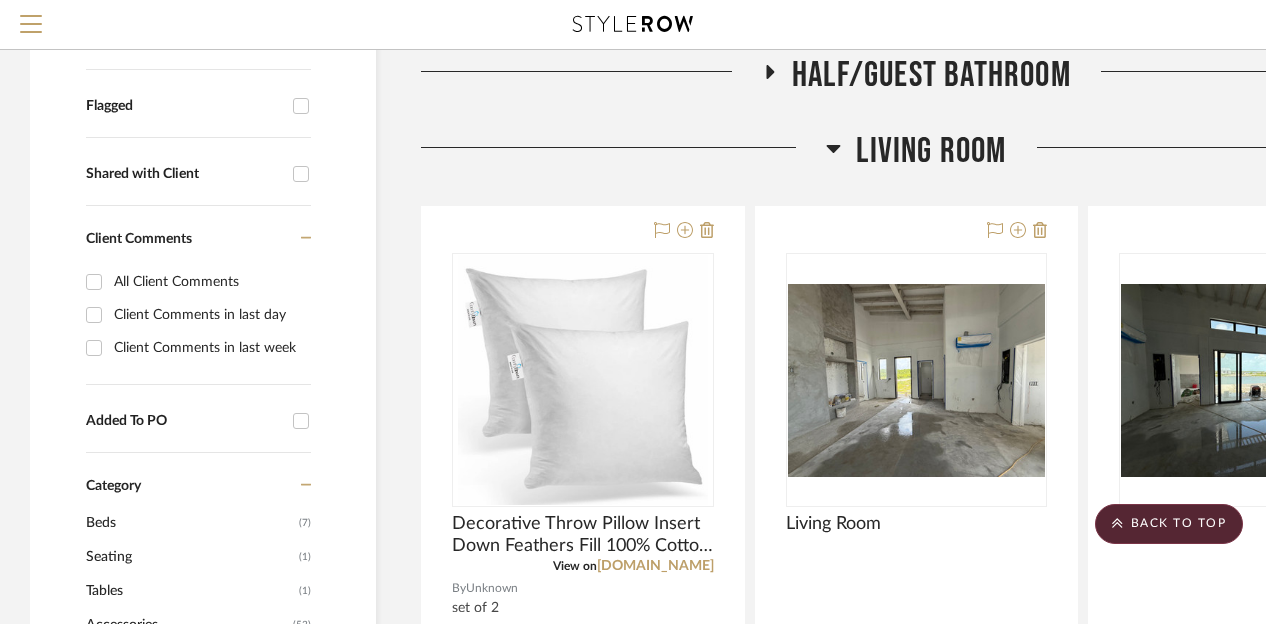 scroll, scrollTop: 550, scrollLeft: 174, axis: both 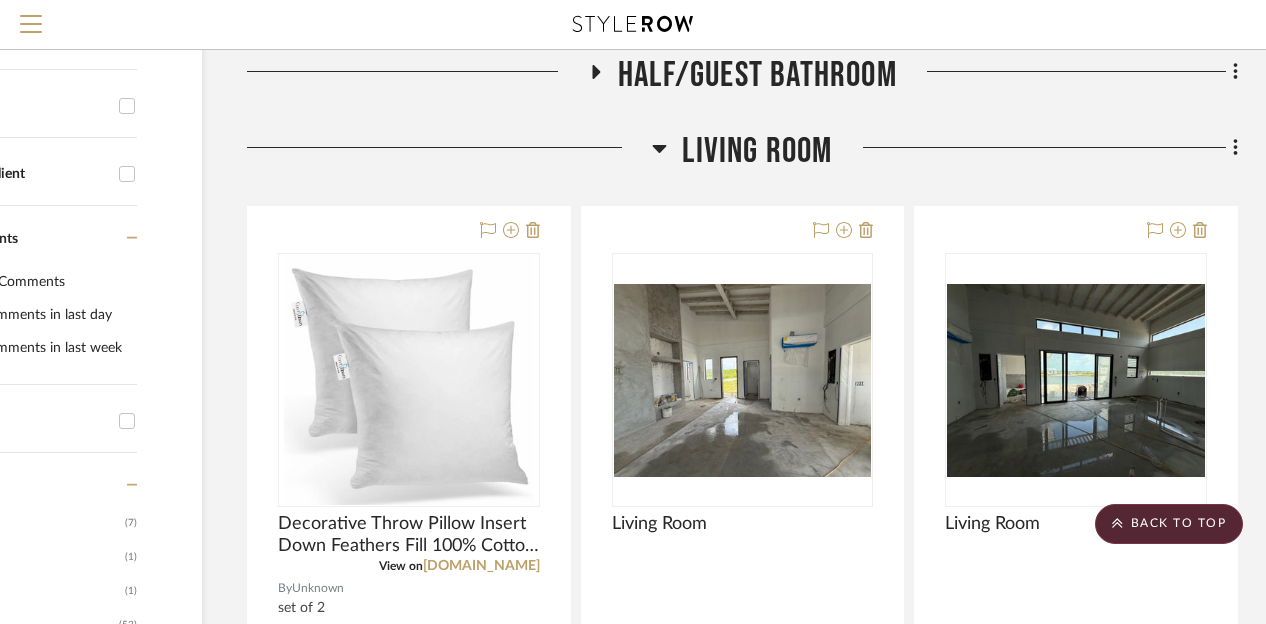 click on "Filter by keyword, category or name prior to exporting to Excel or Bulk Actions Team Comments All Team Comments Team Comments in last day Team Comments in last week Flagged Shared with Client Client Comments All Client Comments Client Comments in last day Client Comments in last week Added To PO Category  Beds    (7)   Seating   (1)   Tables   (1)   Accessories    (53)   Housewares   (22)   Appliances   (9)   Bath   (7)   Electronics   (6)   Lighting   (6)   Outdoor   (6)   Bedding   (5)   Architectural Elements   (1)   Architectural Finishes   (1)   Hardware   (1)   Rugs   (1)  Brand amazon  (6)  Custom Contract Furnishings  (1)  Samsung  (2)  Wayfair  (3)  Upload Method Uploaded  (155)  Added By Amie Carobrese  (127)  Monica Munoz  (28)  Item Type Product  (127)  Site Photo or PDF  (28)  Lead Time Weeks In Stock Price 0  7,500 +  0 7500  Filter Products   Displaying 191 products  Reorder Rooms LOADING Foyer / Entry Primary Bedroom Kitchen Half/Guest Bathroom Living Room View on  wayfair.com  By  Unknown" 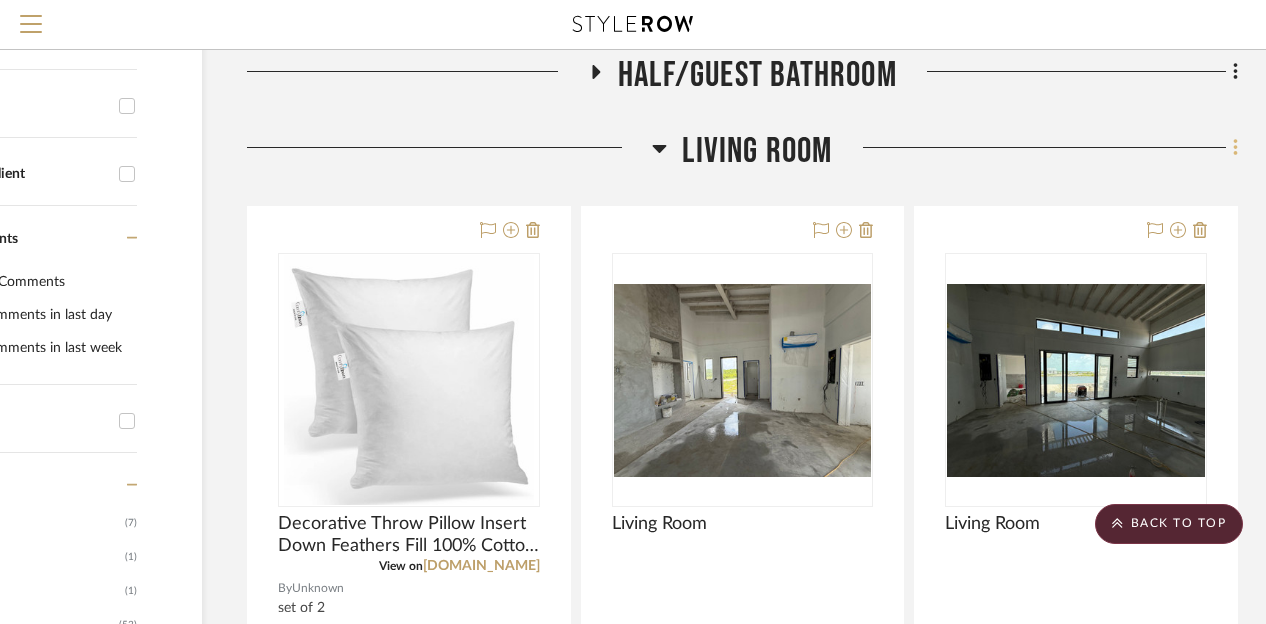 click 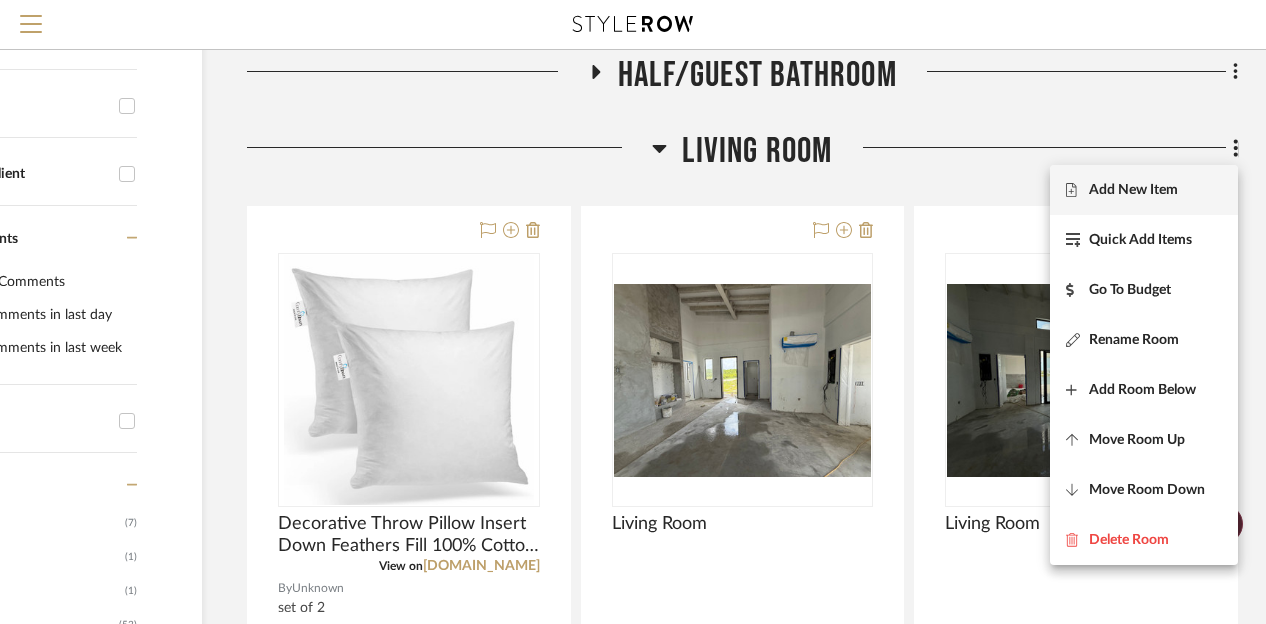 click on "Add New Item" at bounding box center [1133, 190] 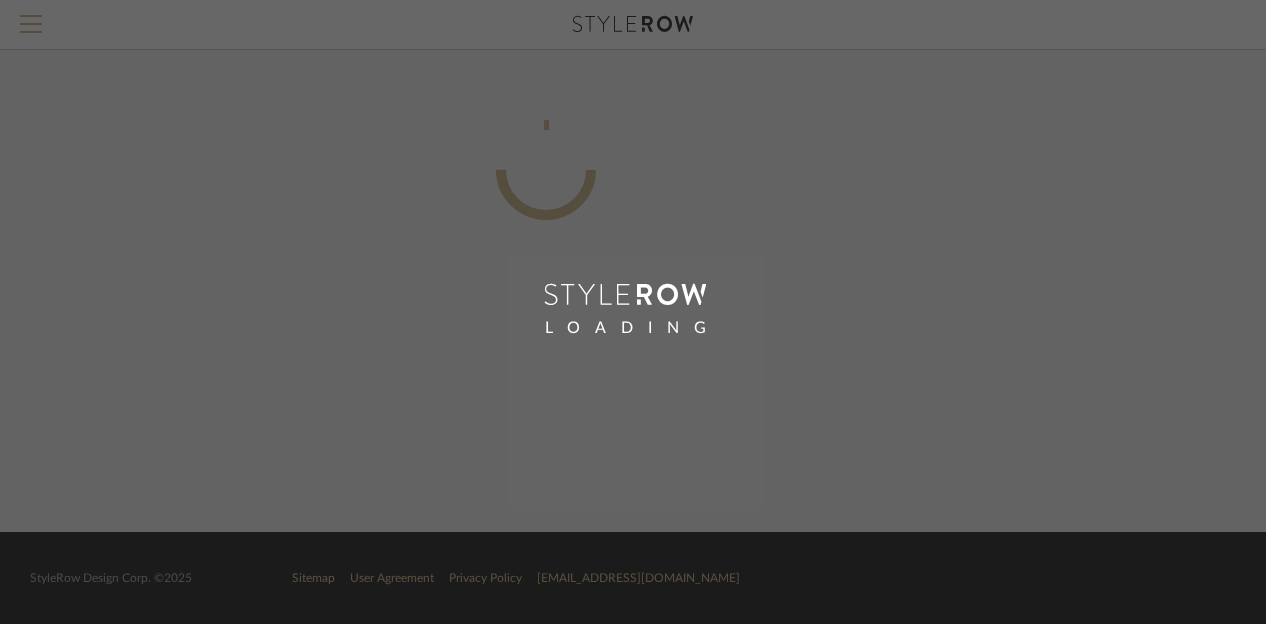scroll, scrollTop: 0, scrollLeft: 160, axis: horizontal 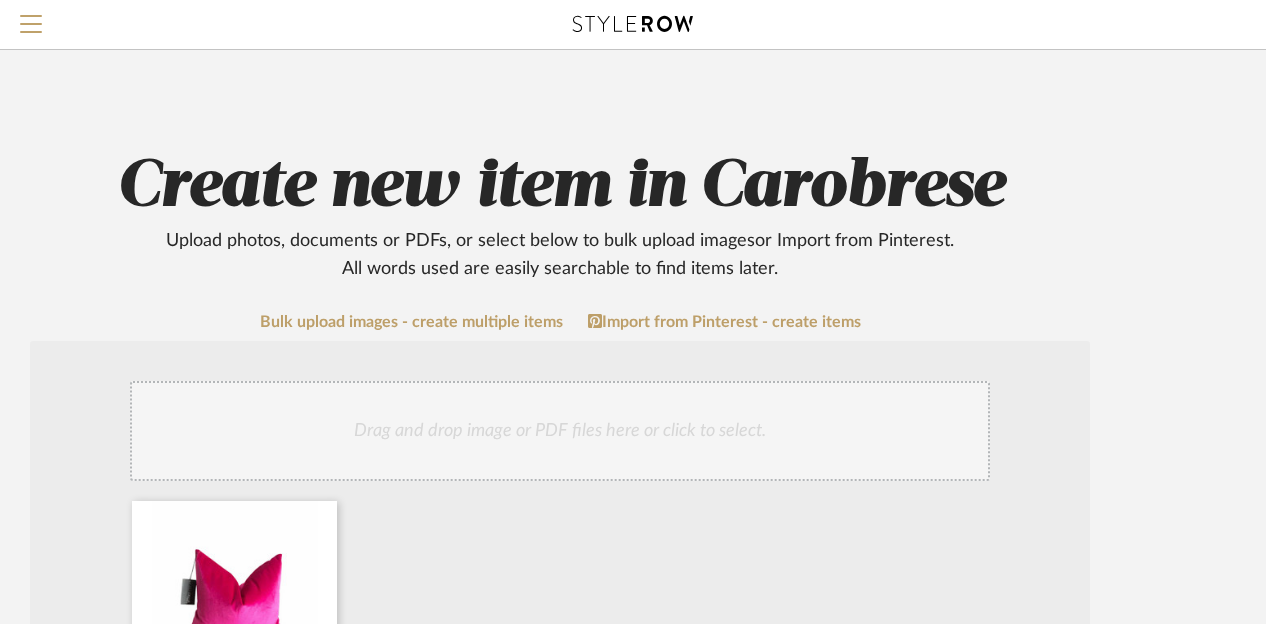 click on "Create new item in Carobrese   Upload photos, documents or PDFs, or select below to bulk upload images  or Import from Pinterest .  All words used are easily searchable to find items later.  Bulk upload images - create multiple items  Import from Pinterest - create items Drag and drop image or PDF files here or click to select. I'll upload an image later  Item Type  required Product Inspiration Image  Site Photo or PDF   Upload JPG/PNG images or PDF drawings to create an item with maximum functionality in a Project. By default all items are added to Library.   ITEM CATEGORY  required (Searchable in Project & Library)  PRODUCT TYPE  Item name   Brand / Vendor   Lead Time  Weeks In Stock  Estimated Min   Estimated Max   Price   Price Type  DNET Retail  URL   Tags   Description   Dimensions   Product Specifications   Notes   Save To  Projects Carobrese ROOM QTY  Products for Consideration   Foyer / Entry   Primary Bedroom   Kitchen   Half/Guest Bathroom   Living Room  1  Primary Bathroom   Laundry Room   BTB" 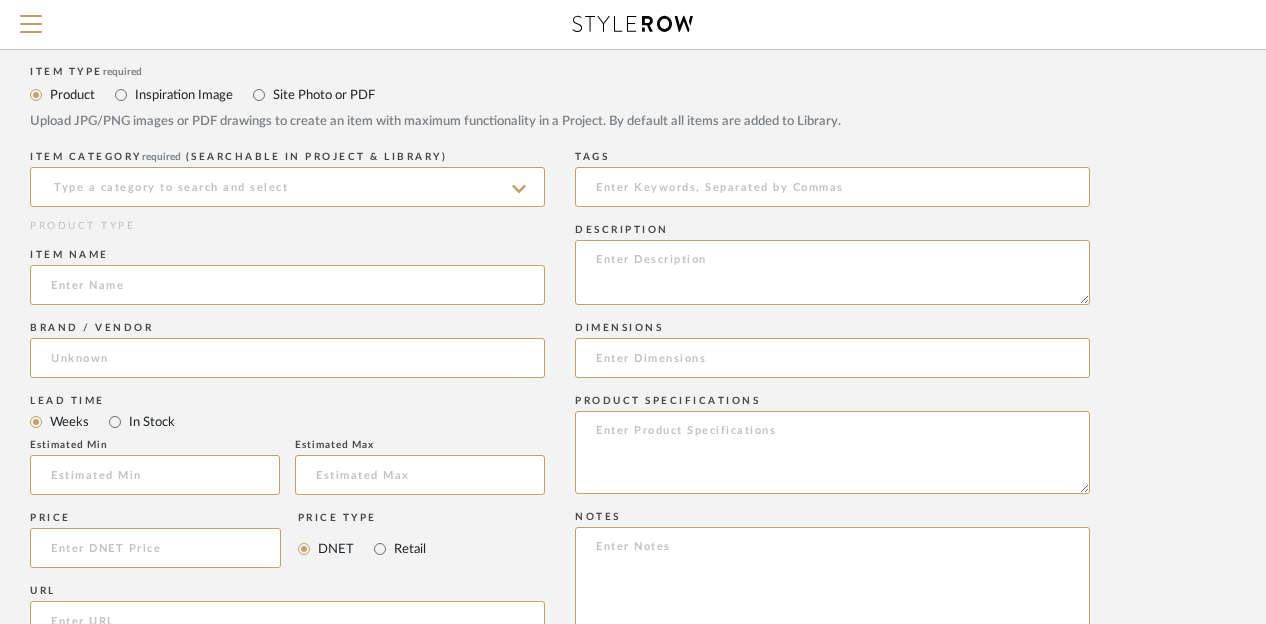 scroll, scrollTop: 880, scrollLeft: 160, axis: both 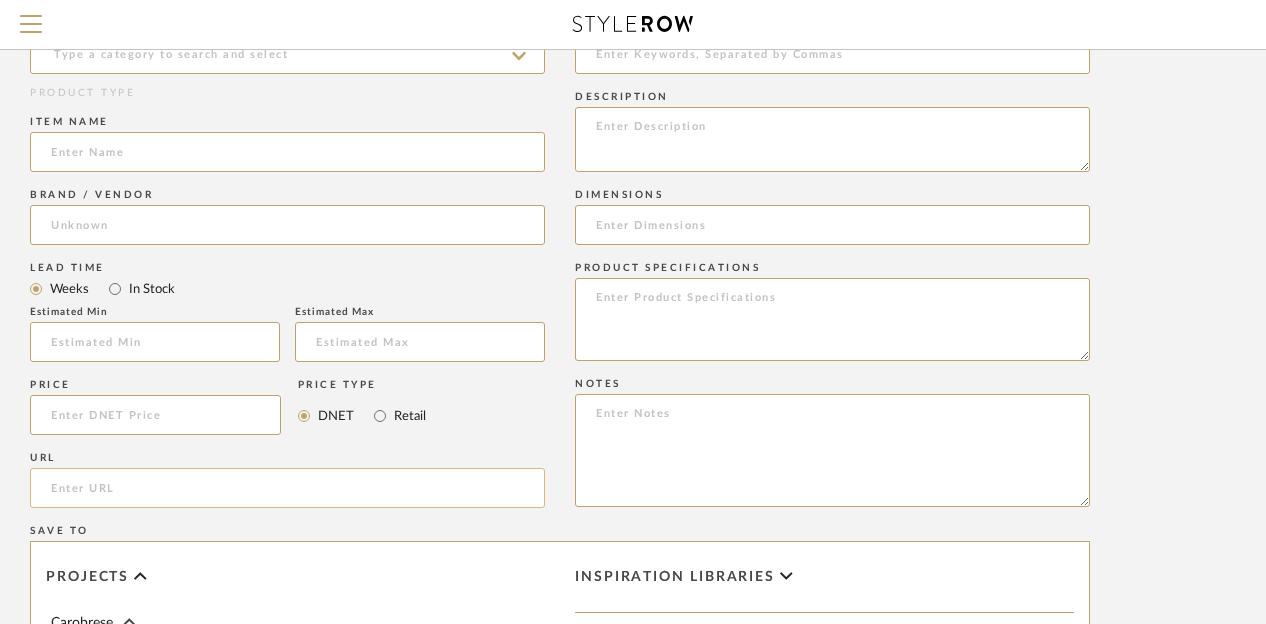 click 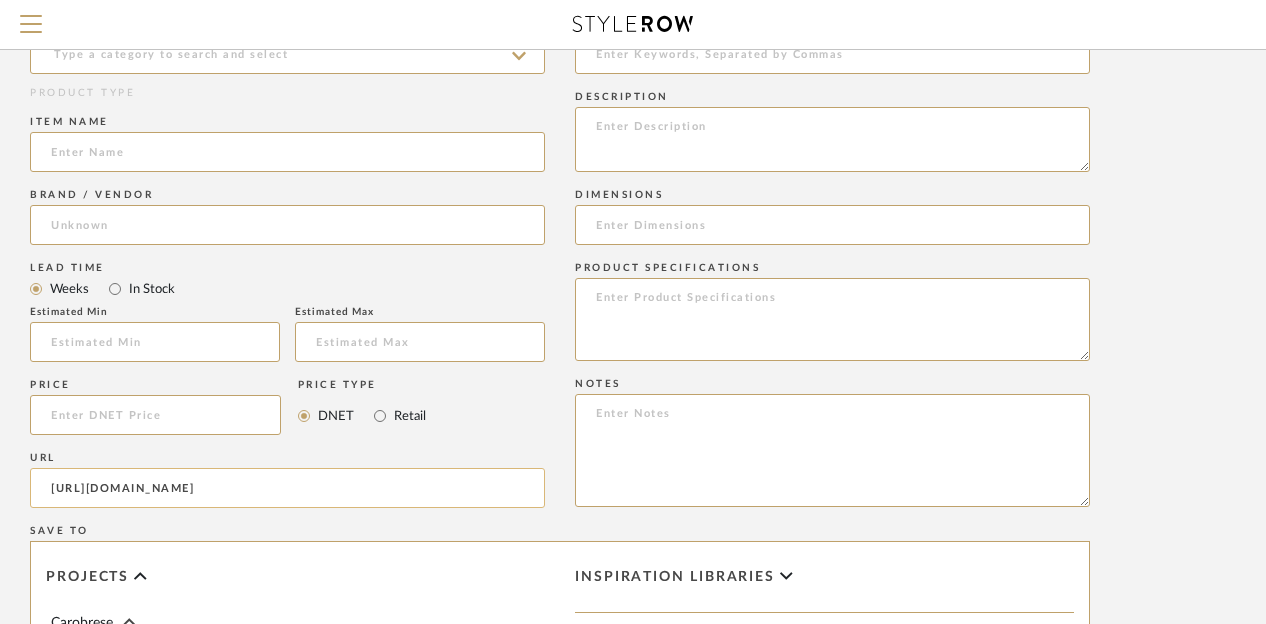 scroll, scrollTop: 0, scrollLeft: 528, axis: horizontal 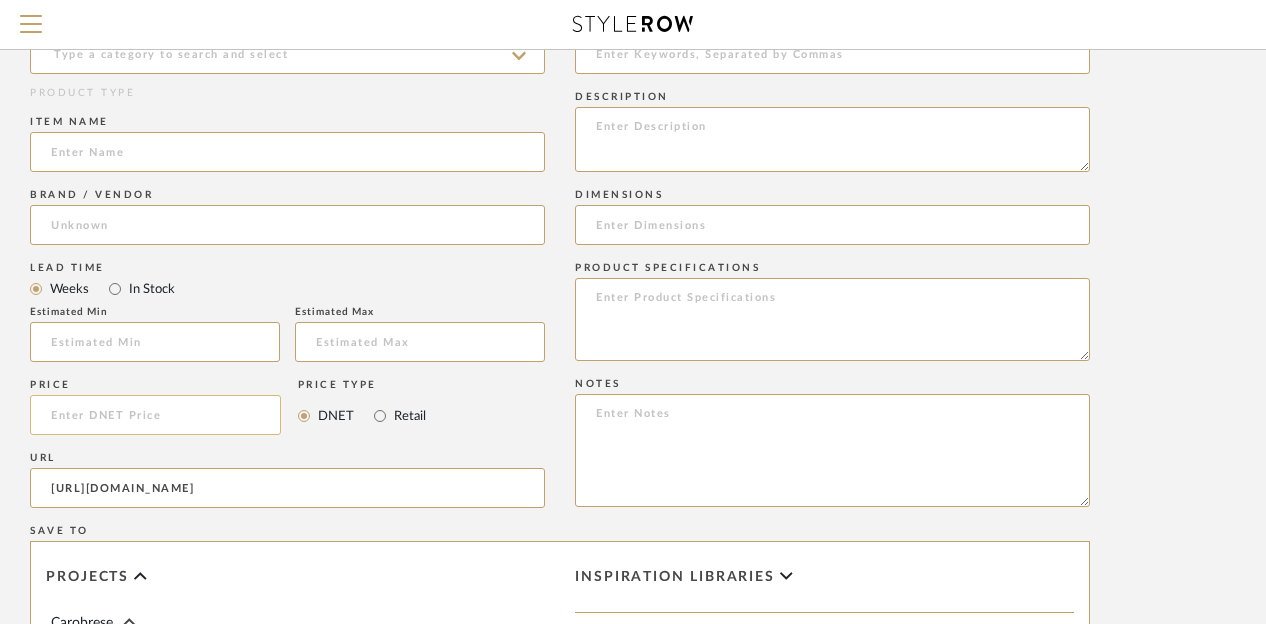 type on "https://www.wayfair.com/decor-pillows/pdp/modish-decor-pillows-velvet-pillow-cover-ddis1004.html?redir=ddis1004&rtype=8&piid=86366059%2C86366054" 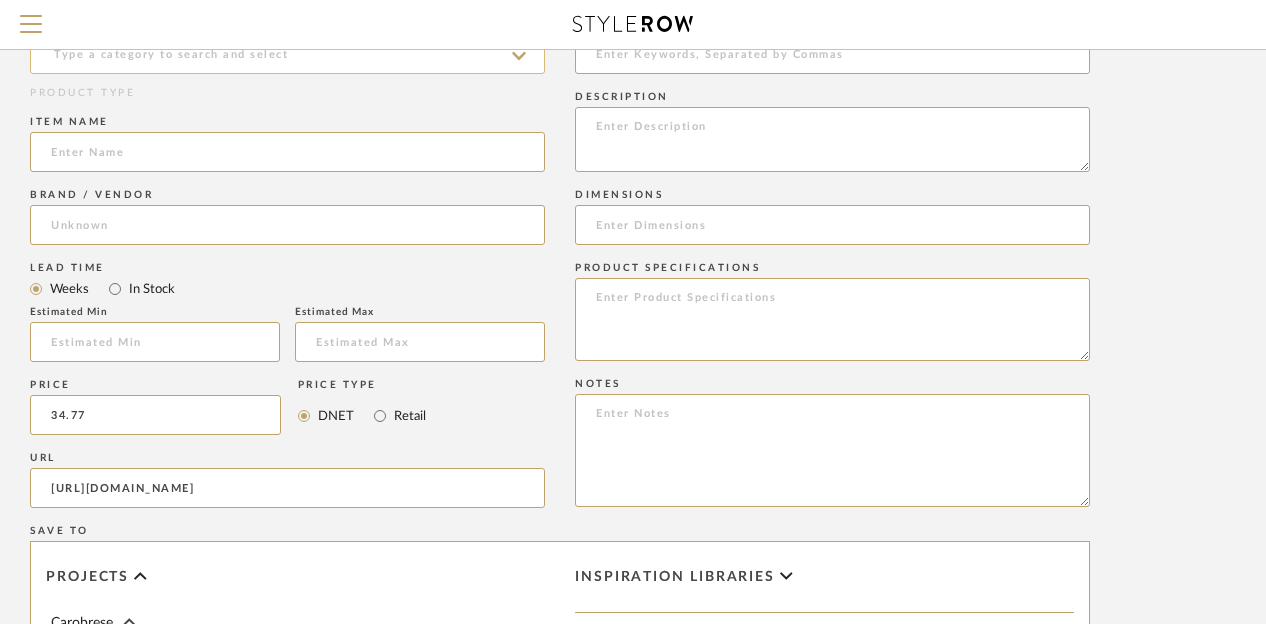type on "$34.77" 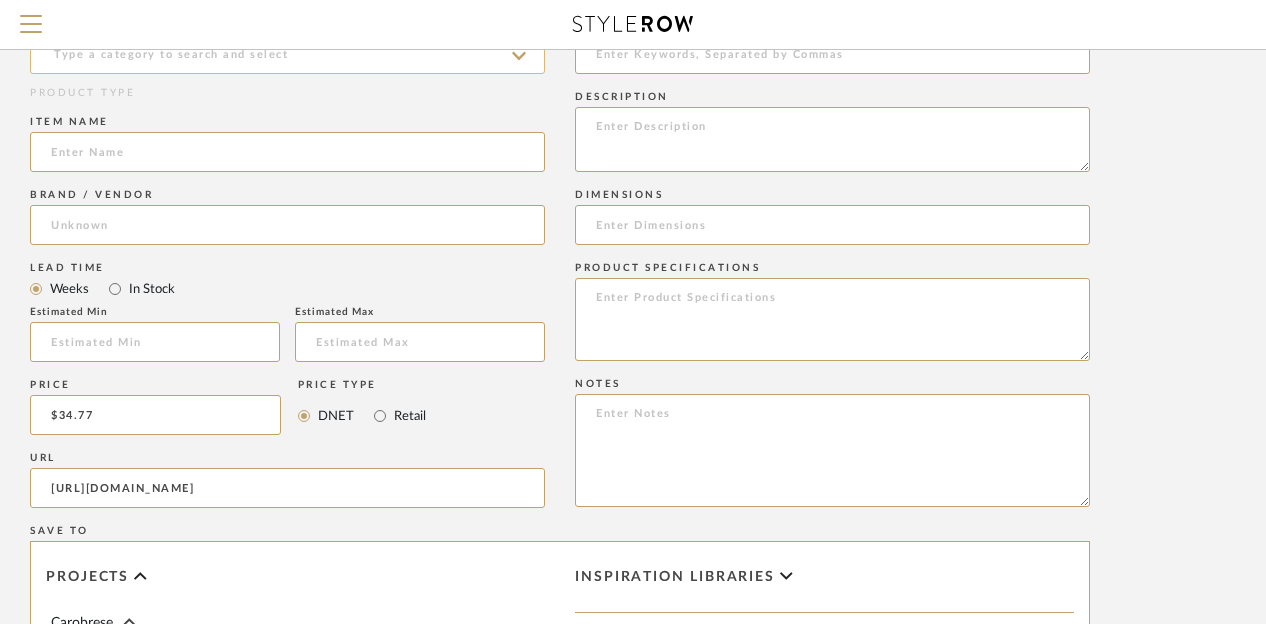 click 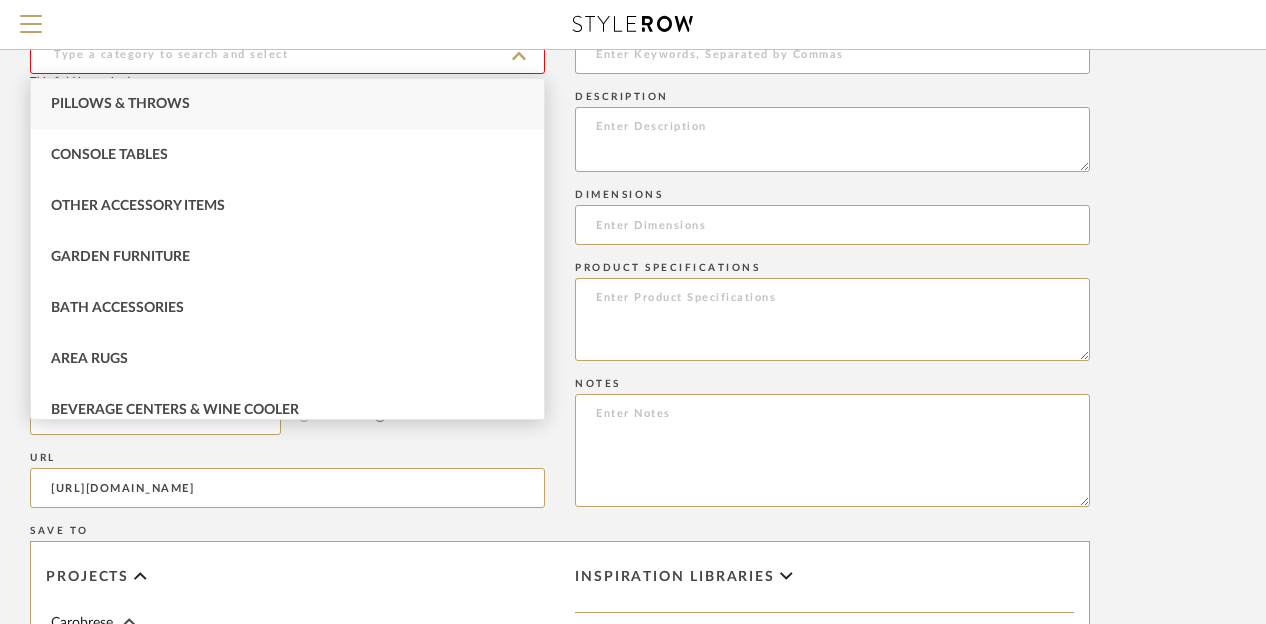 click on "Pillows & Throws" at bounding box center (287, 104) 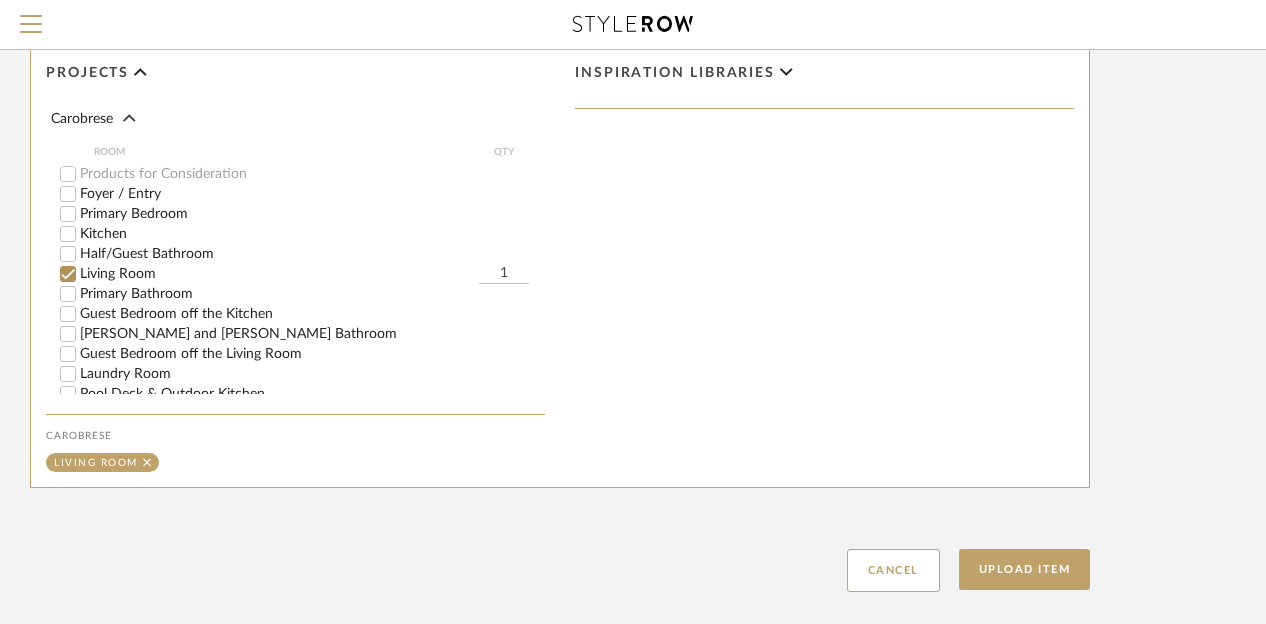 scroll, scrollTop: 1492, scrollLeft: 160, axis: both 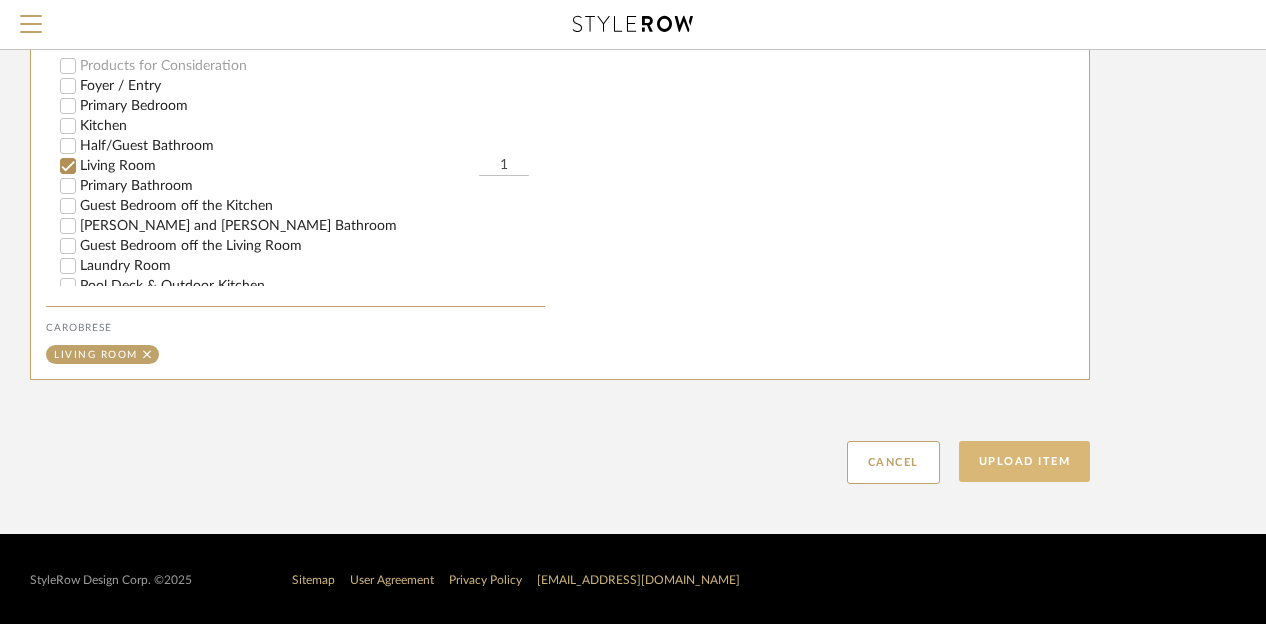 click on "Upload Item" 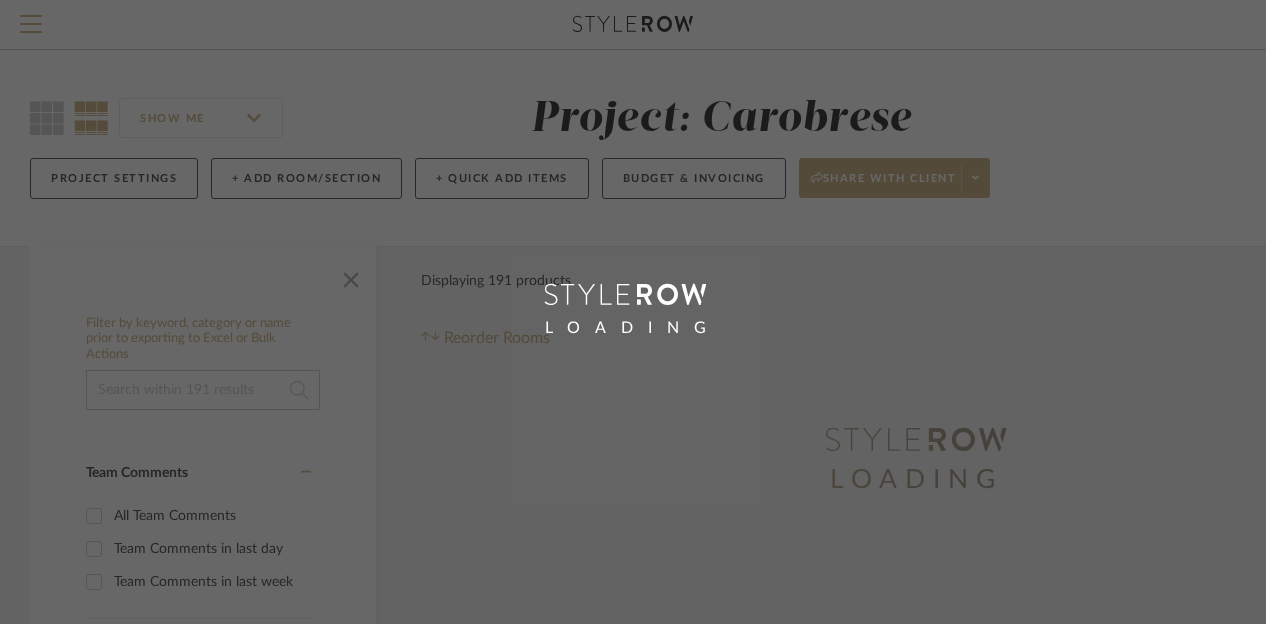 scroll, scrollTop: 0, scrollLeft: 0, axis: both 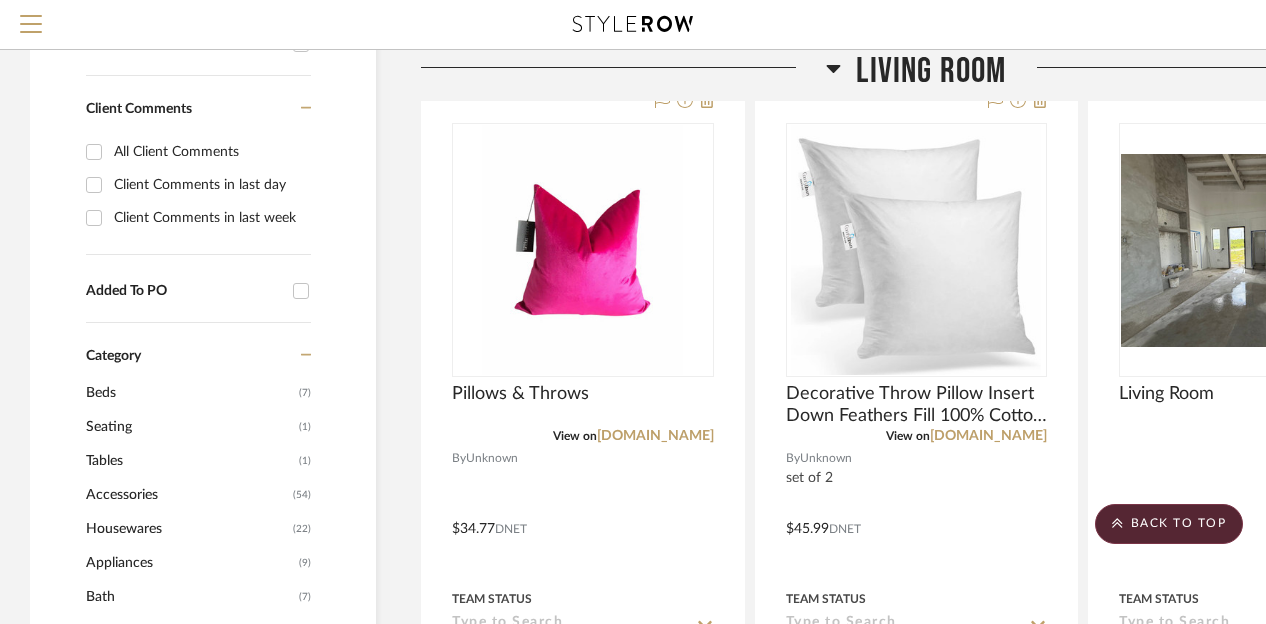 click 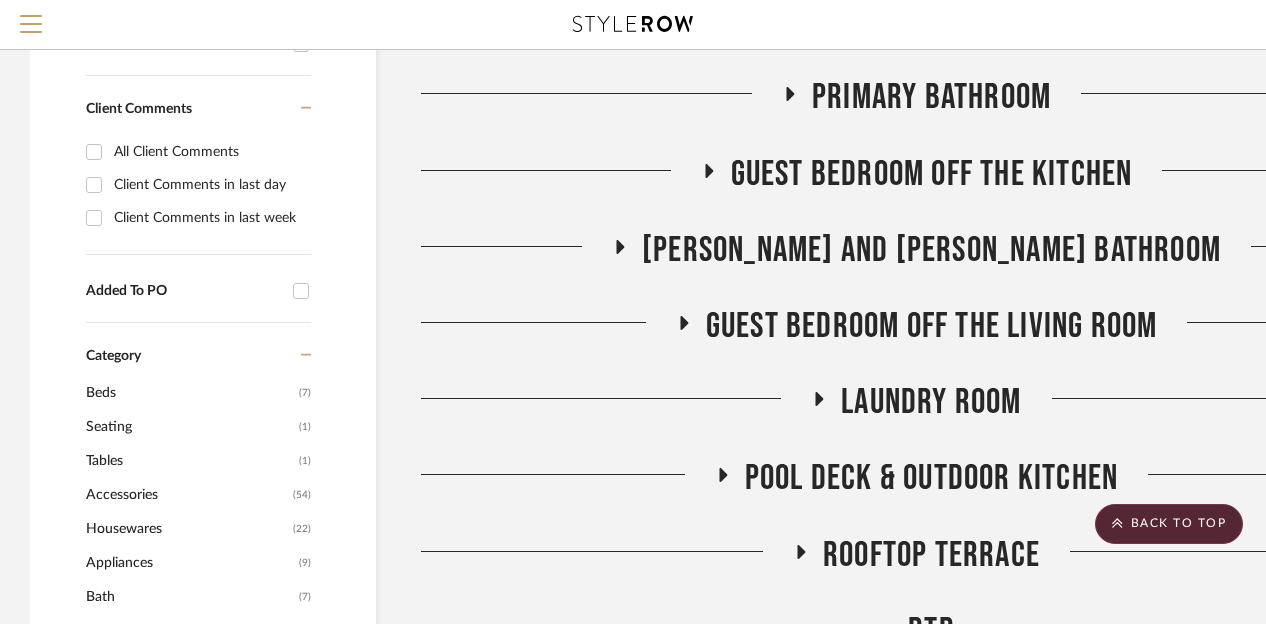 click 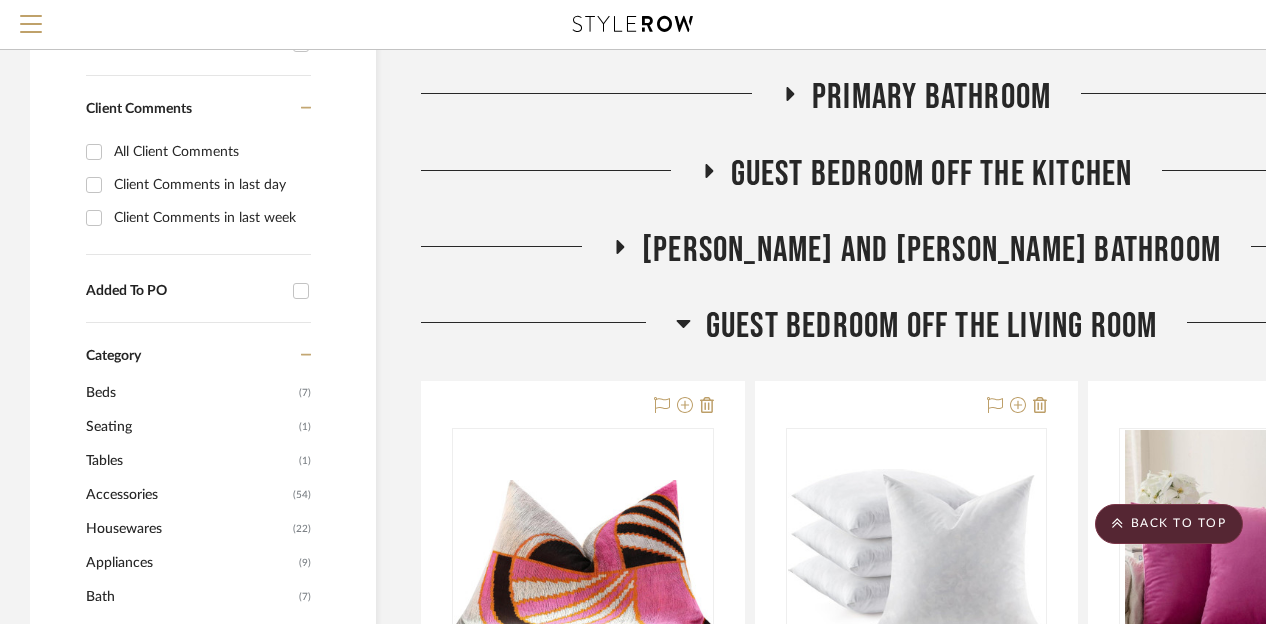 click 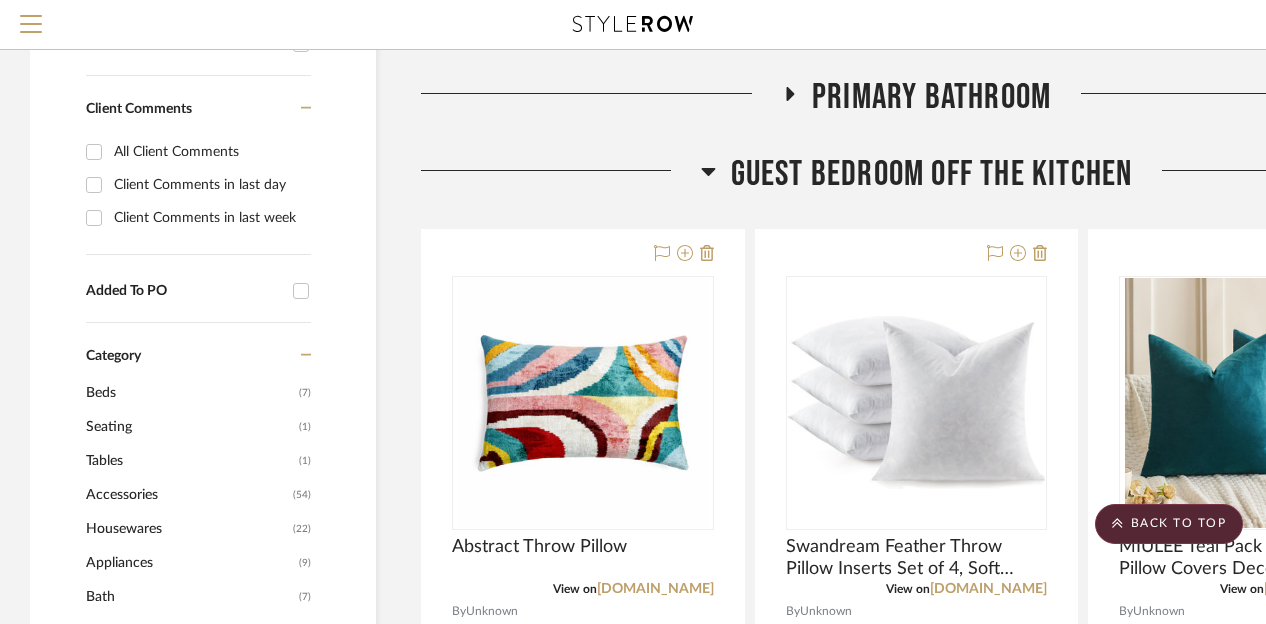 click 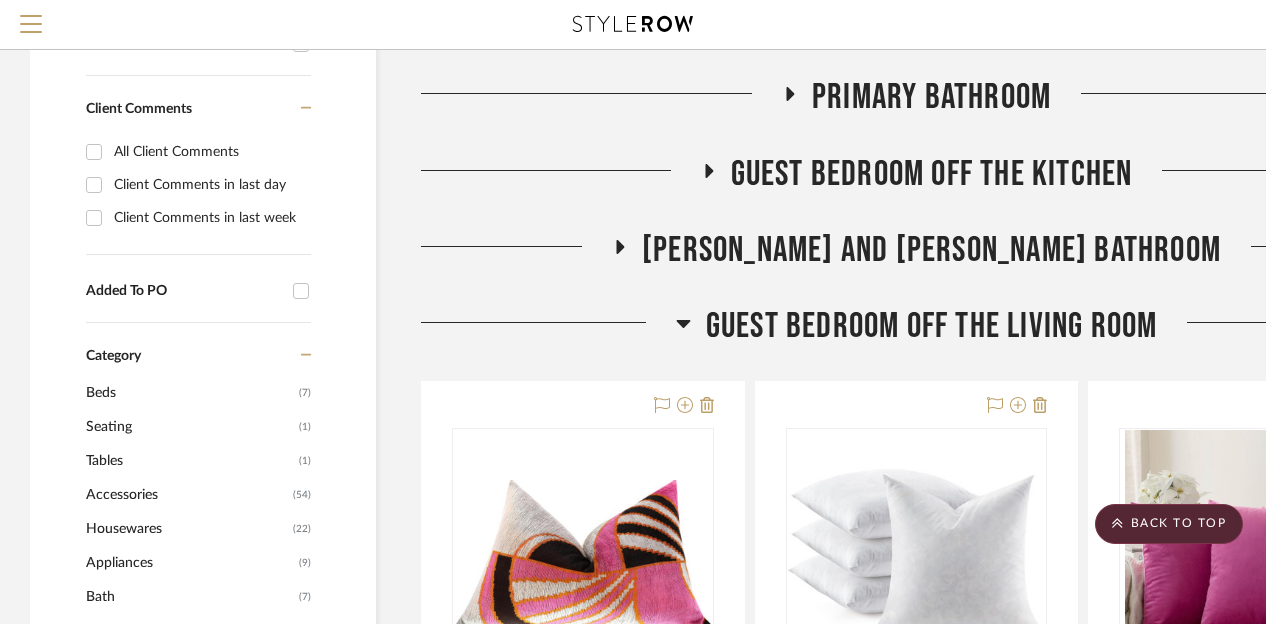 click 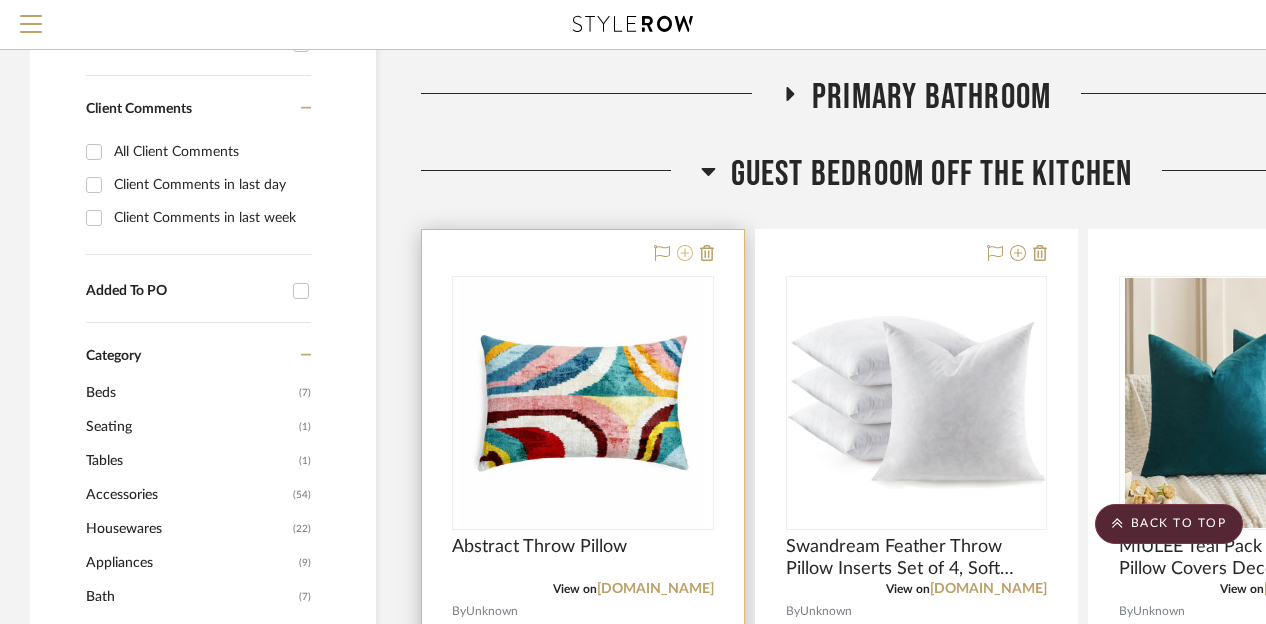 click 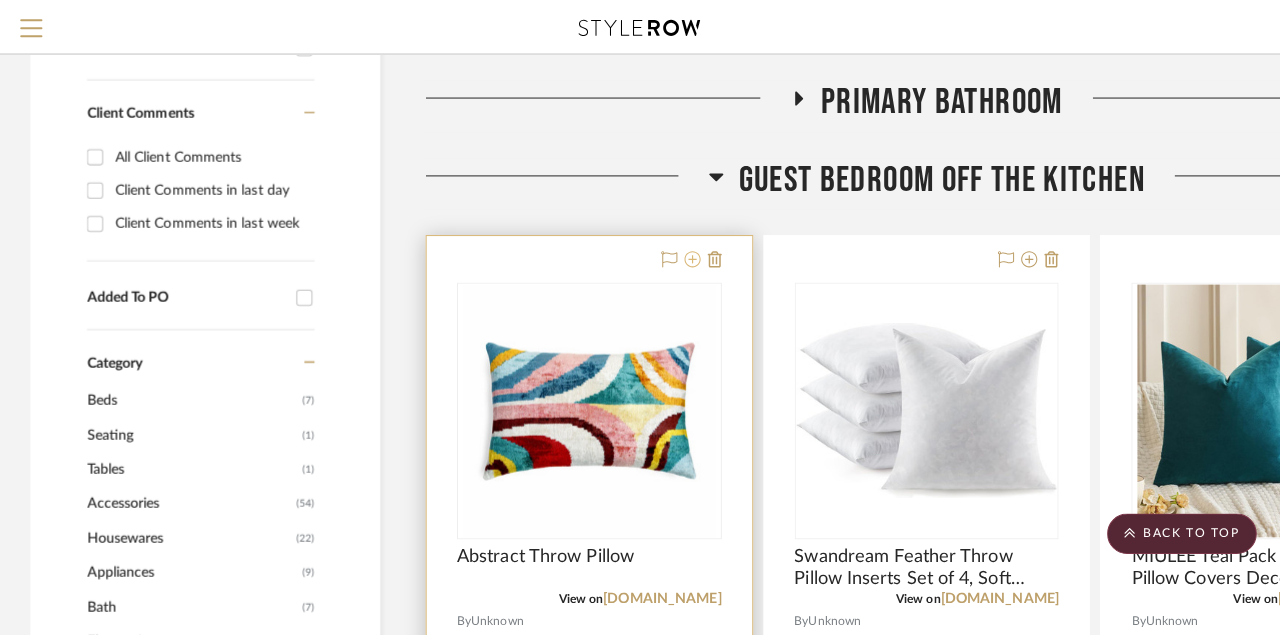 scroll, scrollTop: 0, scrollLeft: 0, axis: both 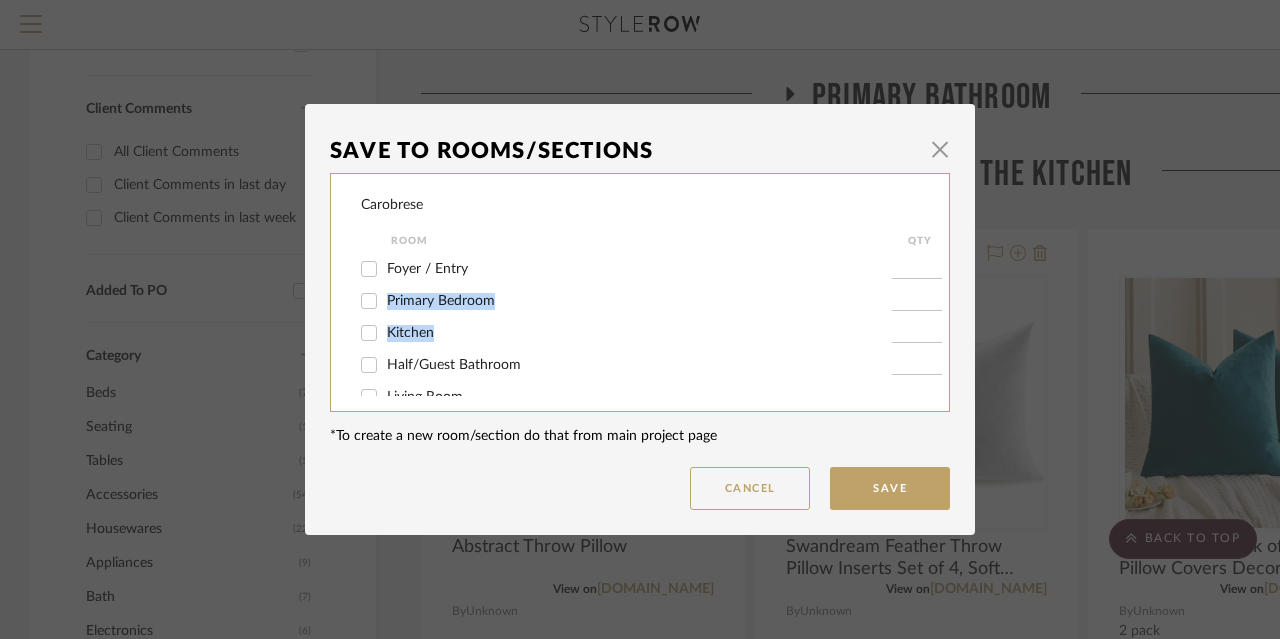 drag, startPoint x: 941, startPoint y: 269, endPoint x: 948, endPoint y: 321, distance: 52.46904 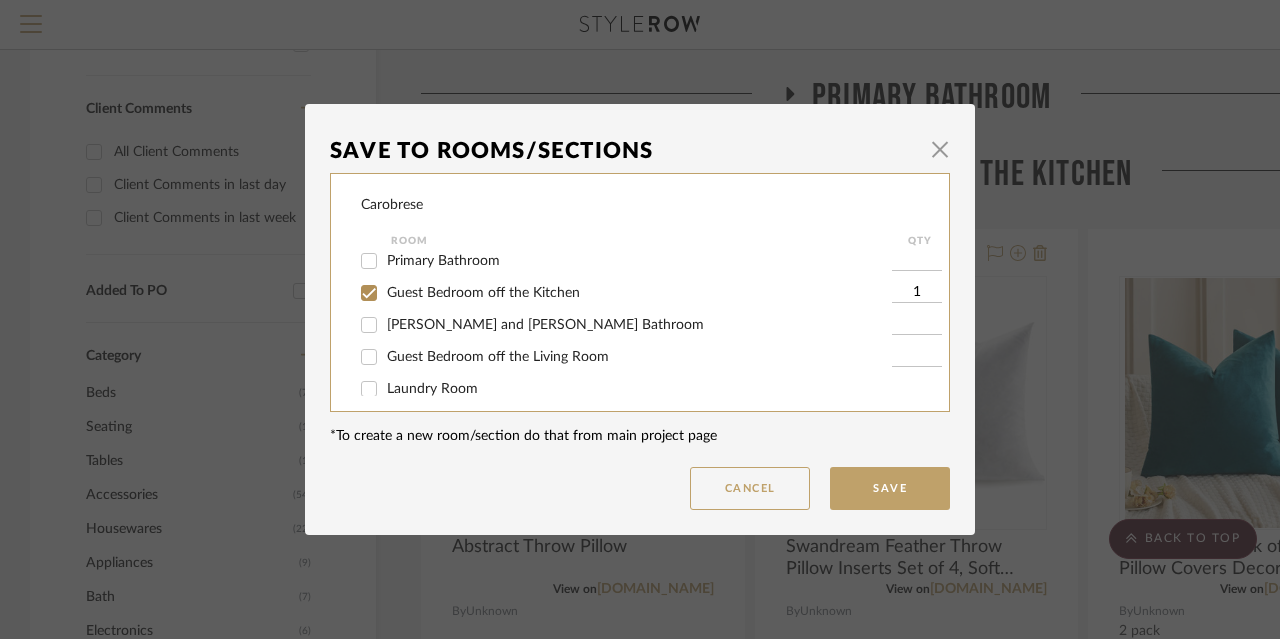 scroll, scrollTop: 170, scrollLeft: 0, axis: vertical 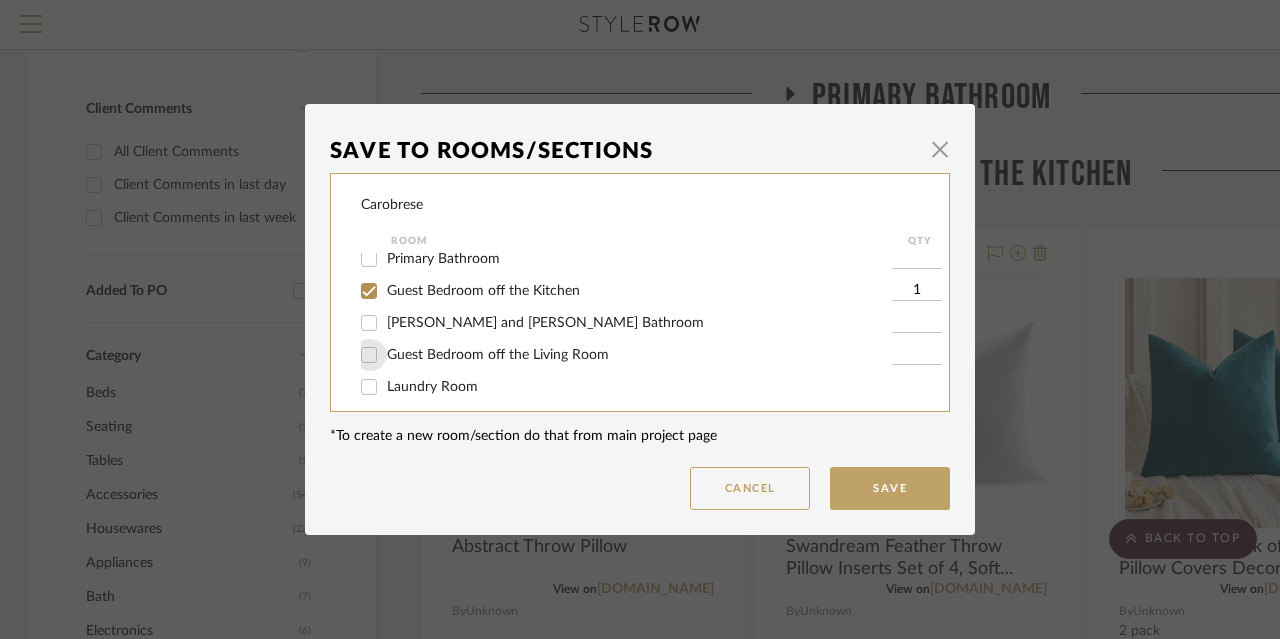 click on "Guest Bedroom off the Living Room" at bounding box center [369, 355] 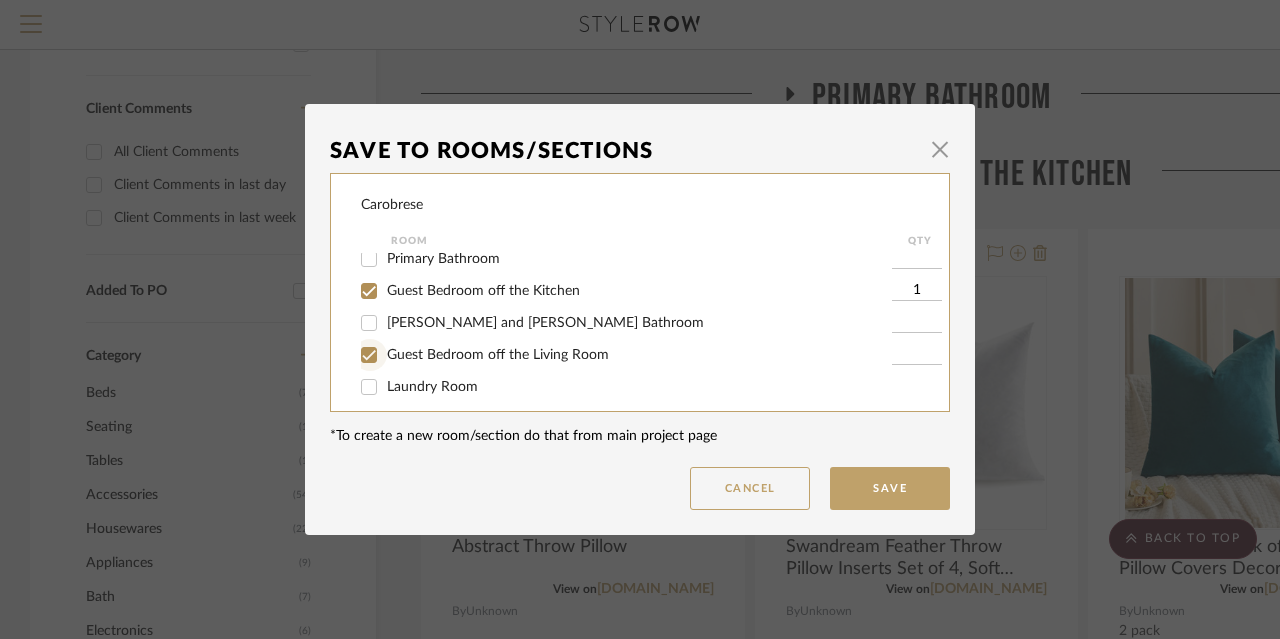 checkbox on "true" 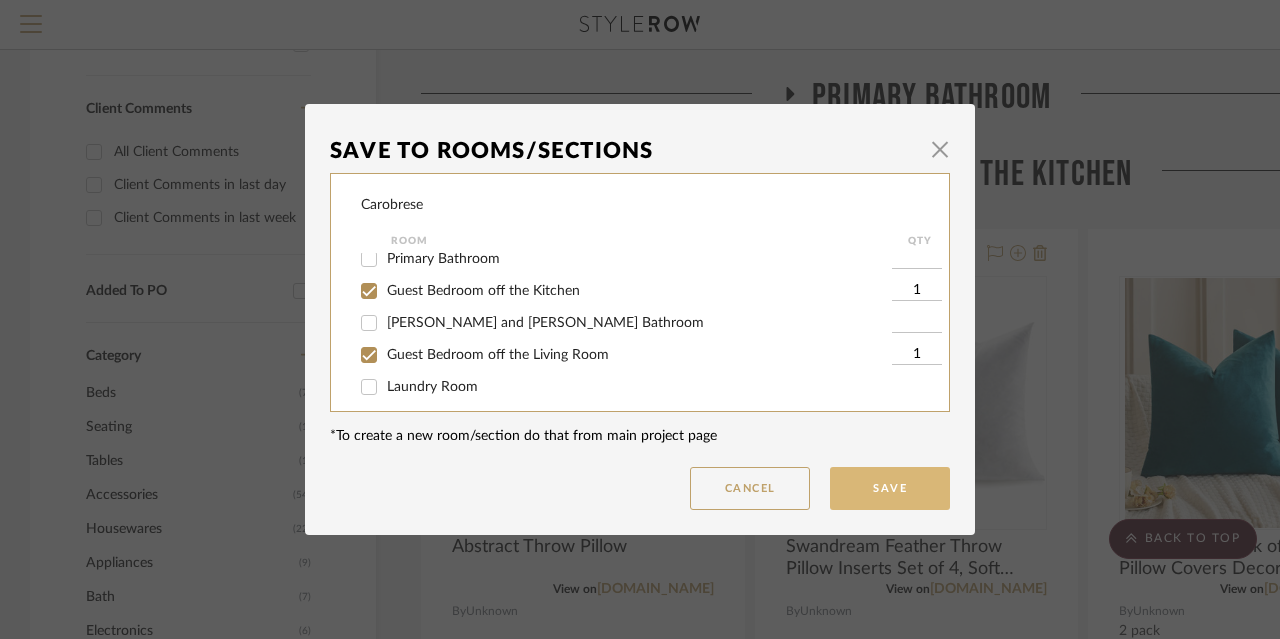 click on "Save" at bounding box center (890, 488) 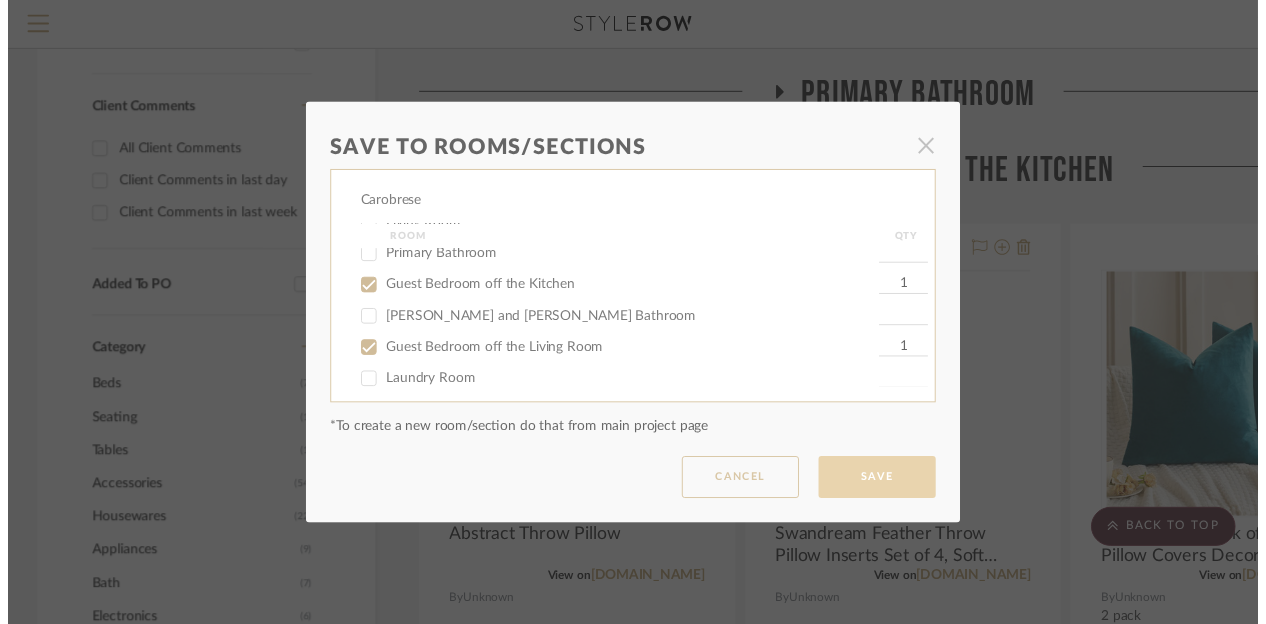 scroll, scrollTop: 680, scrollLeft: 0, axis: vertical 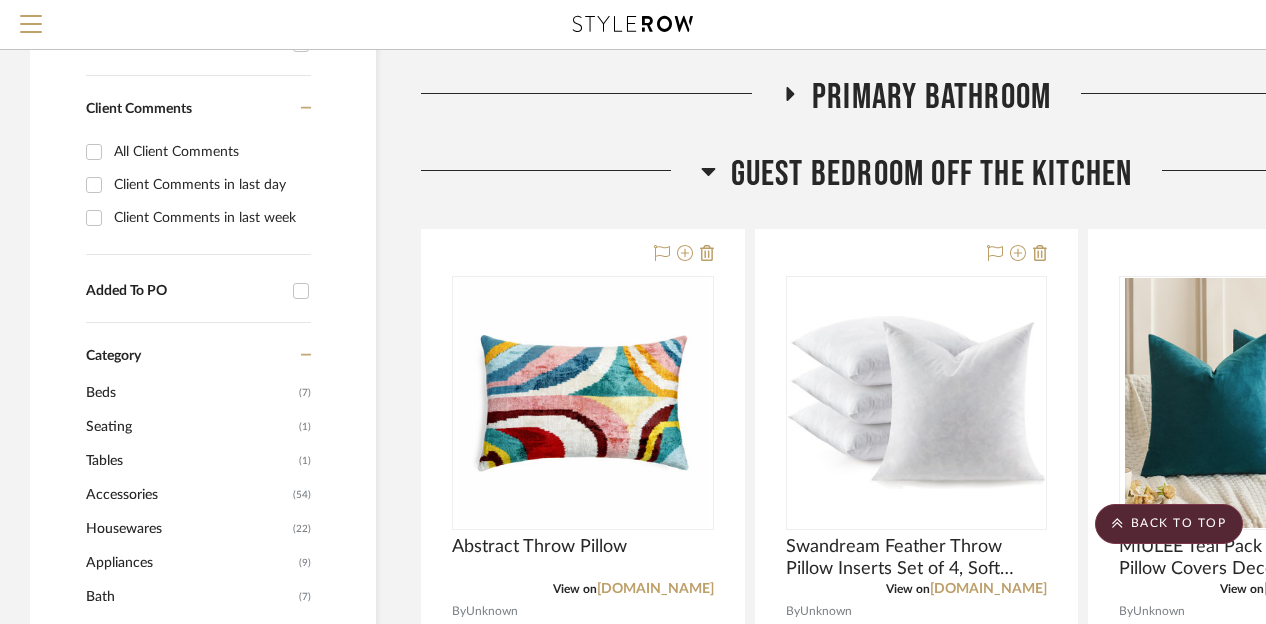 click 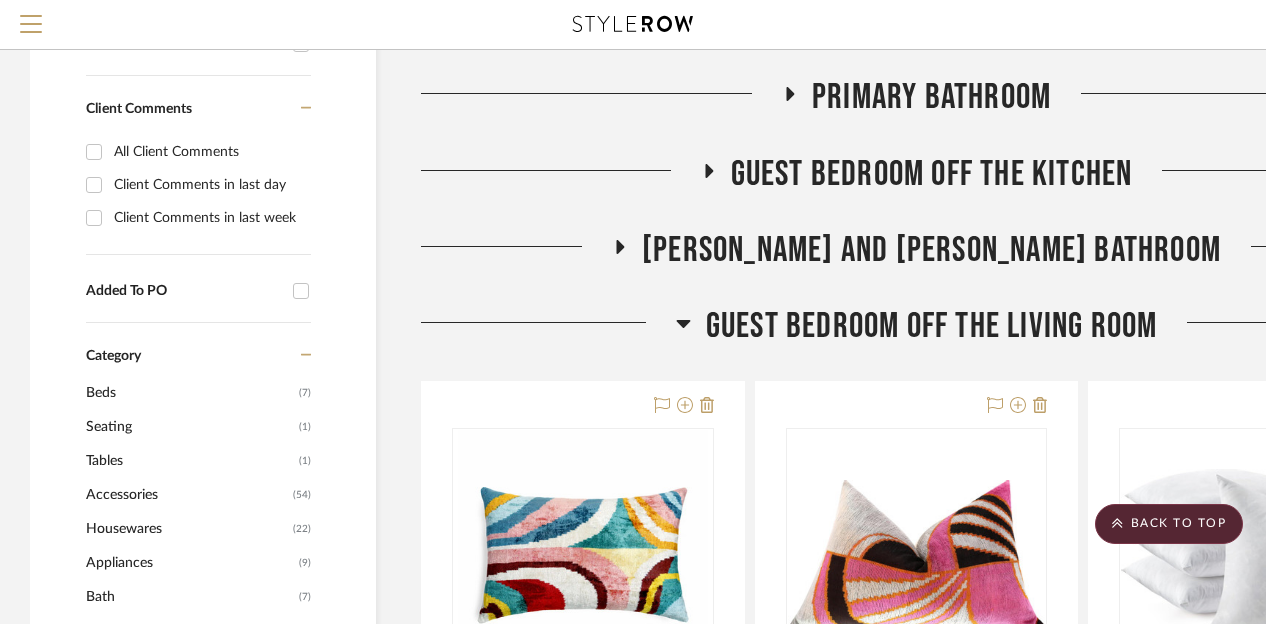 click 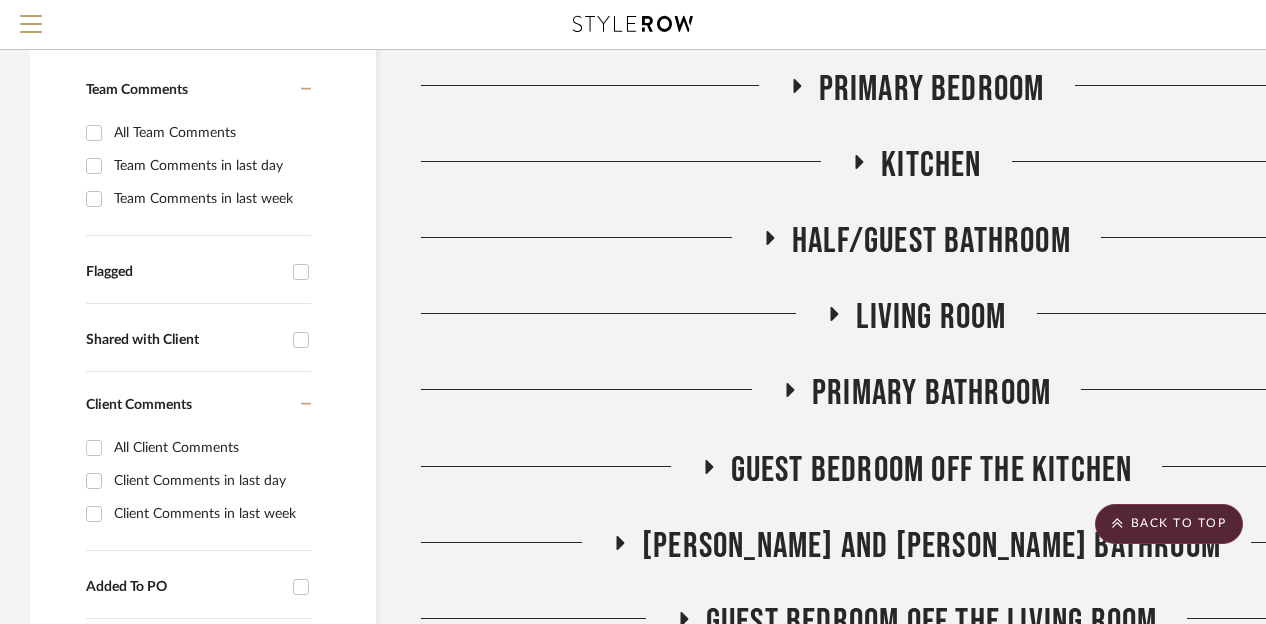 scroll, scrollTop: 379, scrollLeft: 0, axis: vertical 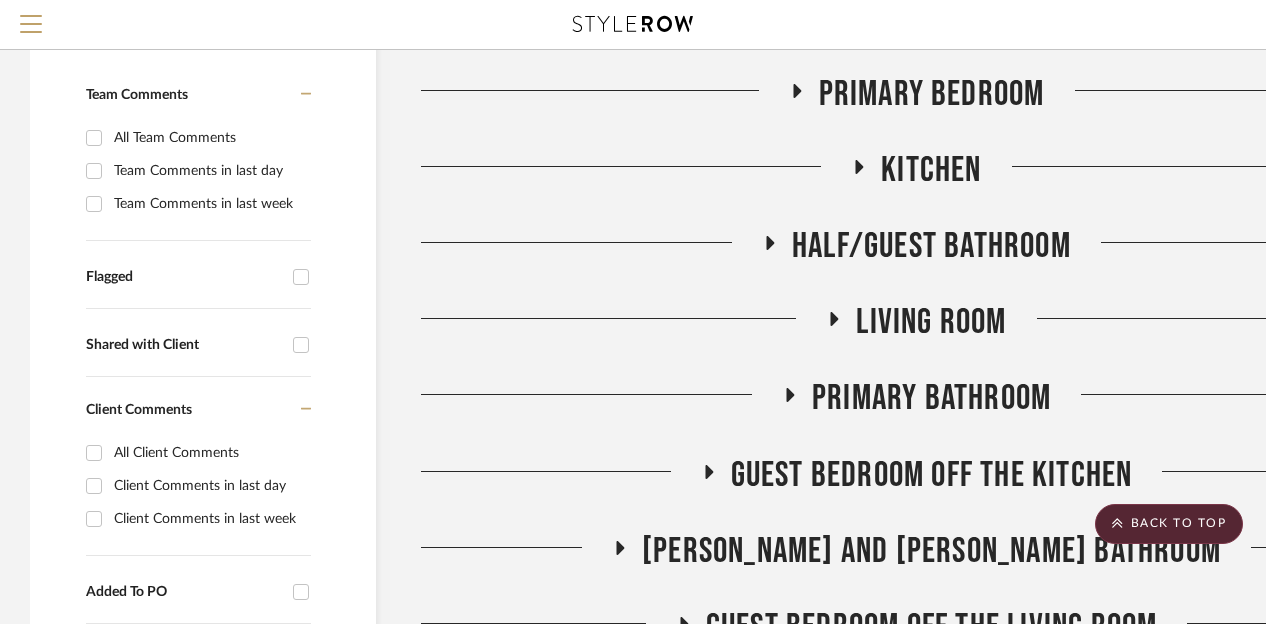 click 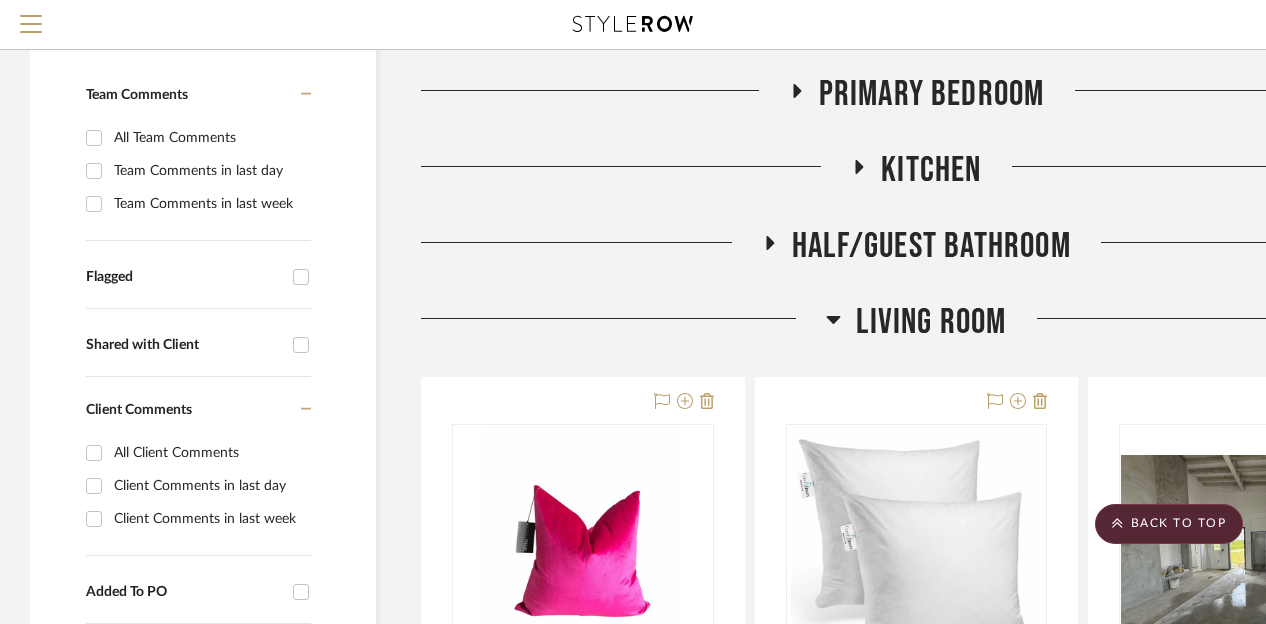 scroll, scrollTop: 379, scrollLeft: 174, axis: both 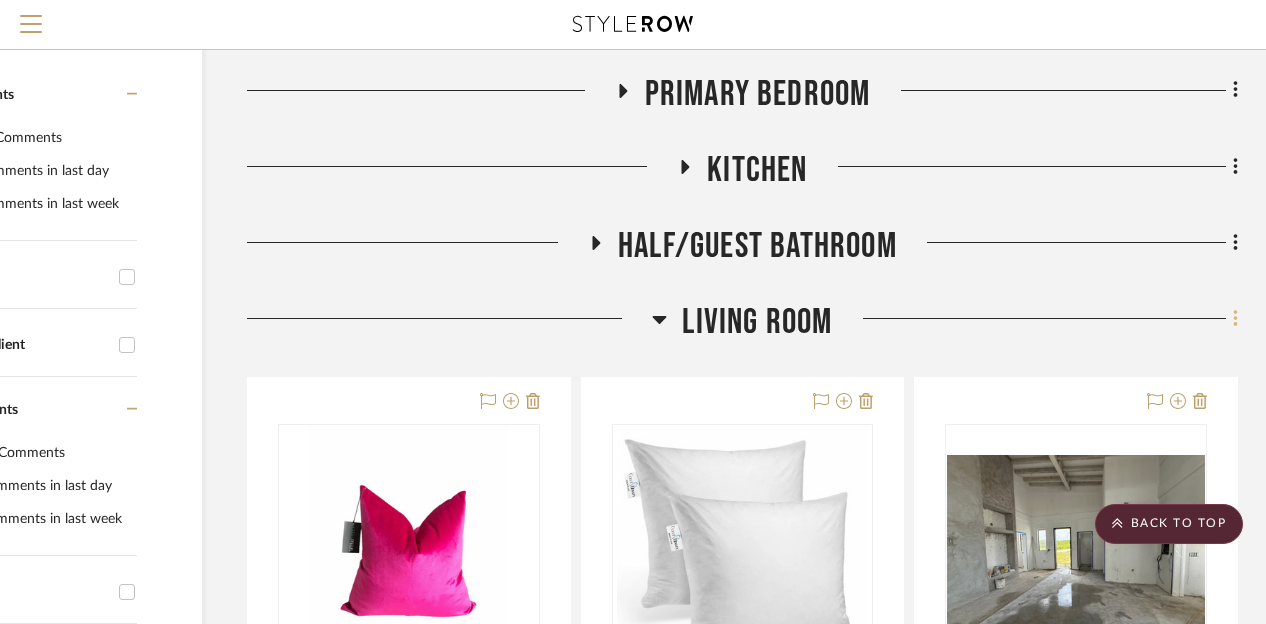 click 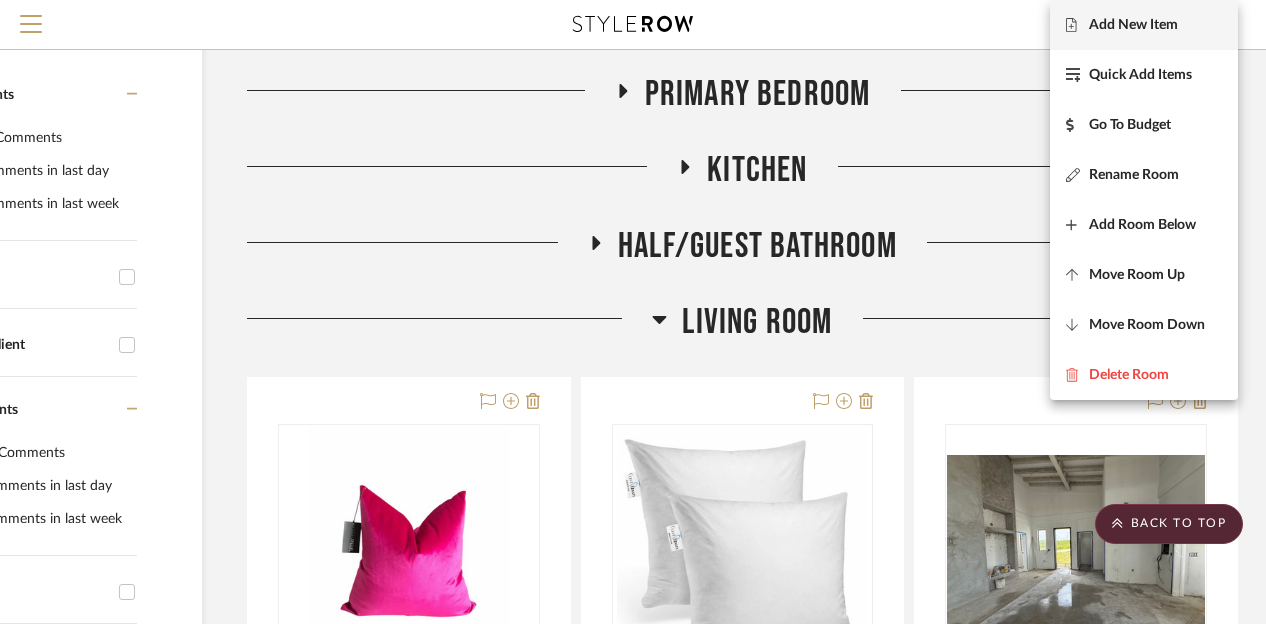 click on "Add New Item" at bounding box center [1133, 25] 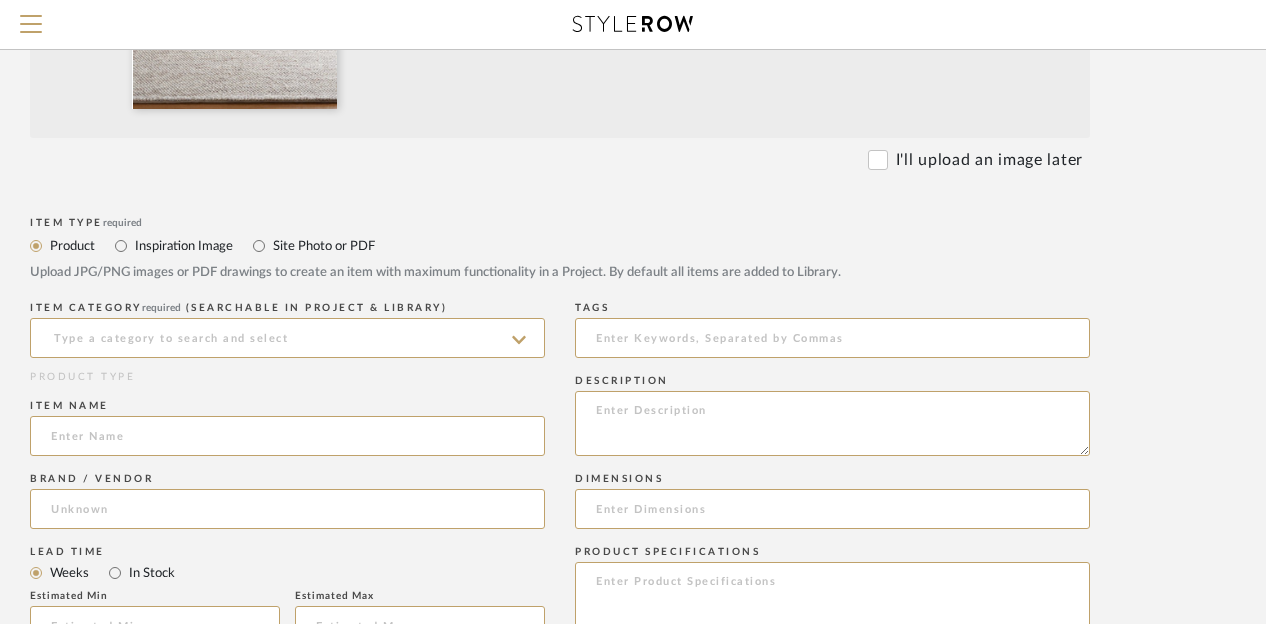 scroll, scrollTop: 720, scrollLeft: 160, axis: both 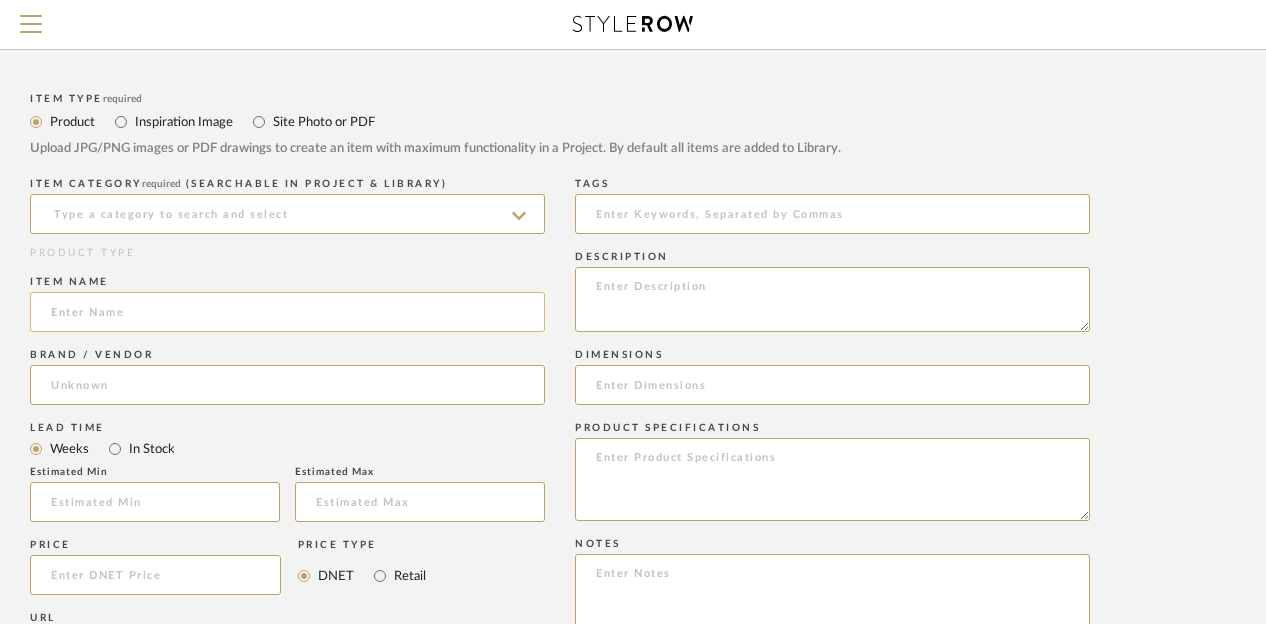 click 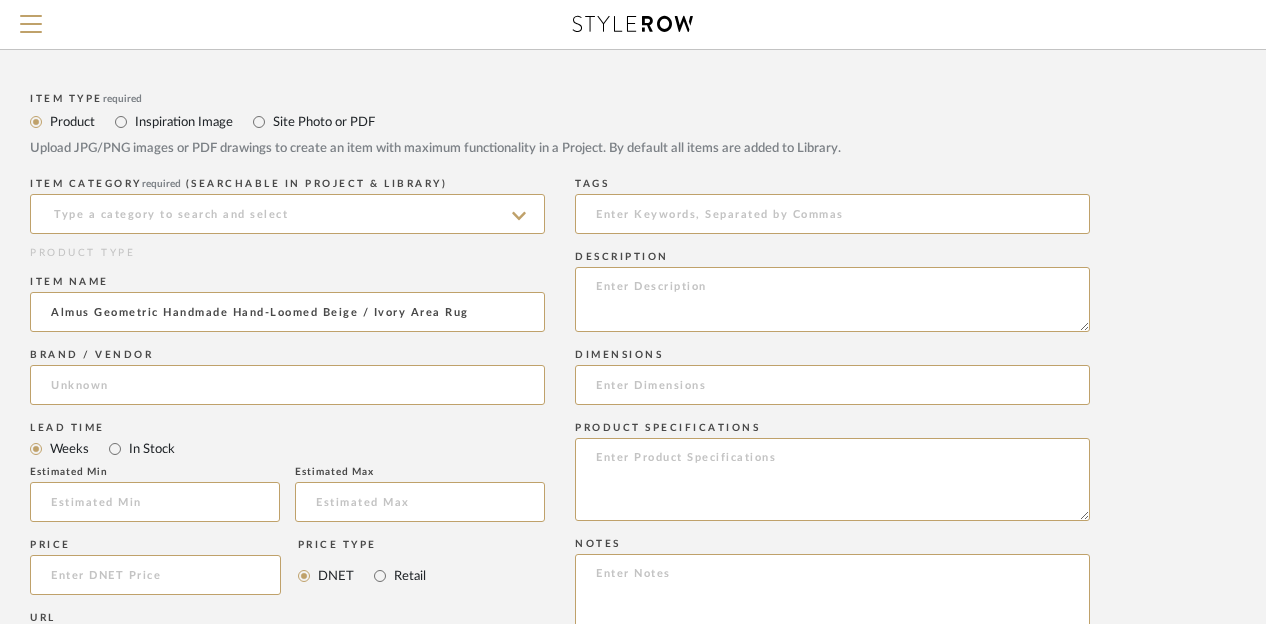 type on "Almus Geometric Handmade Hand-Loomed Beige / Ivory Area Rug" 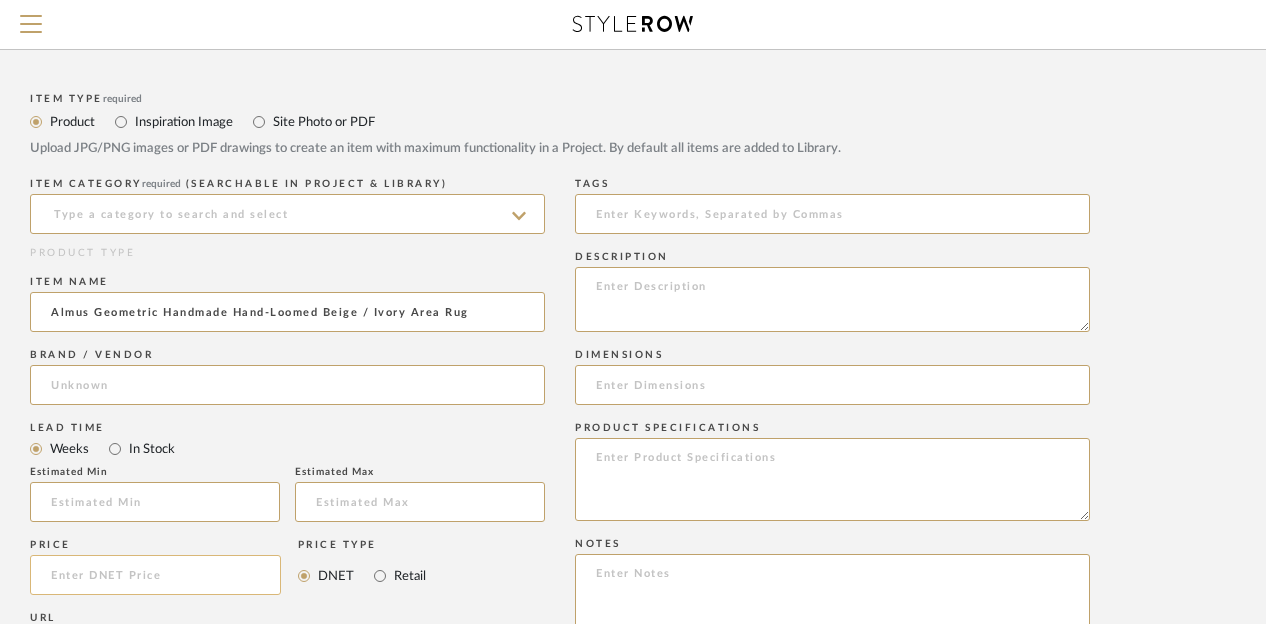 click 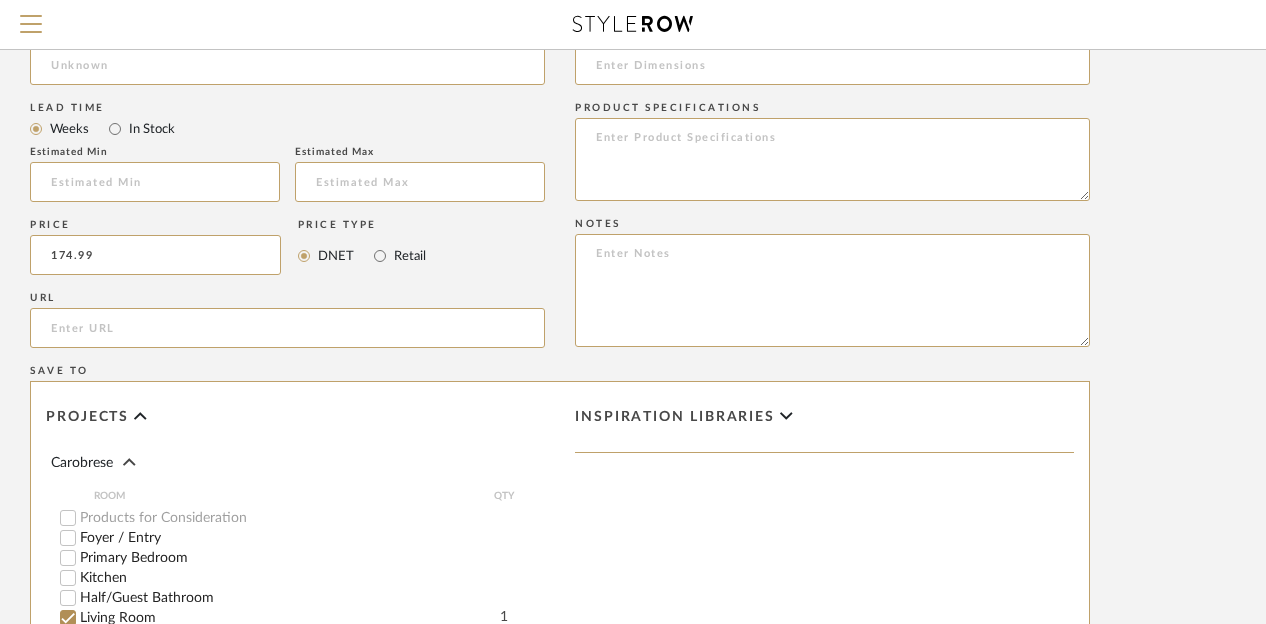 scroll, scrollTop: 1065, scrollLeft: 160, axis: both 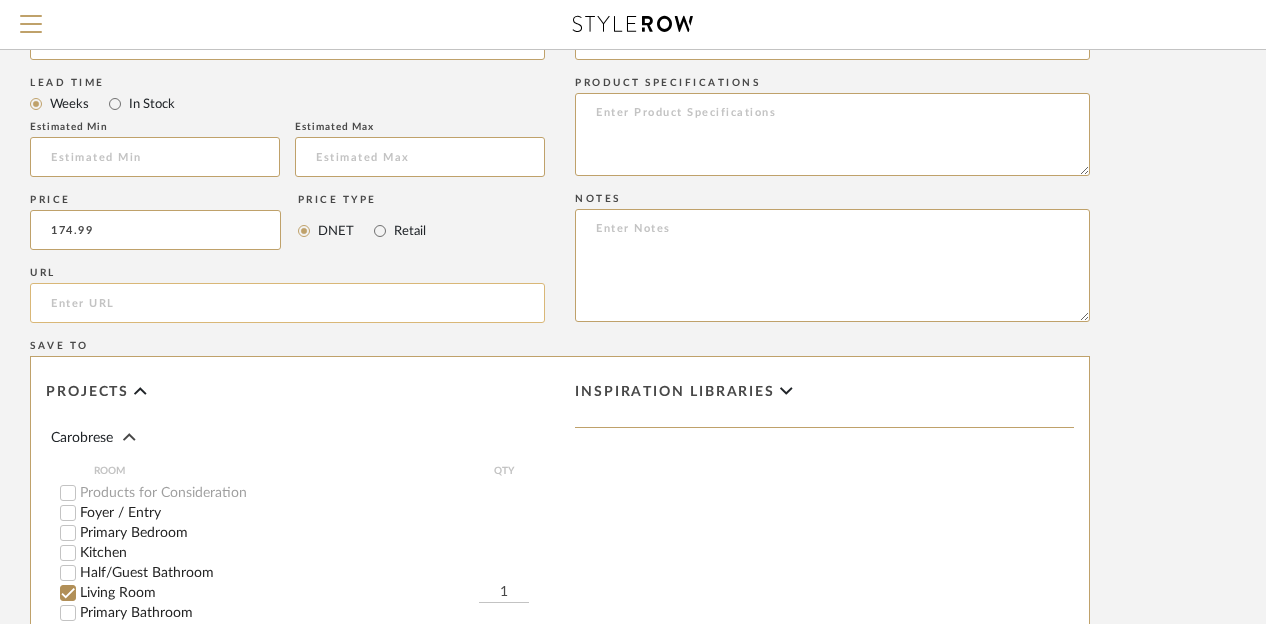 type on "$174.99" 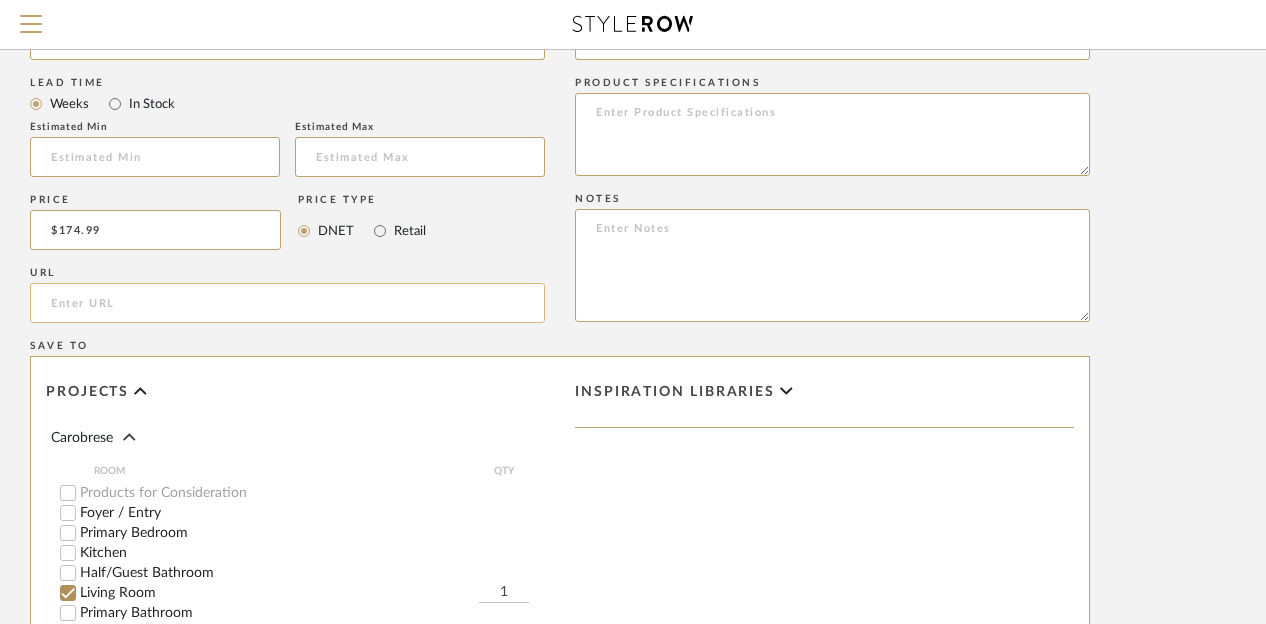 click 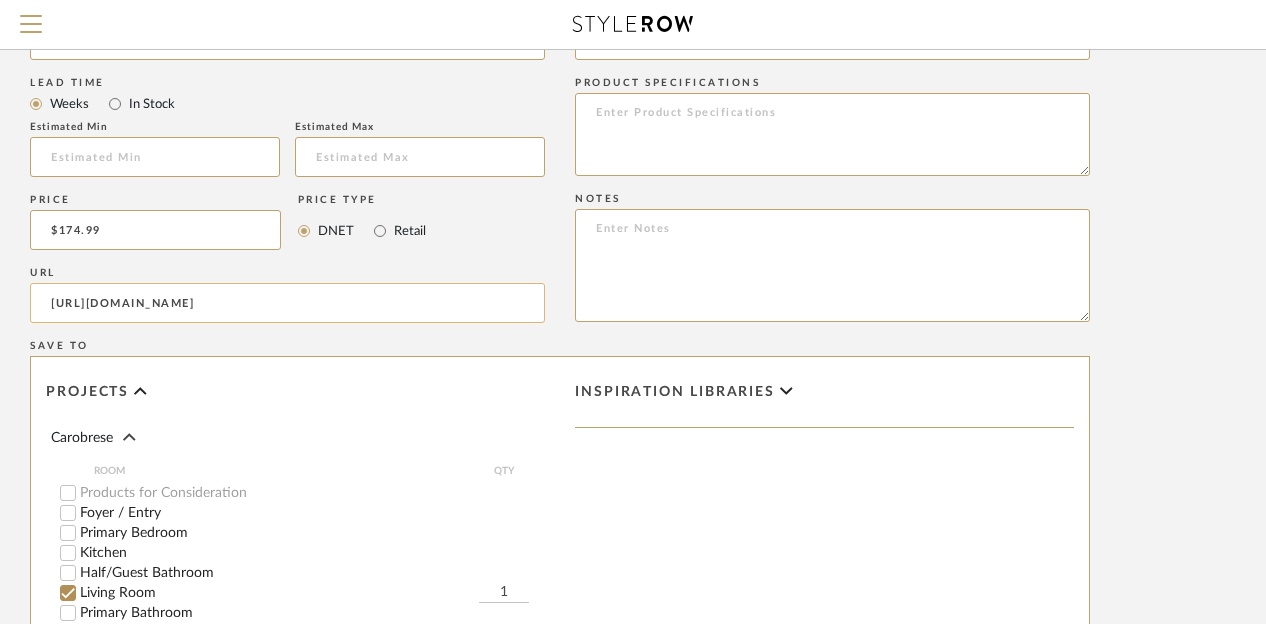 scroll, scrollTop: 0, scrollLeft: 680, axis: horizontal 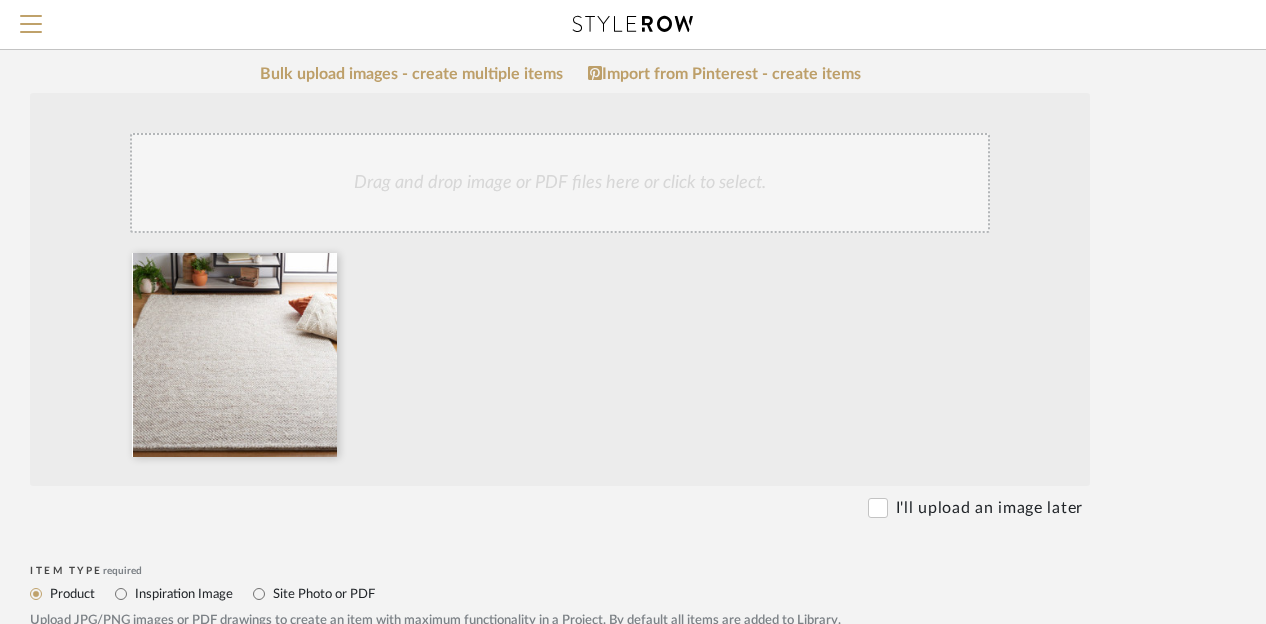 type on "https://www.wayfair.com/rugs/pdp/beachcrest-home-almus-geometric-handmade-hand-loomed-beige-ivory-area-rug-w007434217.html?redir=w007434217&rtype=8&piid=747074663" 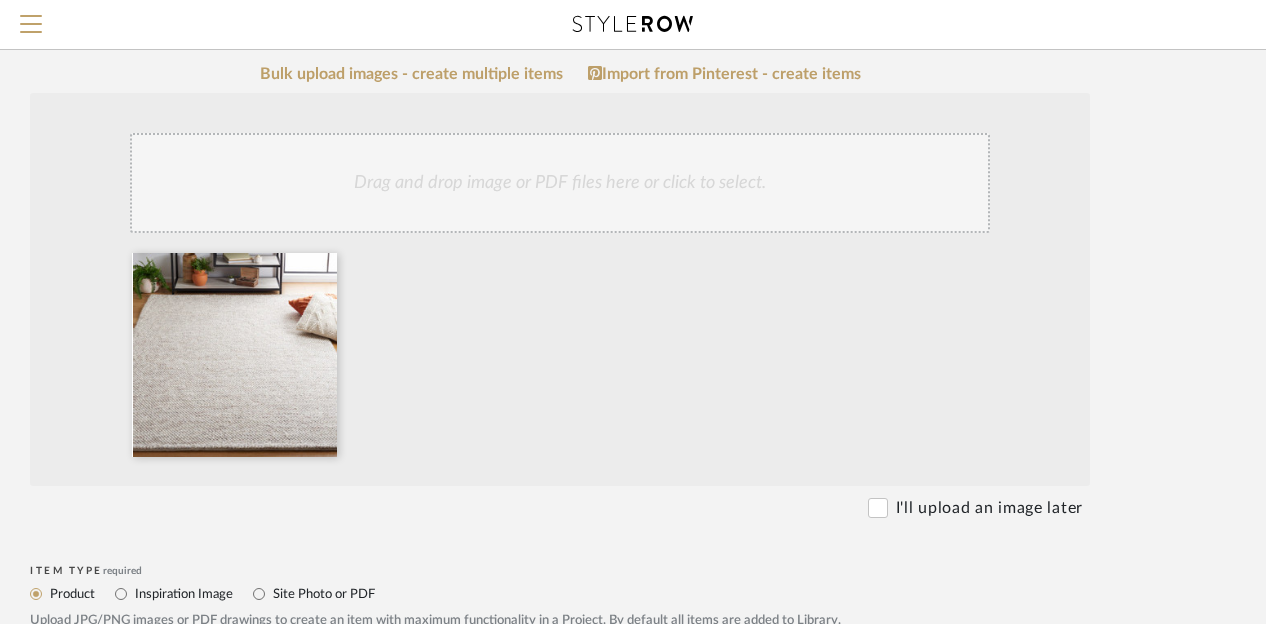 scroll, scrollTop: 0, scrollLeft: 0, axis: both 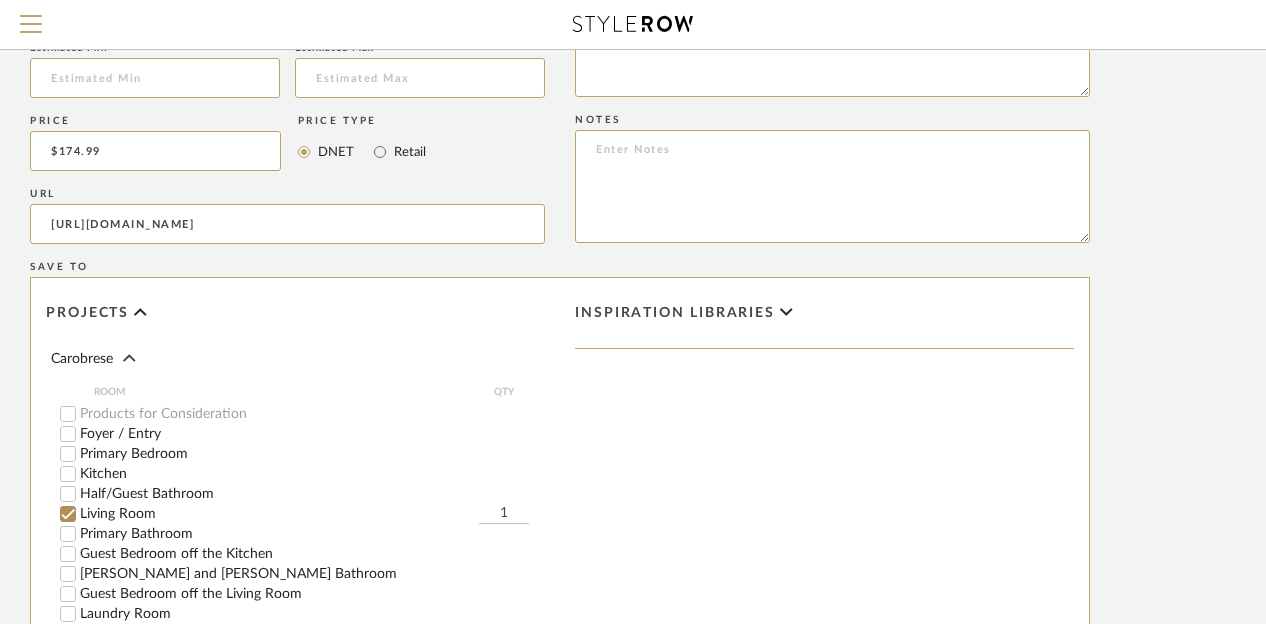 click on "Price  $174.99" 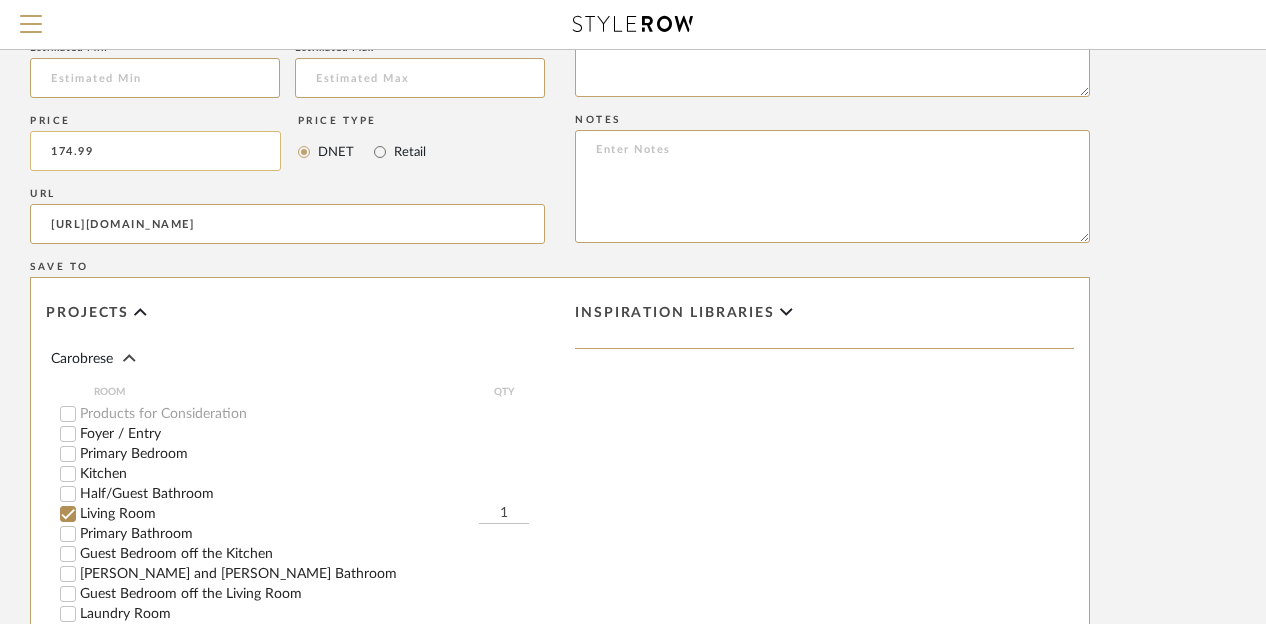 click on "174.99" 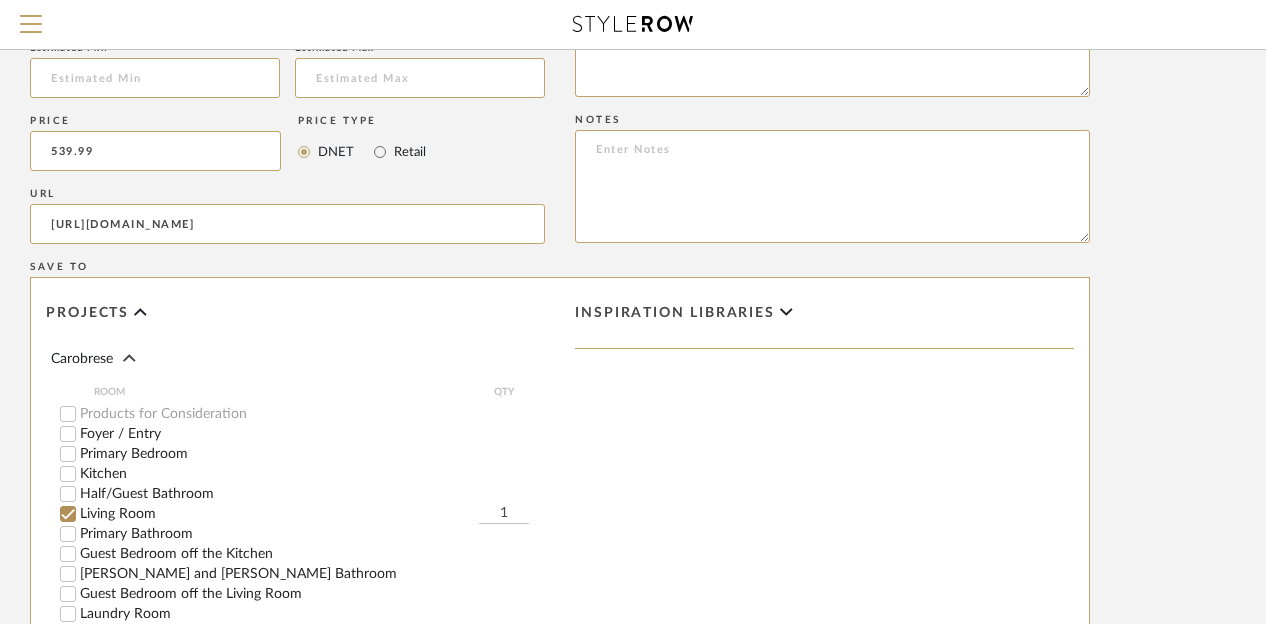 scroll, scrollTop: 598, scrollLeft: 160, axis: both 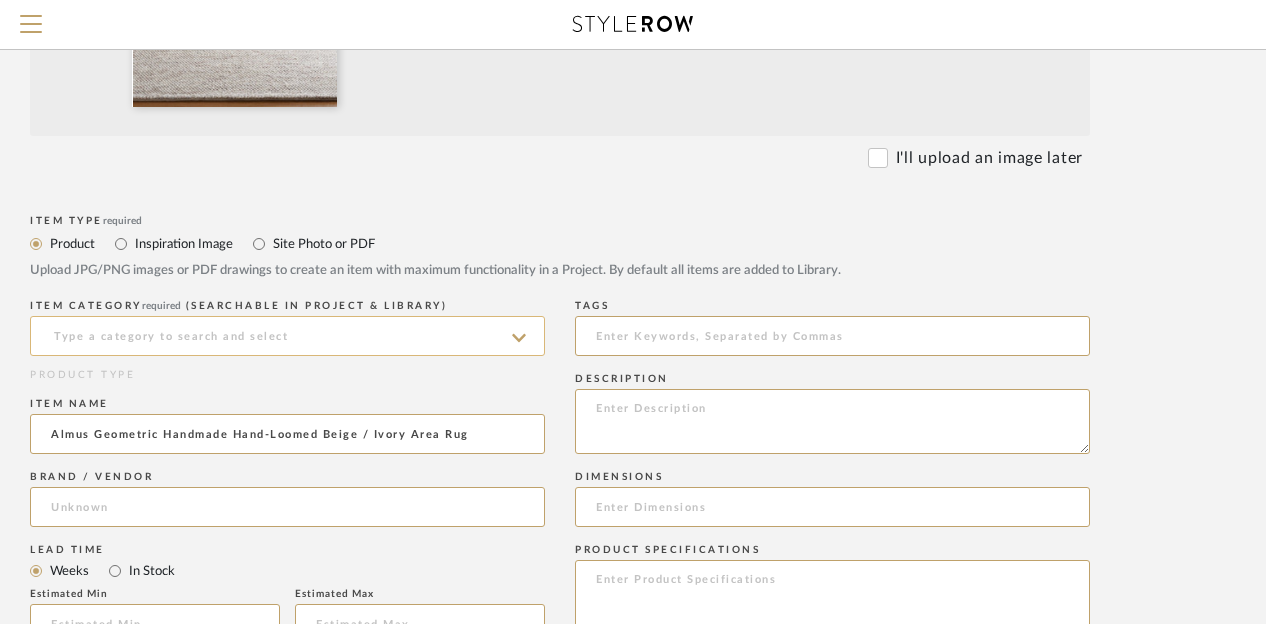 type on "$539.99" 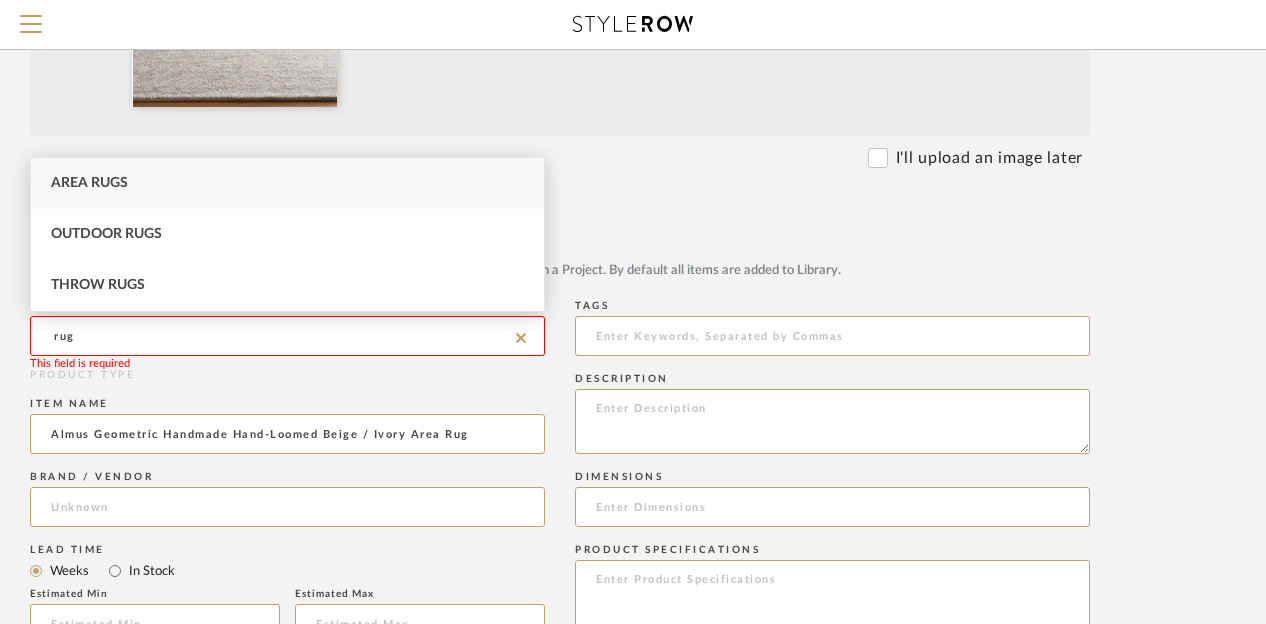click on "Area Rugs" at bounding box center (287, 183) 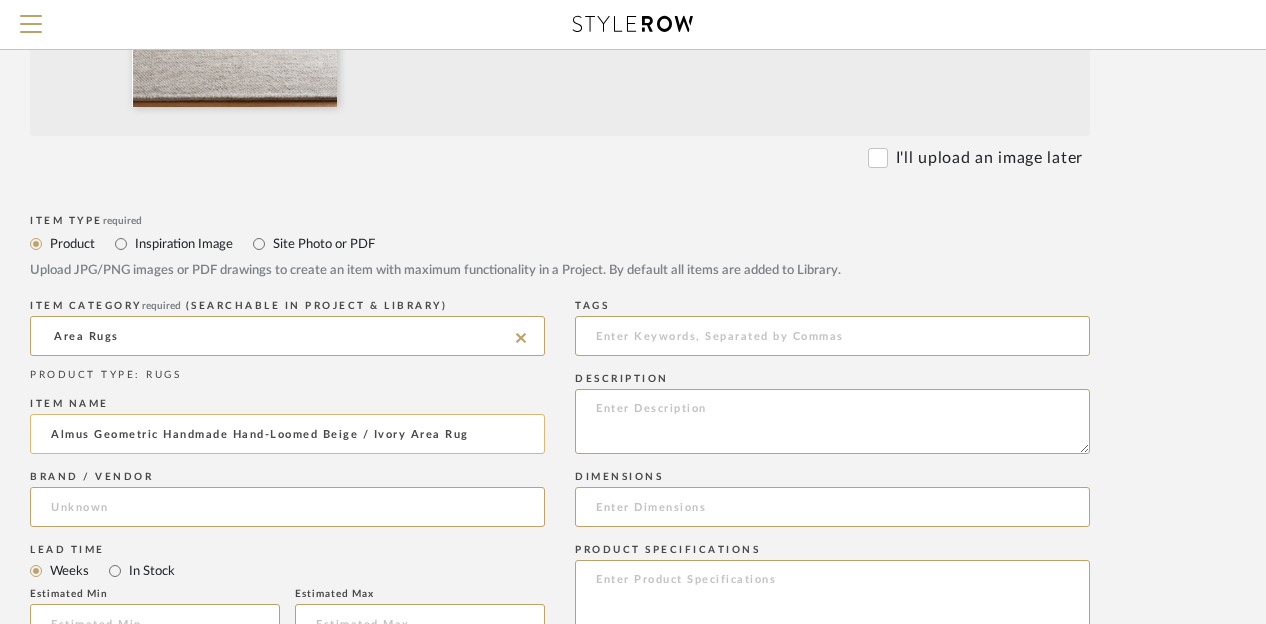 click on "Almus Geometric Handmade Hand-Loomed Beige / Ivory Area Rug" 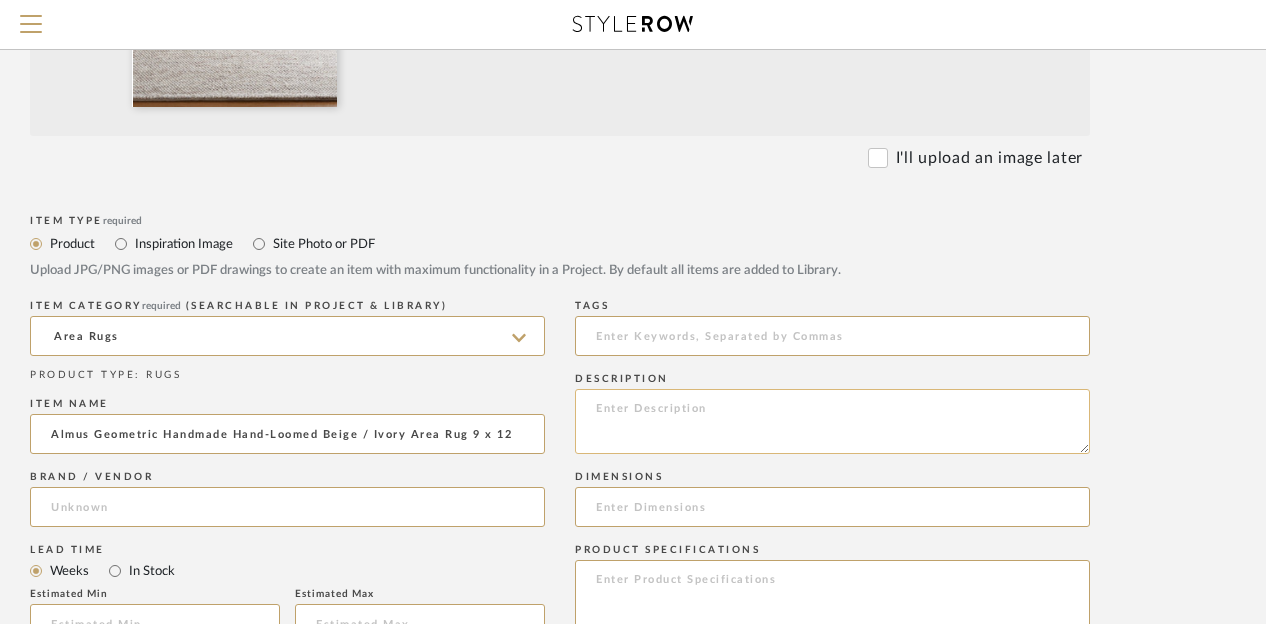 type on "Almus Geometric Handmade Hand-Loomed Beige / Ivory Area Rug 9 x 12" 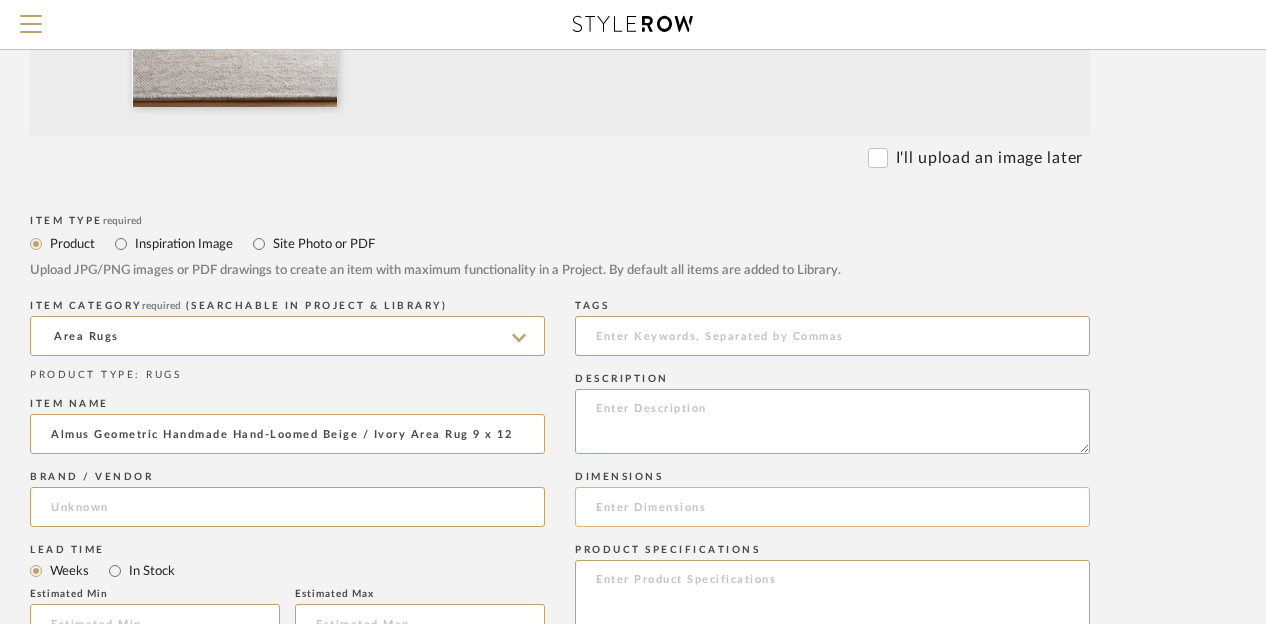 click 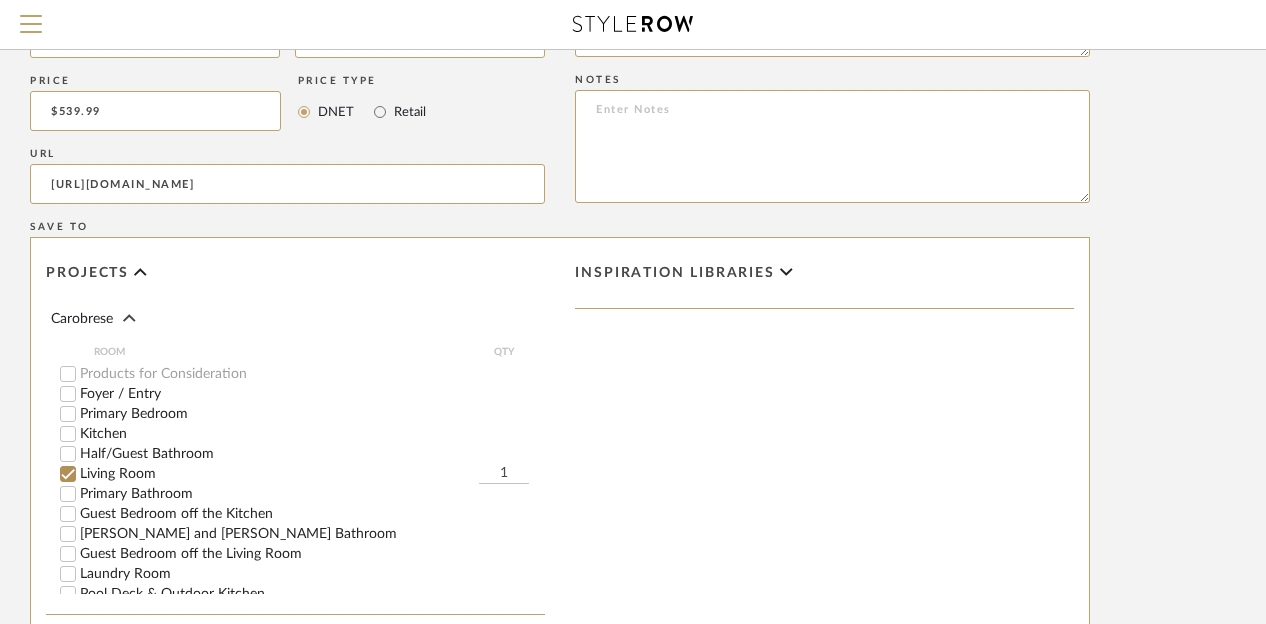 scroll, scrollTop: 1492, scrollLeft: 160, axis: both 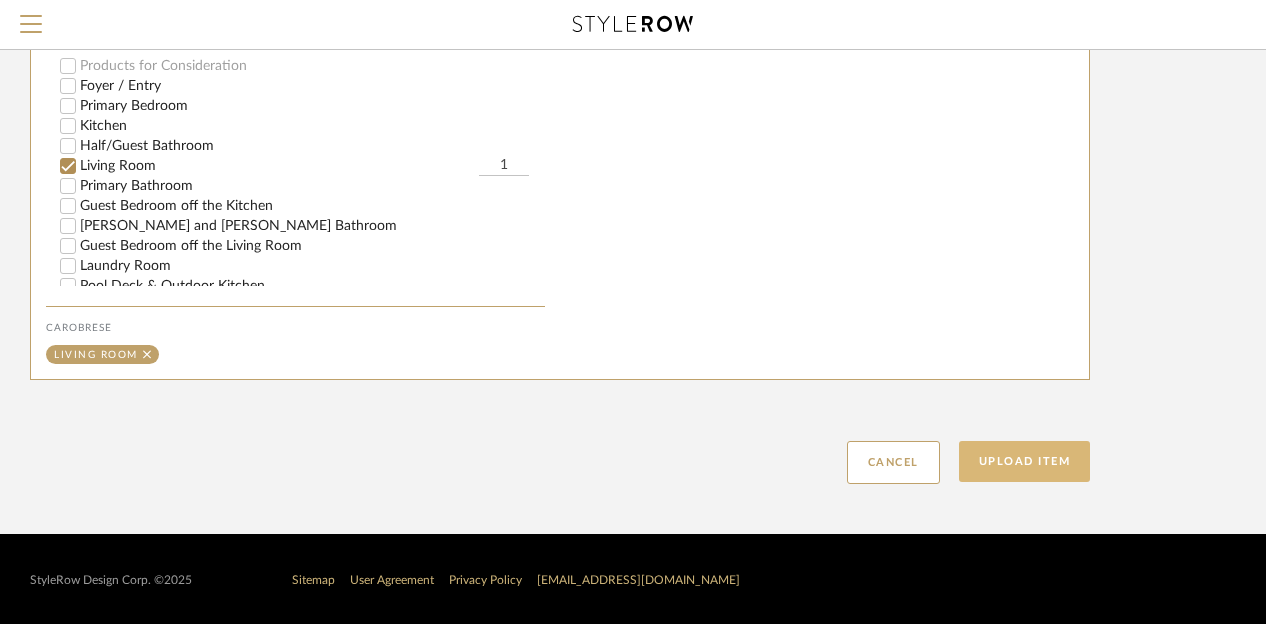 type on "9x12" 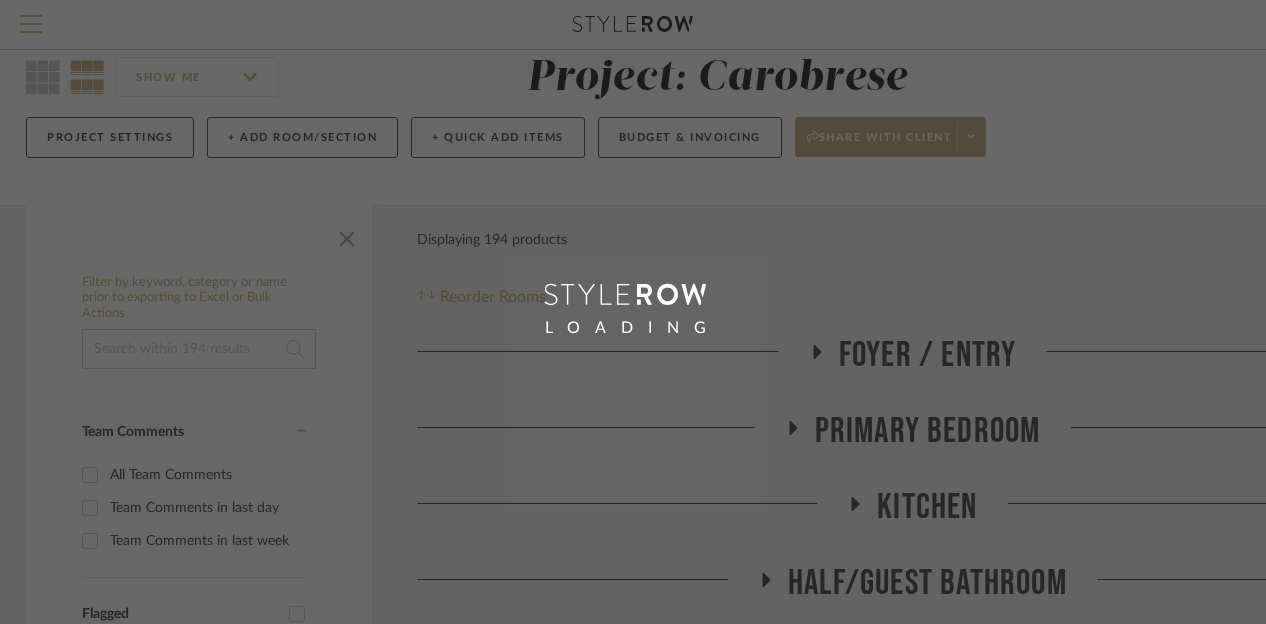 scroll, scrollTop: 0, scrollLeft: 0, axis: both 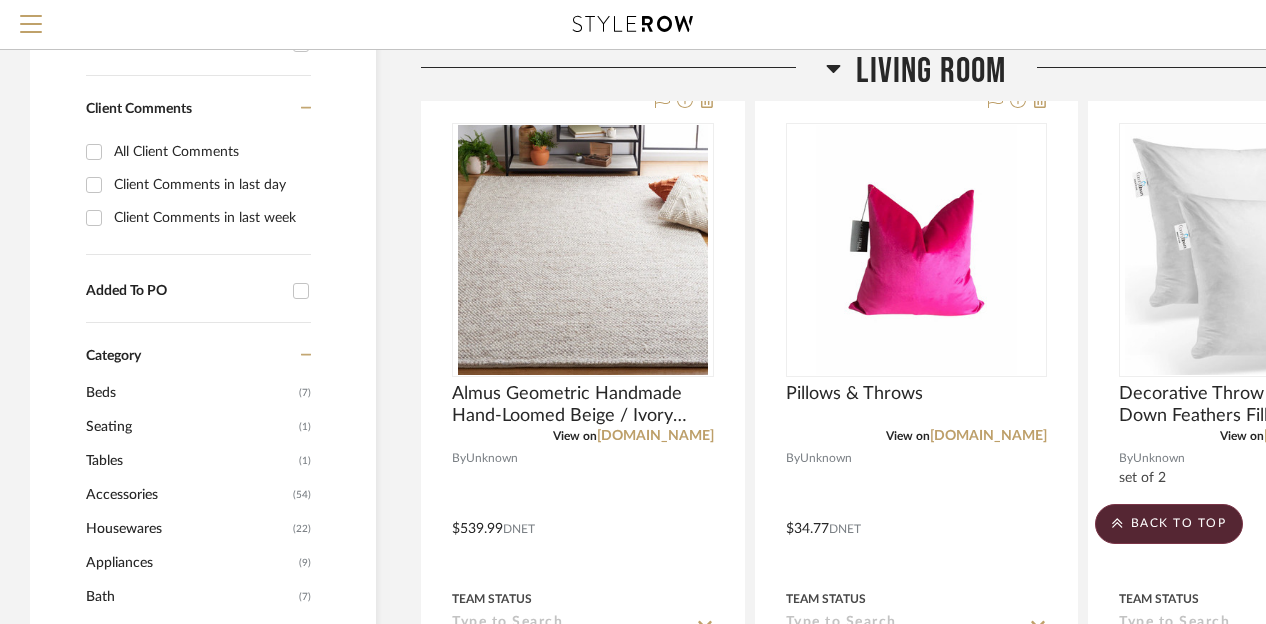 click 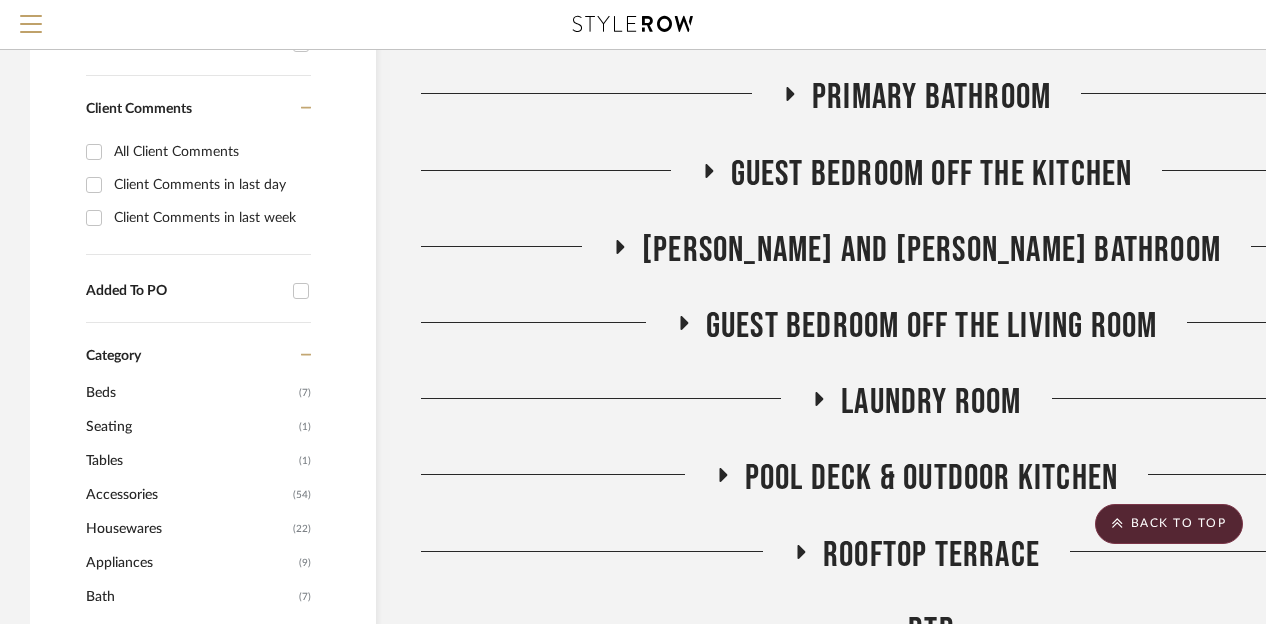 click 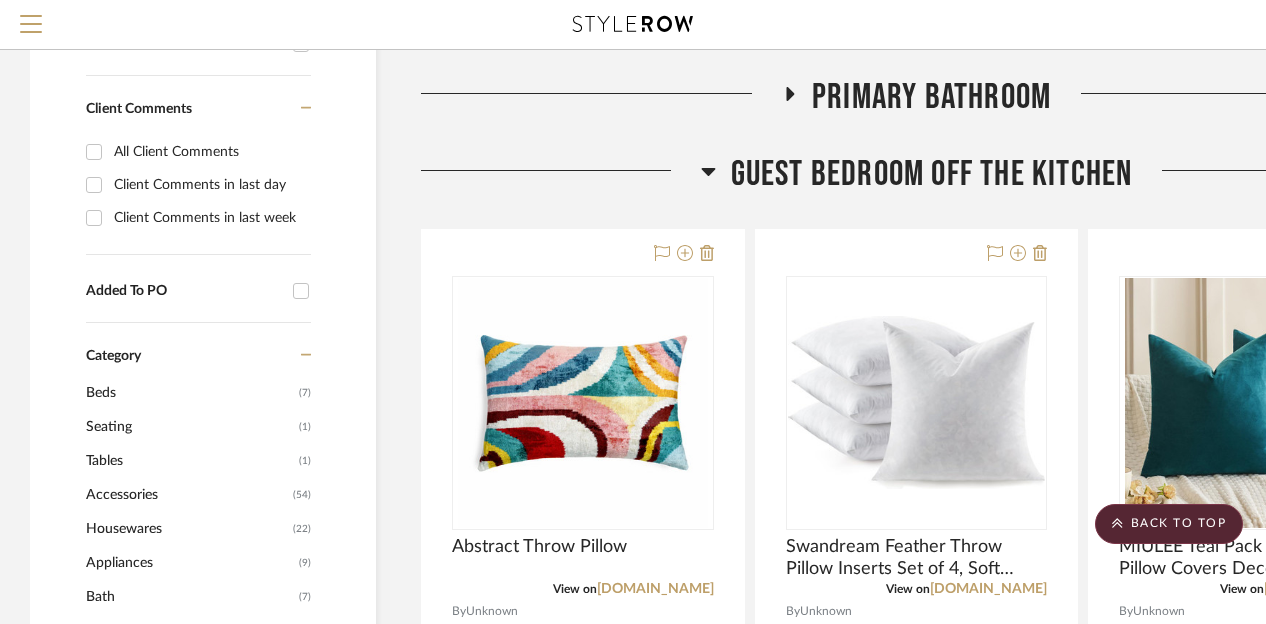 scroll, scrollTop: 680, scrollLeft: 174, axis: both 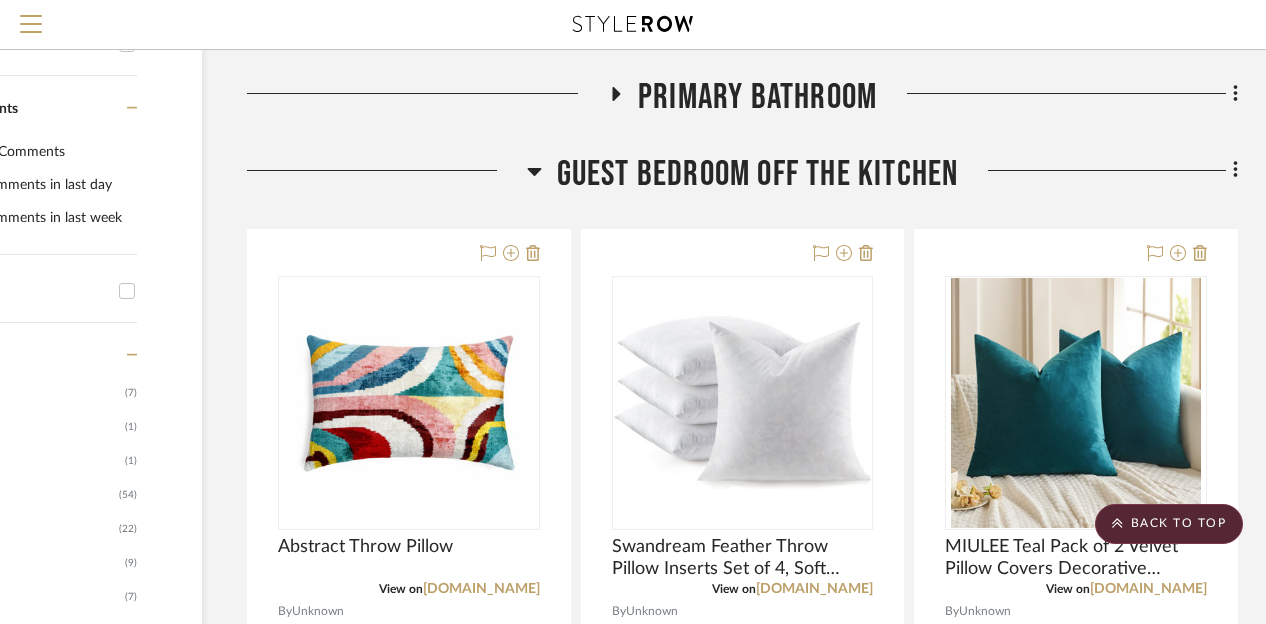 click on "Filter by keyword, category or name prior to exporting to Excel or Bulk Actions Team Comments All Team Comments Team Comments in last day Team Comments in last week Flagged Shared with Client Client Comments All Client Comments Client Comments in last day Client Comments in last week Added To PO Category  Beds    (7)   Seating   (1)   Tables   (1)   Accessories    (54)   Housewares   (22)   Appliances   (9)   Bath   (7)   Electronics   (6)   Lighting   (6)   Outdoor   (6)   Bedding   (5)   Rugs   (2)   Architectural Elements   (1)   Architectural Finishes   (1)   Hardware   (1)  Brand amazon  (6)  Custom Contract Furnishings  (1)  Samsung  (2)  Wayfair  (3)  Upload Method Uploaded  (157)  Added By Amie Carobrese  (129)  Monica Munoz  (28)  Item Type Product  (129)  Site Photo or PDF  (28)  Lead Time Weeks In Stock Price 0  7,500 +  0 7500  Filter Products   Displaying 194 products  Reorder Rooms LOADING Foyer / Entry Primary Bedroom Kitchen Half/Guest Bathroom Living Room Primary Bathroom View on By  Unknown" 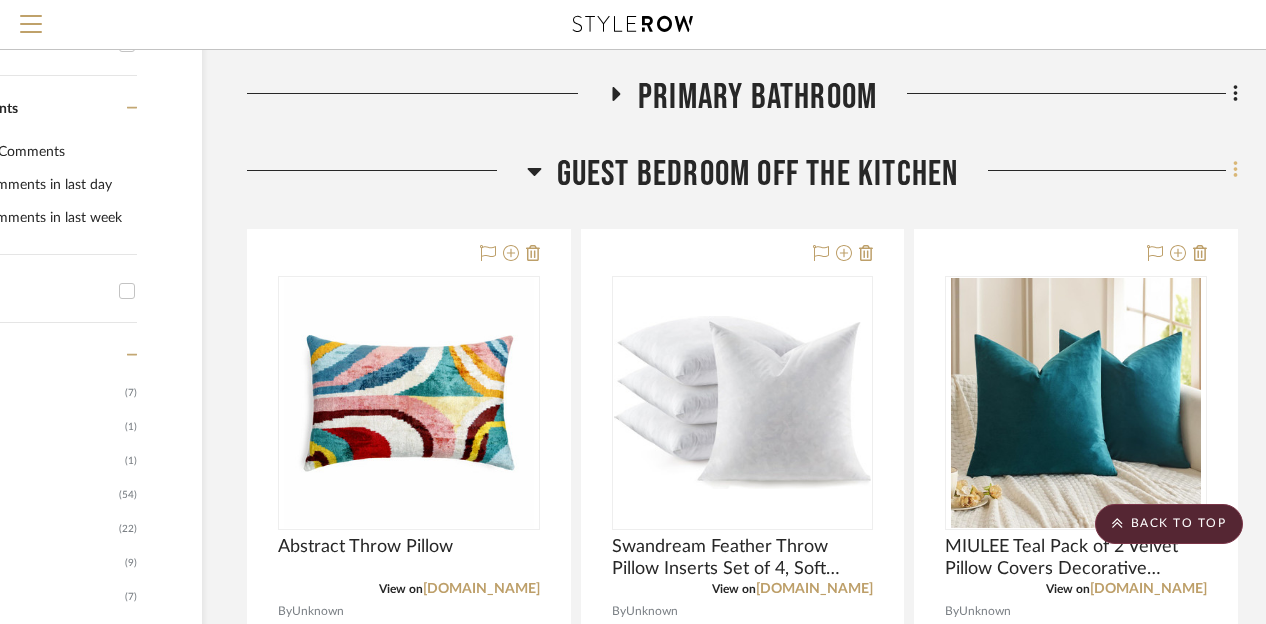 click 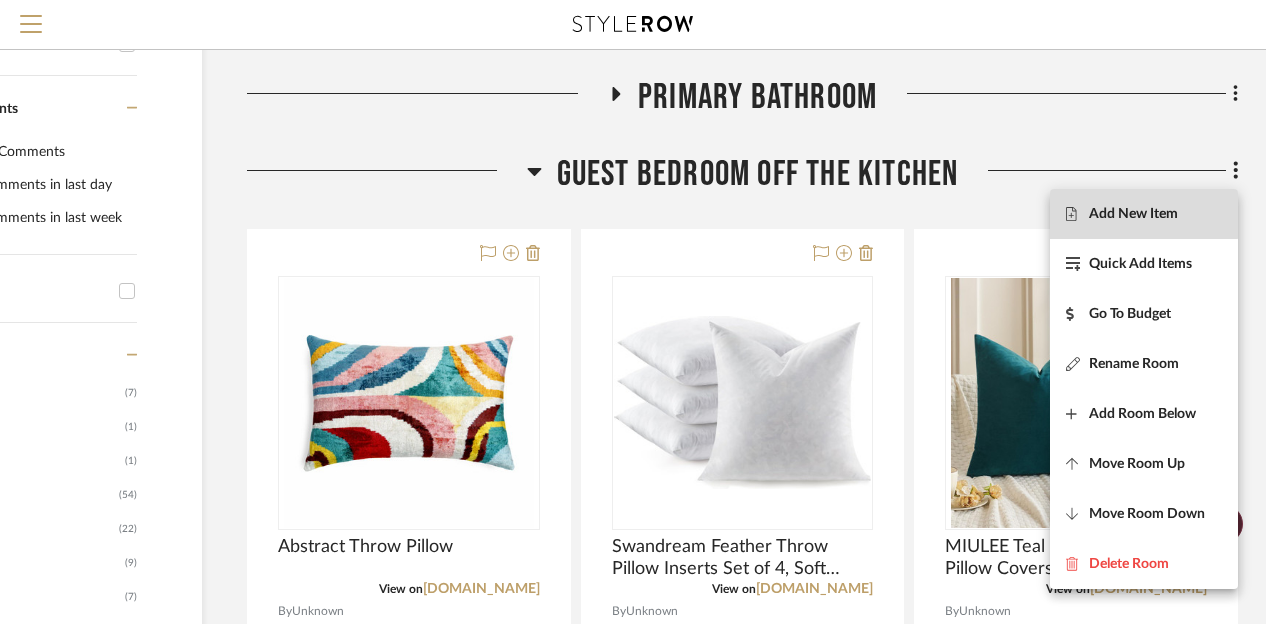 click on "Add New Item" at bounding box center [1133, 213] 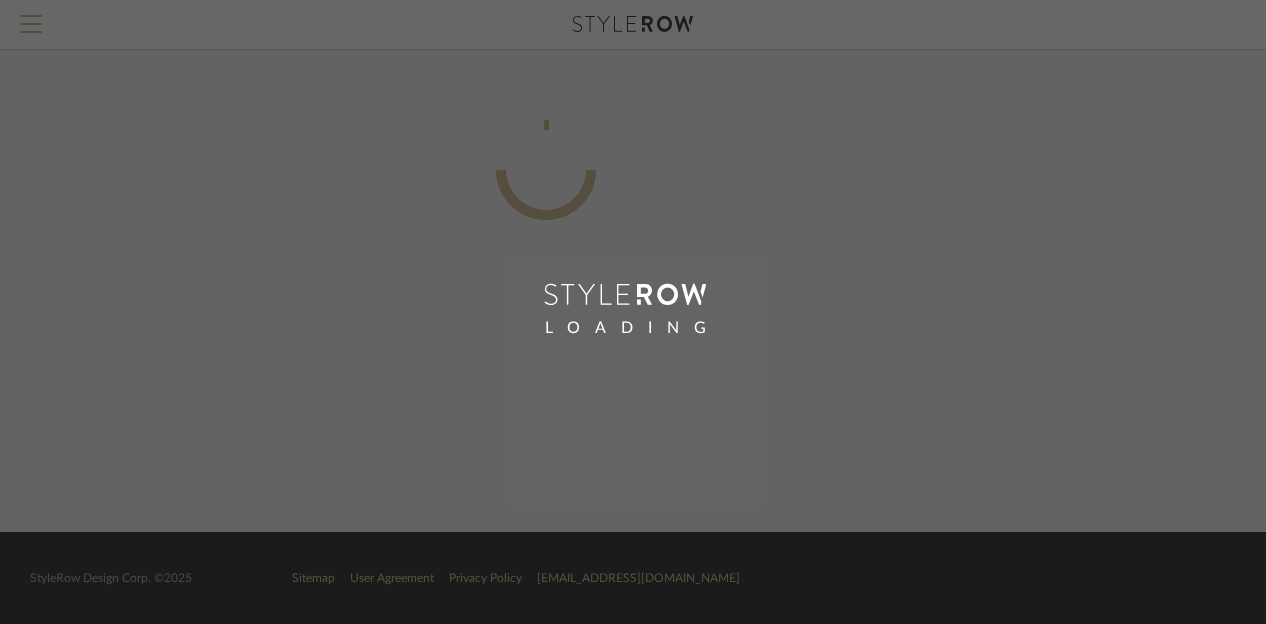 scroll, scrollTop: 0, scrollLeft: 160, axis: horizontal 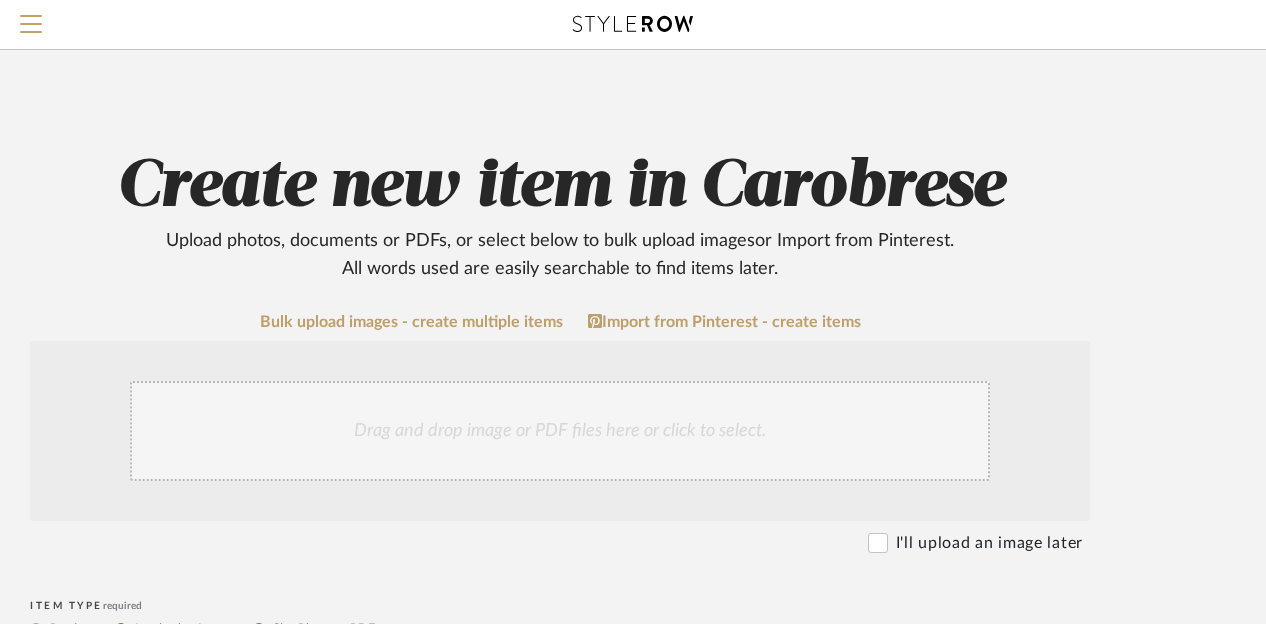click on "Create new item in Carobrese   Upload photos, documents or PDFs, or select below to bulk upload images  or Import from Pinterest .  All words used are easily searchable to find items later.  Bulk upload images - create multiple items  Import from Pinterest - create items Drag and drop image or PDF files here or click to select. I'll upload an image later  Item Type  required Product Inspiration Image  Site Photo or PDF   Upload JPG/PNG images or PDF drawings to create an item with maximum functionality in a Project. By default all items are added to Library.   ITEM CATEGORY  required (Searchable in Project & Library)  PRODUCT TYPE  Item name  required  Brand / Vendor   Lead Time  Weeks In Stock  Estimated Min   Estimated Max   Price   Price Type  DNET Retail  URL   Tags   Description   Dimensions   Product Specifications   Notes   Save To  Projects Carobrese ROOM QTY  Products for Consideration   Foyer / Entry   Primary Bedroom   Kitchen   Half/Guest Bathroom   Living Room   Primary Bathroom  1  BTB  D1" 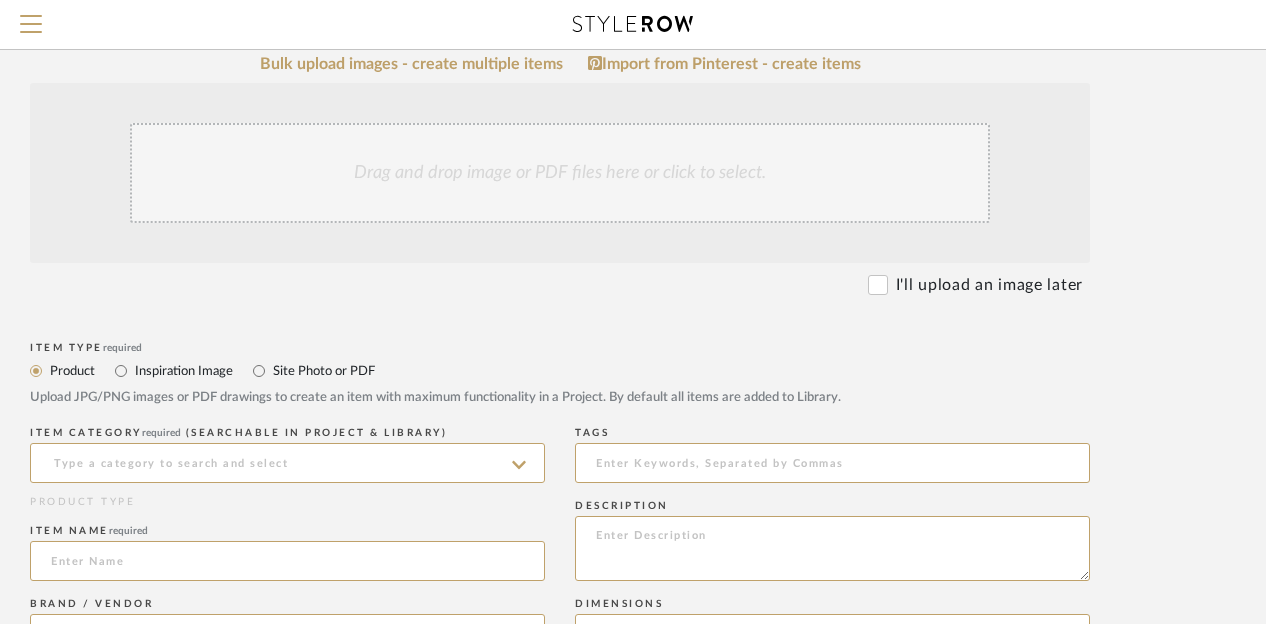 scroll, scrollTop: 400, scrollLeft: 160, axis: both 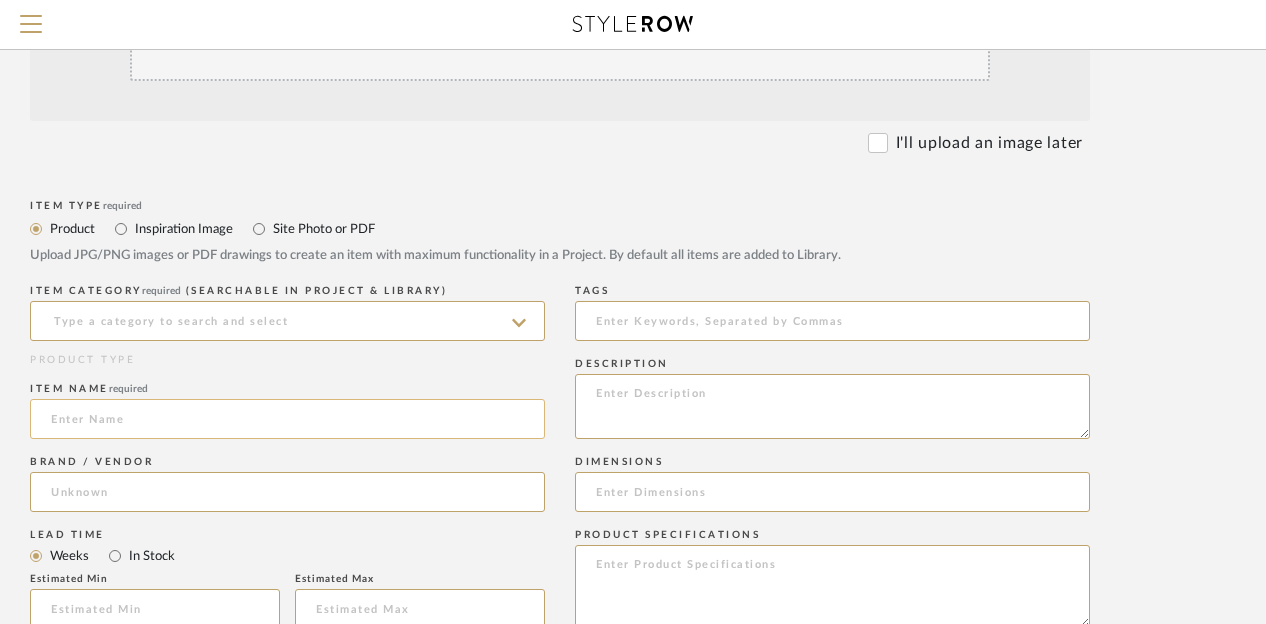 click 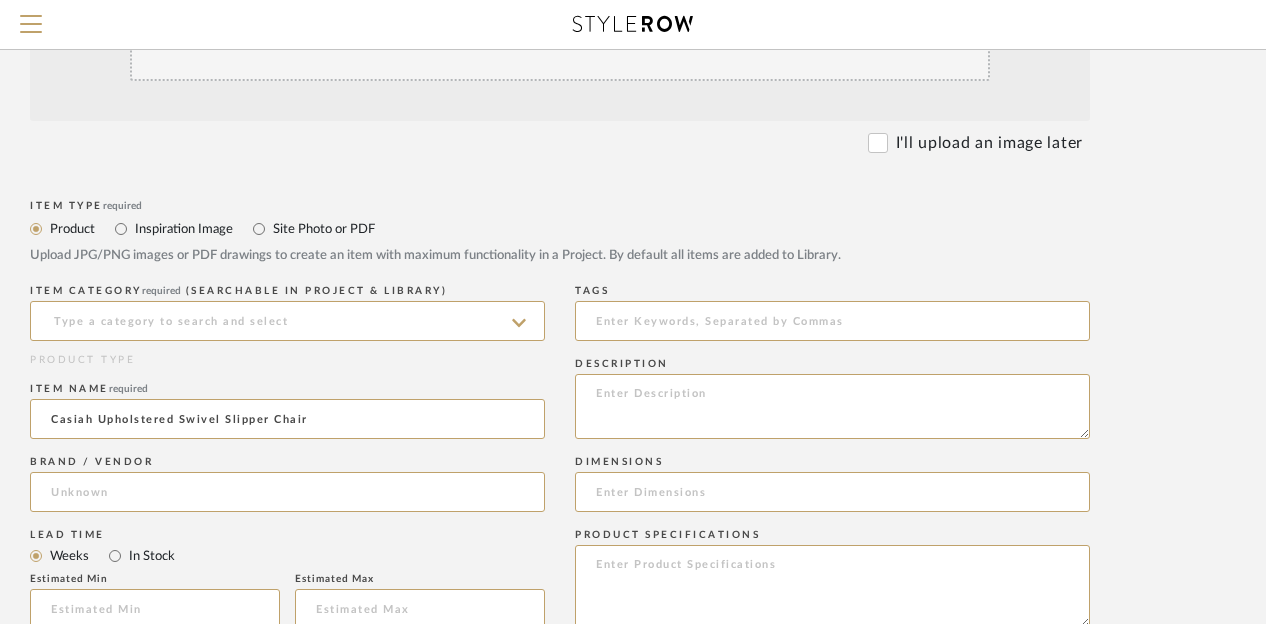 type on "Casiah Upholstered Swivel Slipper Chair" 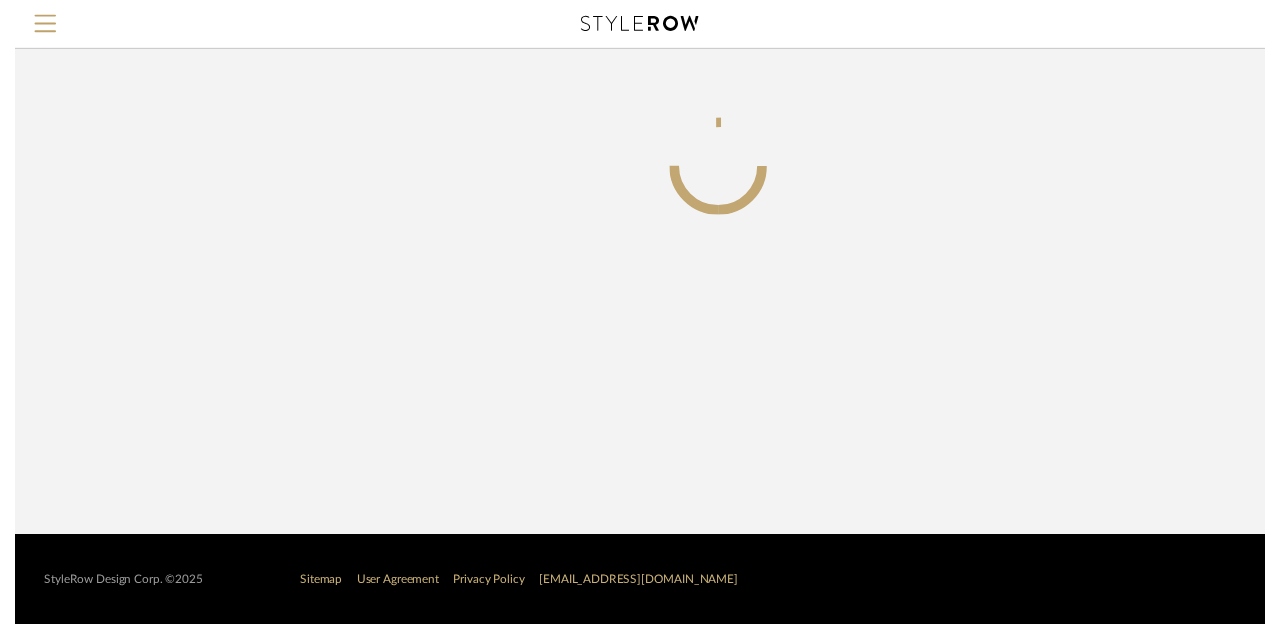 scroll, scrollTop: 0, scrollLeft: 0, axis: both 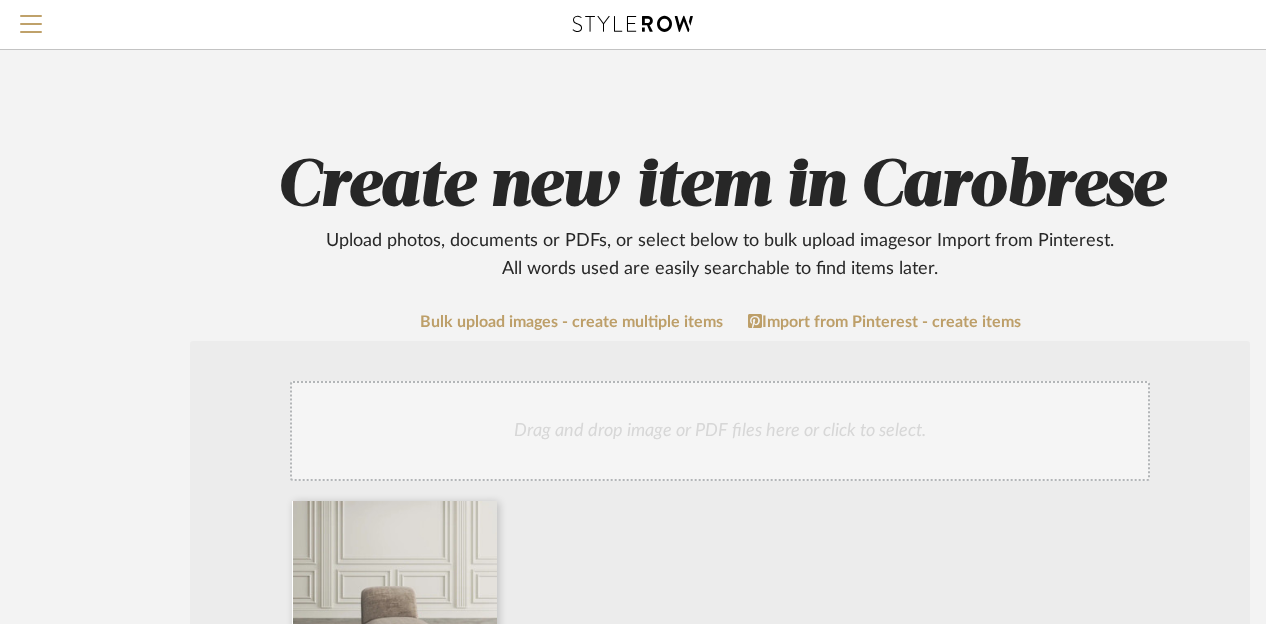 click on "Create new item in Carobrese   Upload photos, documents or PDFs, or select below to bulk upload images  or Import from Pinterest .  All words used are easily searchable to find items later." 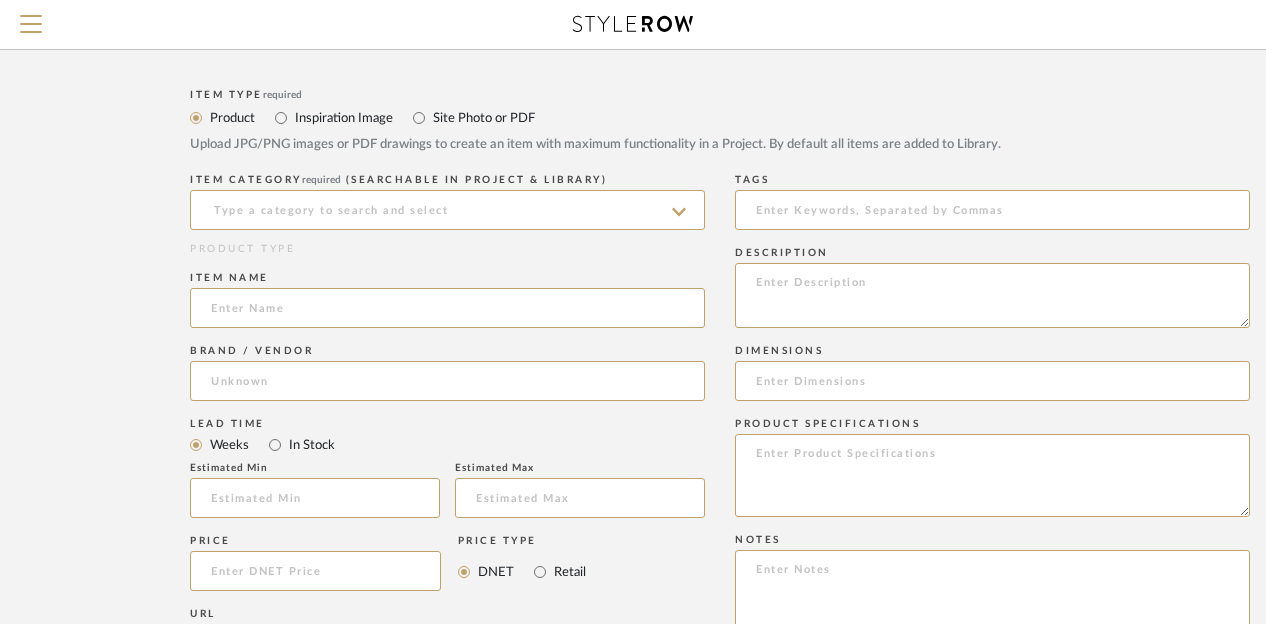 scroll, scrollTop: 800, scrollLeft: 0, axis: vertical 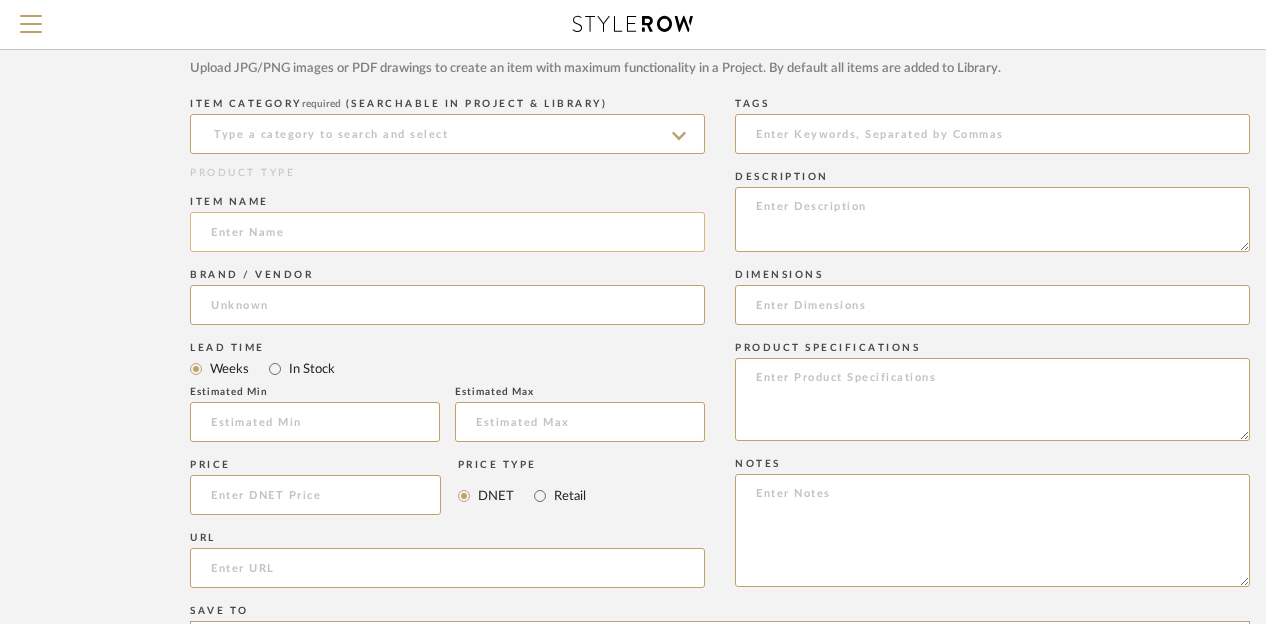 click 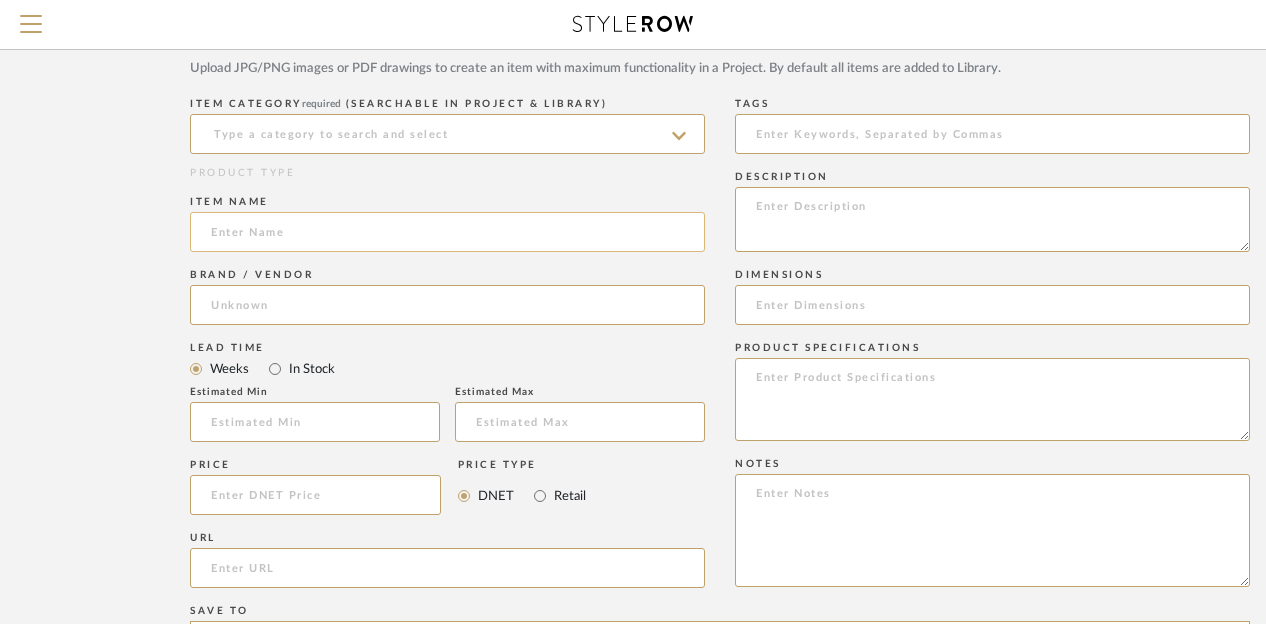 paste on "[URL][DOMAIN_NAME][PERSON_NAME]" 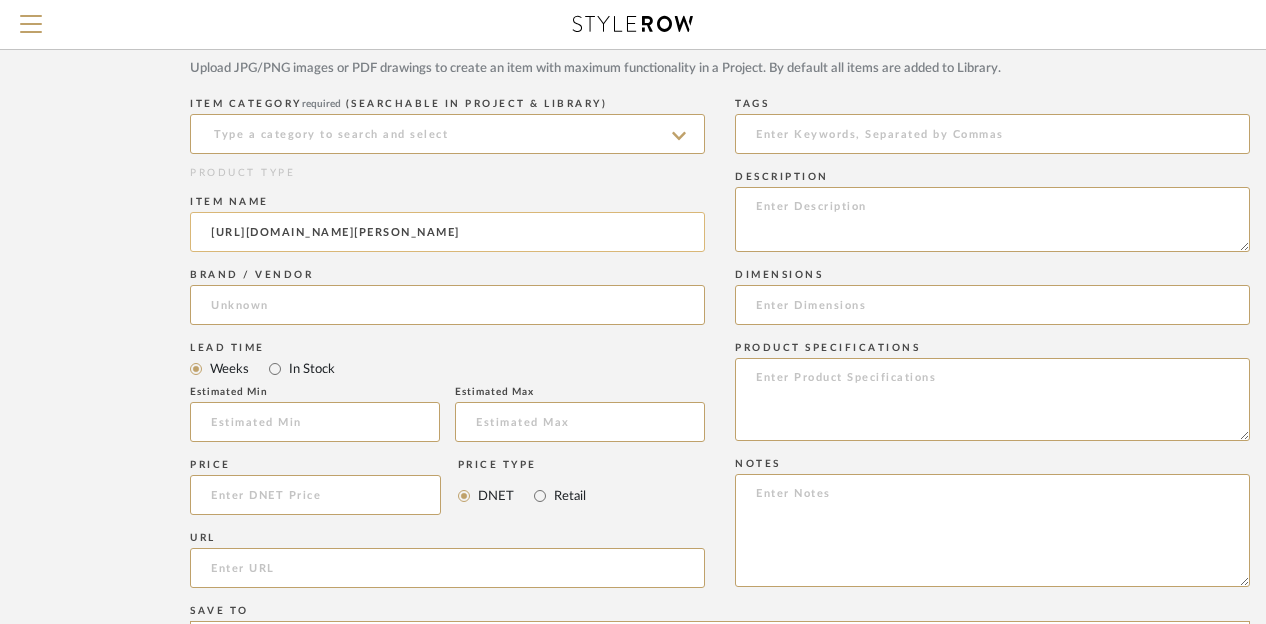 scroll, scrollTop: 0, scrollLeft: 372, axis: horizontal 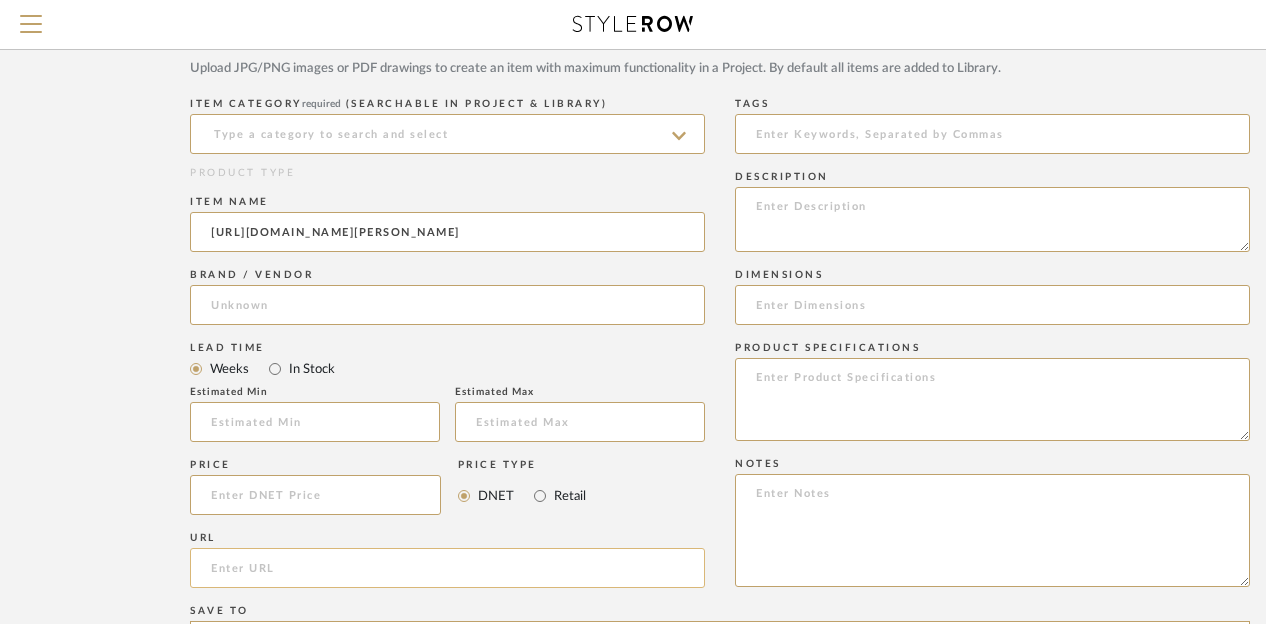 type on "[URL][DOMAIN_NAME][PERSON_NAME]" 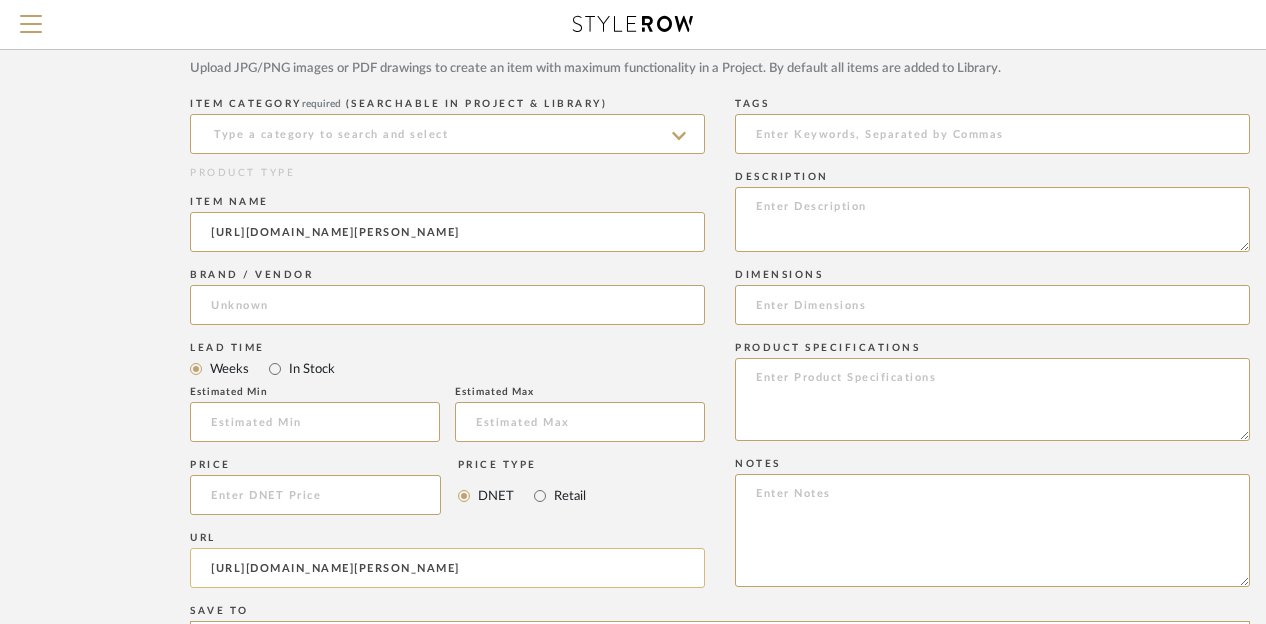 scroll, scrollTop: 0, scrollLeft: 372, axis: horizontal 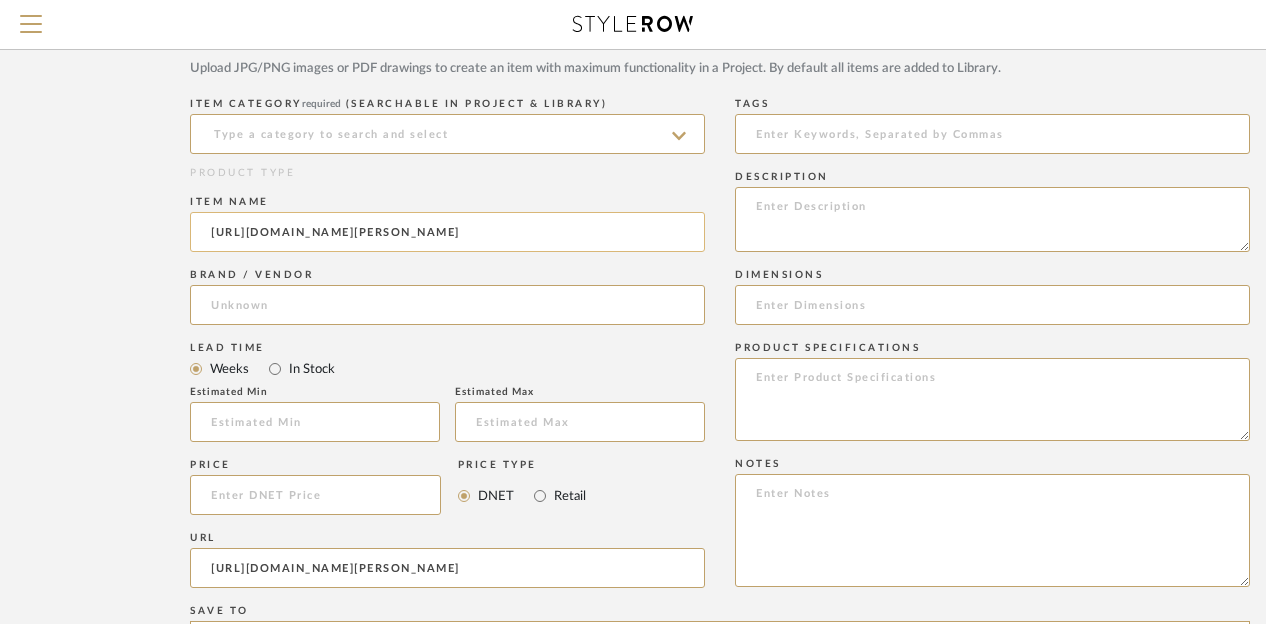 type on "[URL][DOMAIN_NAME][PERSON_NAME]" 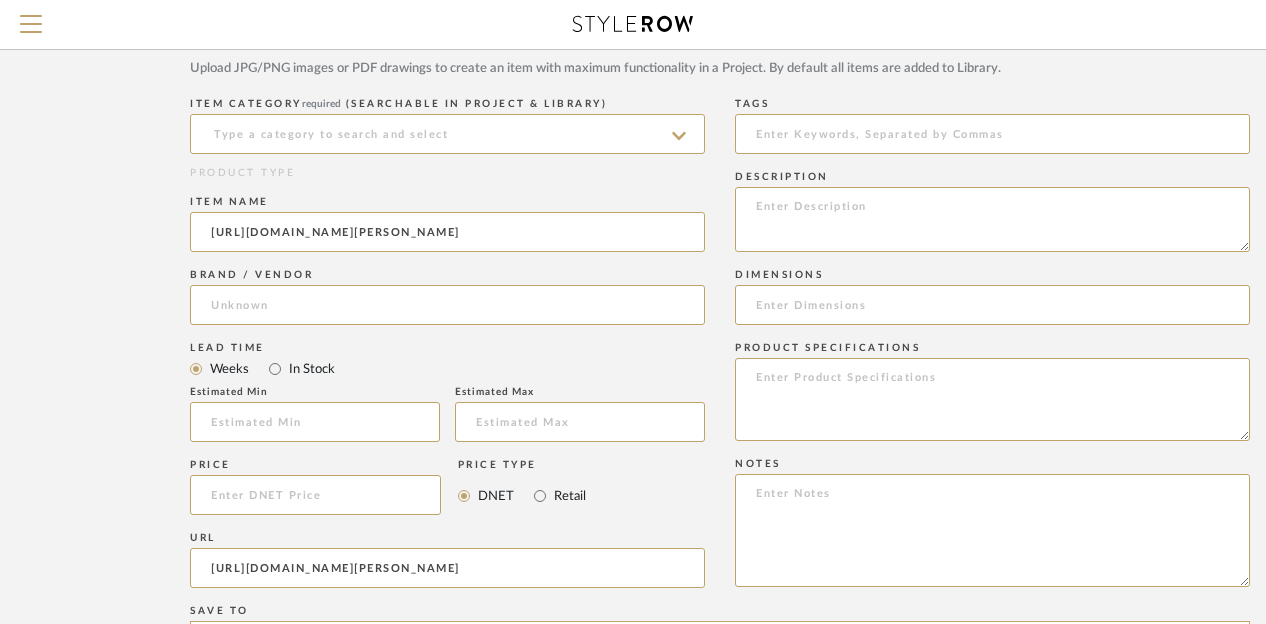 drag, startPoint x: 470, startPoint y: 229, endPoint x: 114, endPoint y: 199, distance: 357.2618 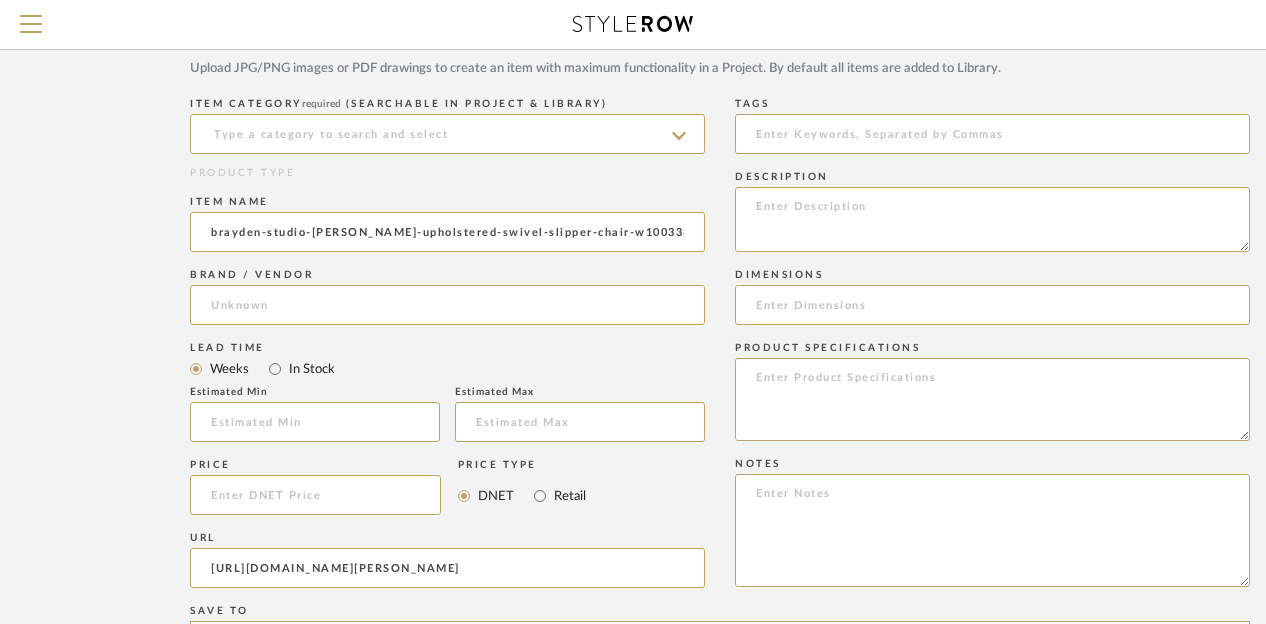 scroll, scrollTop: 0, scrollLeft: 114, axis: horizontal 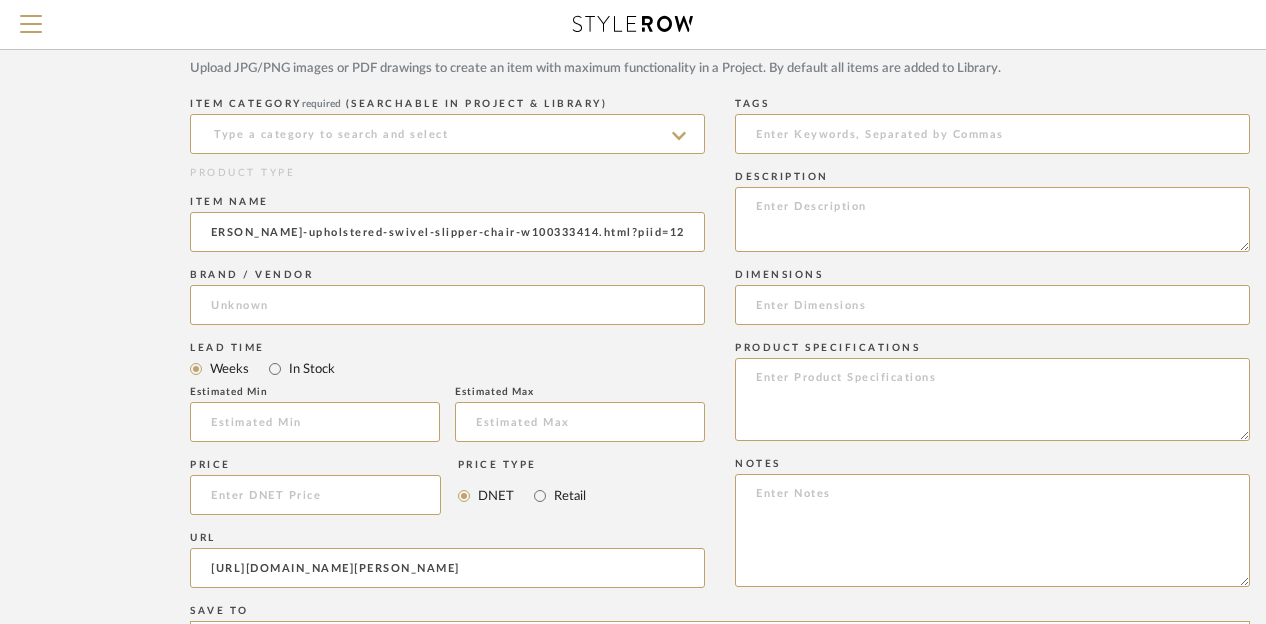 drag, startPoint x: 582, startPoint y: 231, endPoint x: 956, endPoint y: 330, distance: 386.8811 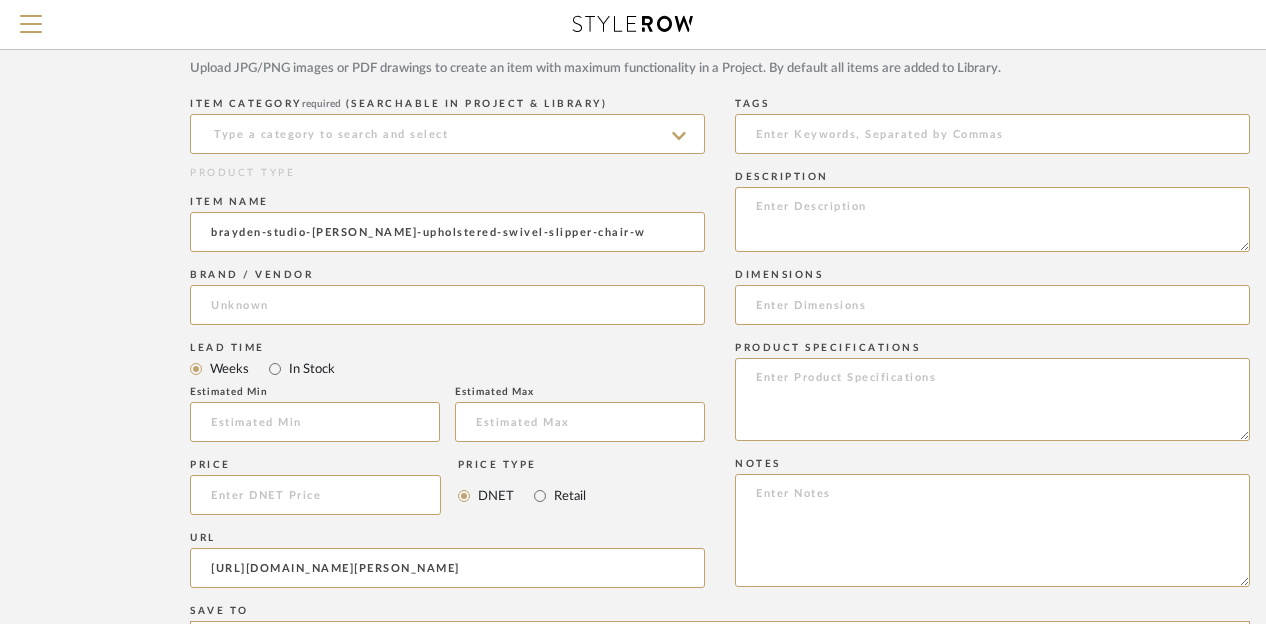 scroll, scrollTop: 0, scrollLeft: 0, axis: both 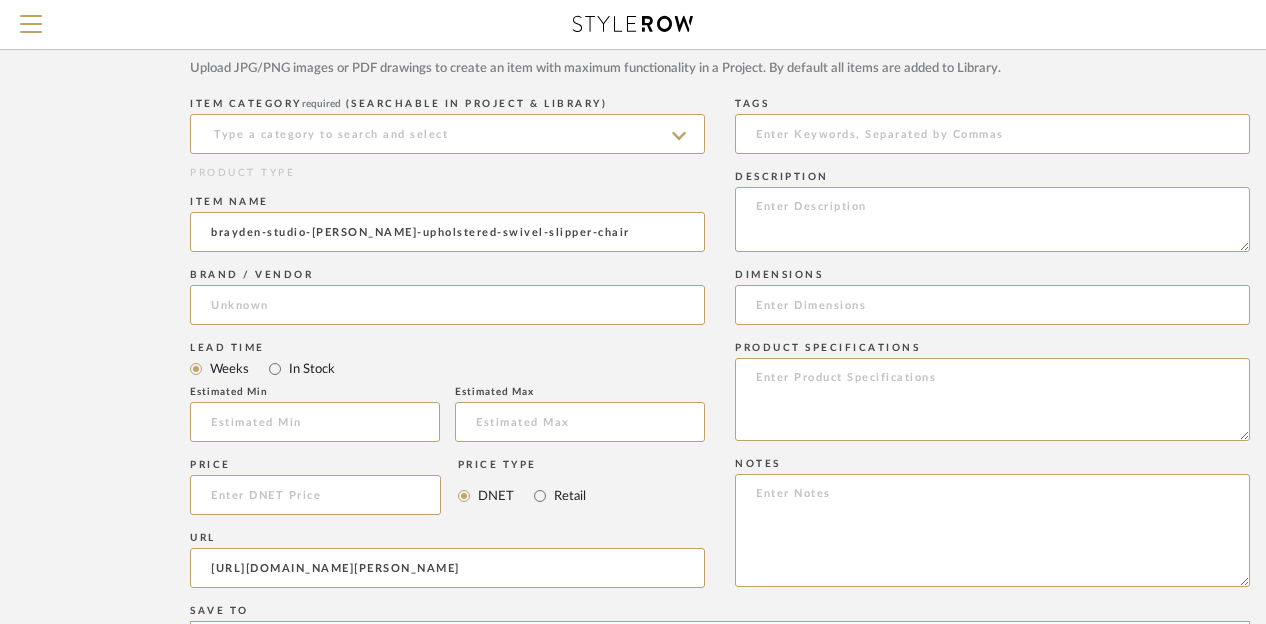 type on "brayden-studio-[PERSON_NAME]-upholstered-swivel-slipper-chair" 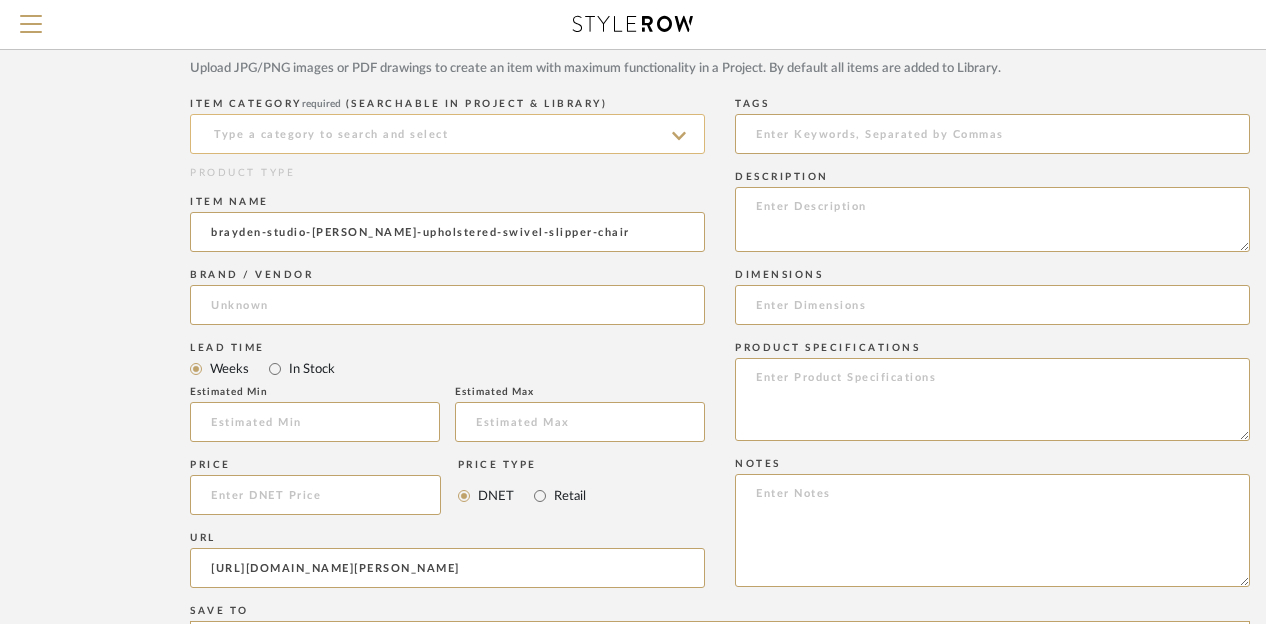 click 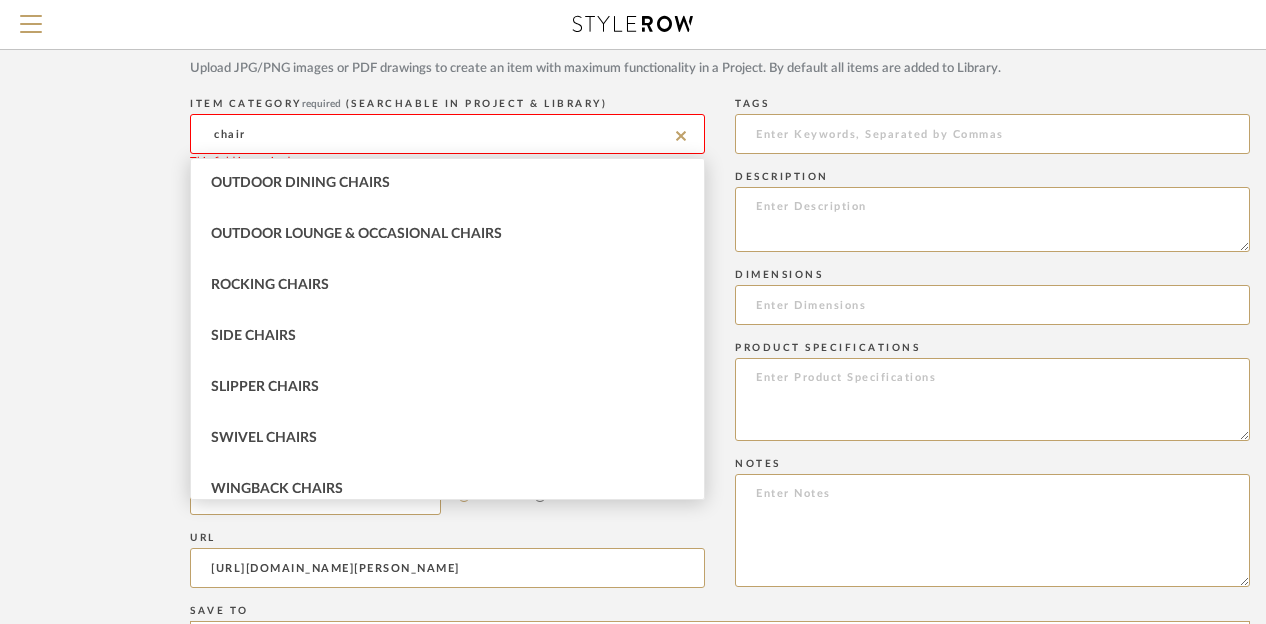scroll, scrollTop: 322, scrollLeft: 0, axis: vertical 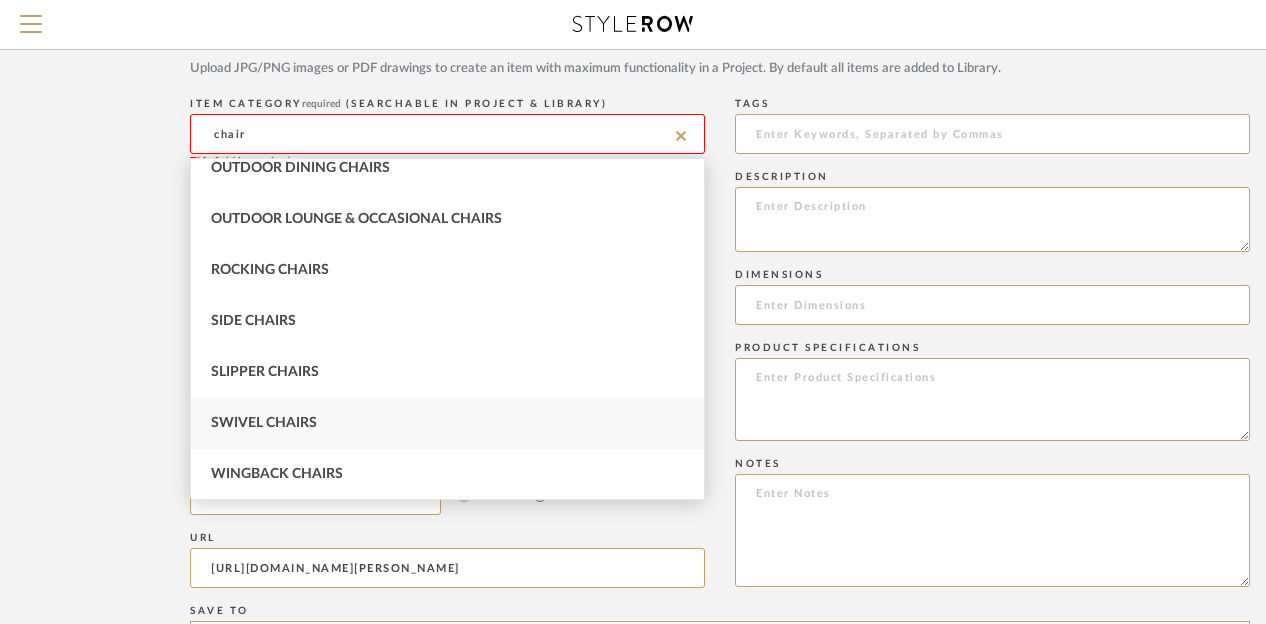 click on "Swivel Chairs" at bounding box center [447, 423] 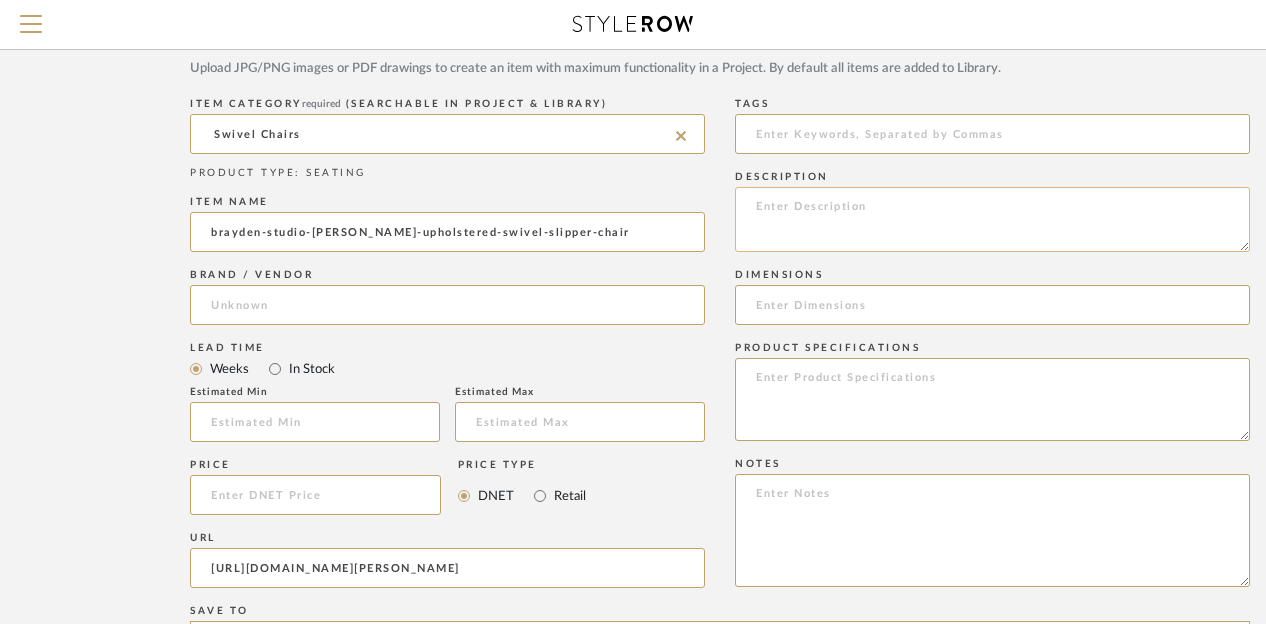 click 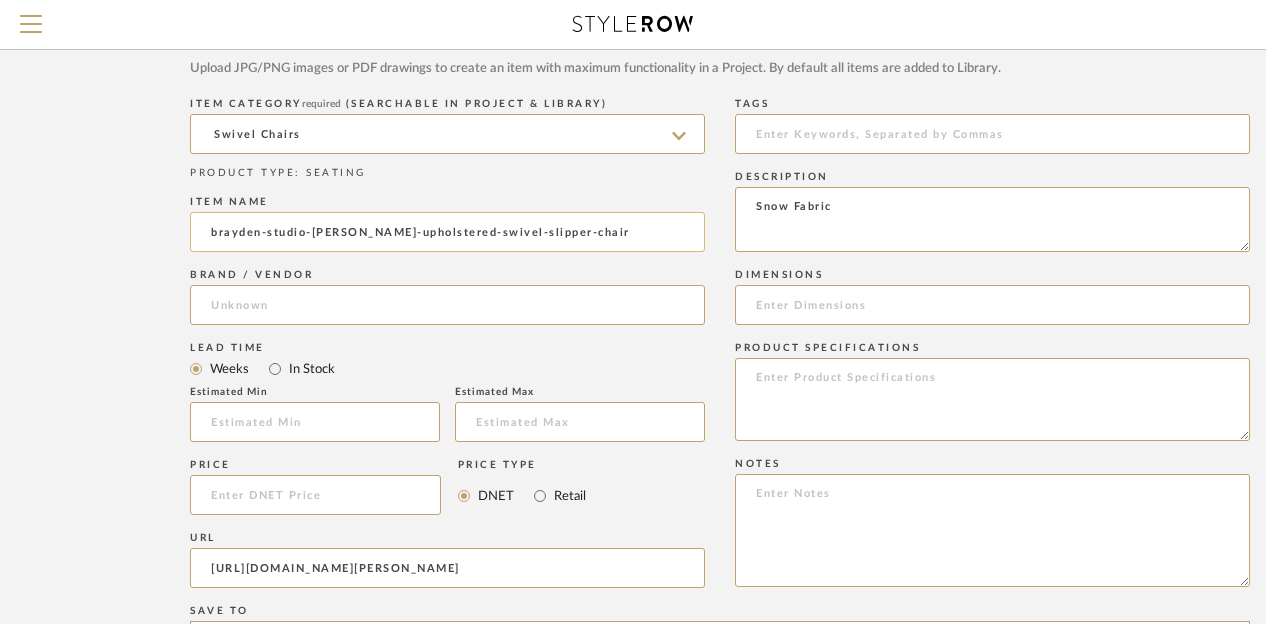 type on "Snow Fabric" 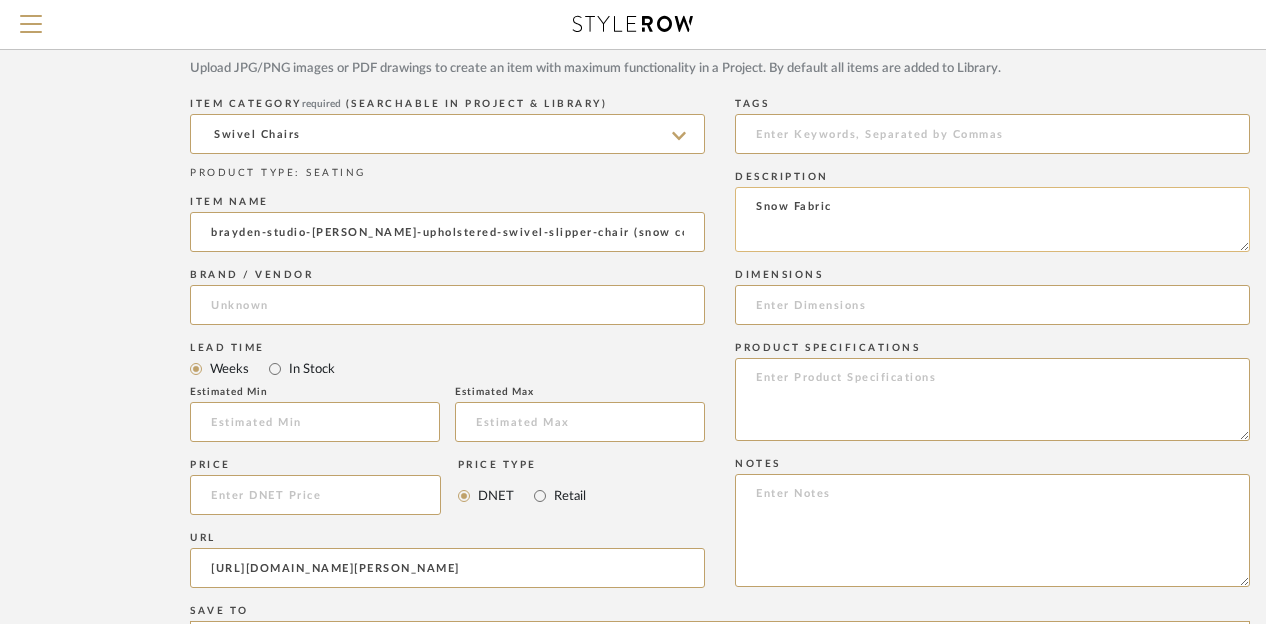 type on "brayden-studio-[PERSON_NAME]-upholstered-swivel-slipper-chair (snow color)" 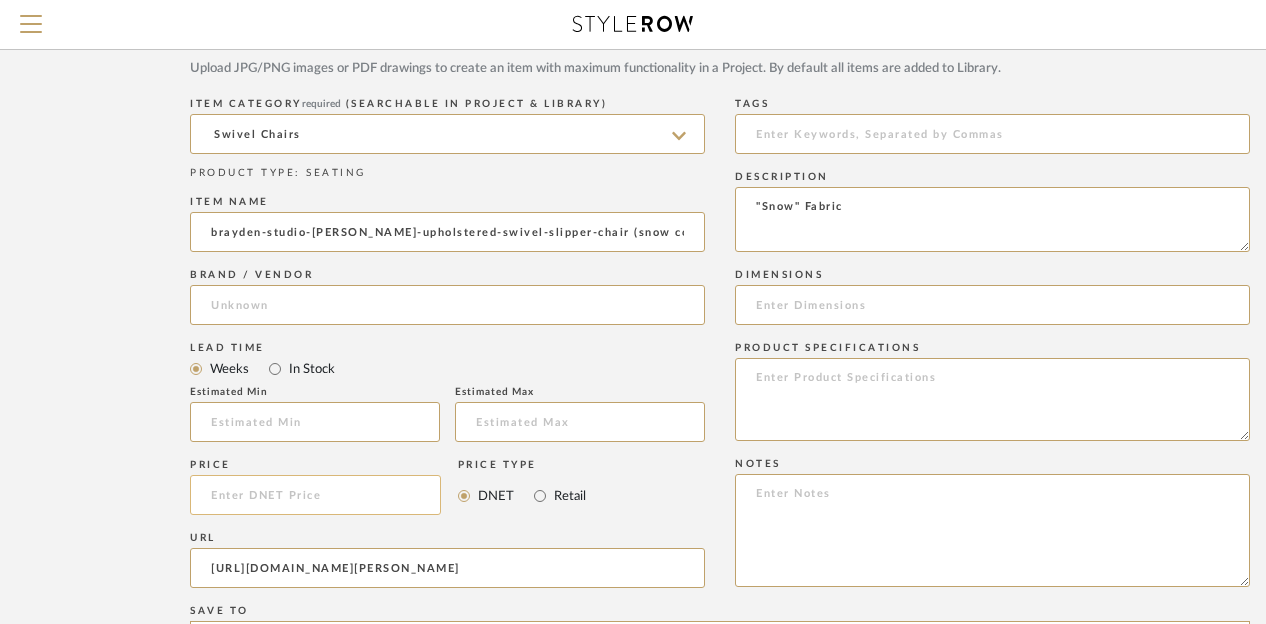 type on ""Snow" Fabric" 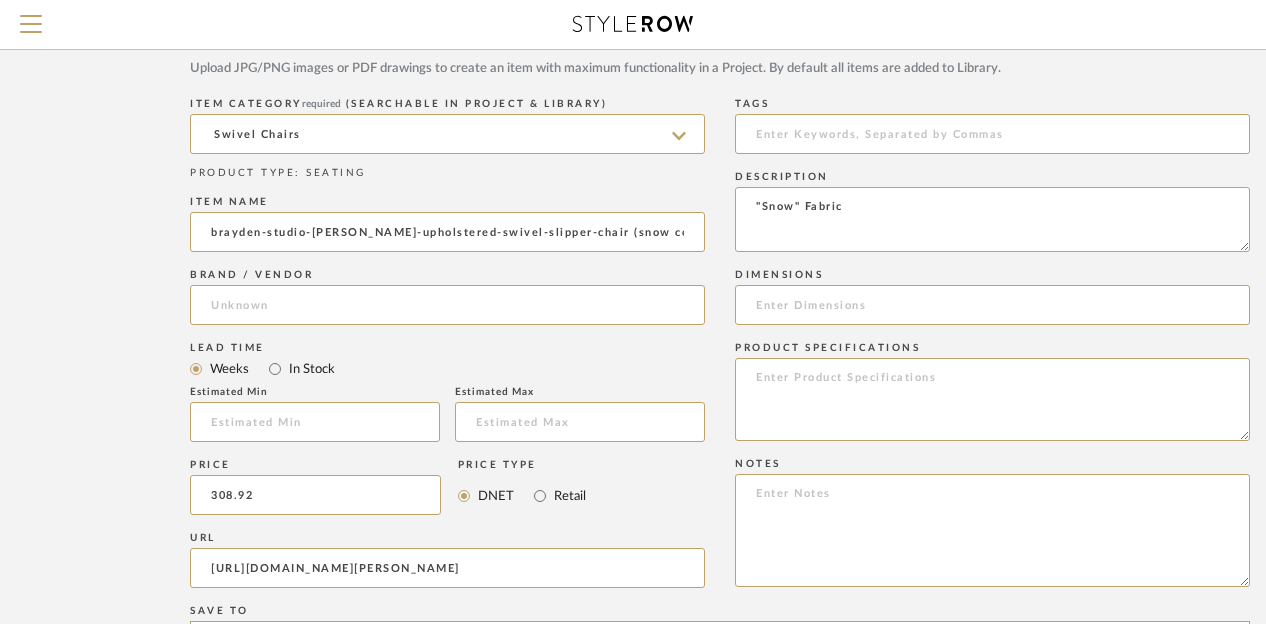 type on "$308.92" 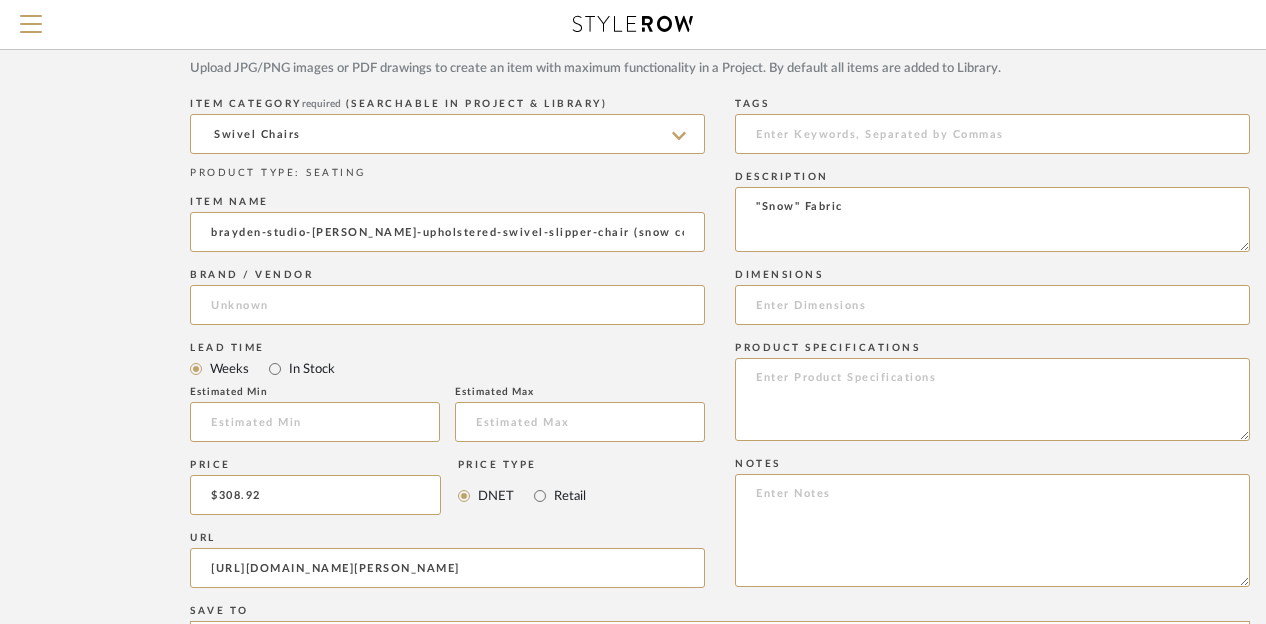 click on "Bulk upload images - create multiple items  Import from Pinterest - create items Drag and drop image or PDF files here or click to select. I'll upload an image later  Item Type  required Product Inspiration Image  Site Photo or PDF   Upload JPG/PNG images or PDF drawings to create an item with maximum functionality in a Project. By default all items are added to Library.   ITEM CATEGORY  required (Searchable in Project & Library) Swivel Chairs  PRODUCT TYPE : SEATING  Item name  brayden-studio-[PERSON_NAME]-upholstered-swivel-slipper-chair (snow color)  Brand / Vendor   Lead Time  Weeks In Stock  Estimated Min   Estimated Max   Price  $308.92  Price Type  DNET Retail  URL  [URL][DOMAIN_NAME][PERSON_NAME]  Tags   Description  "Snow" Fabric  Dimensions   Product Specifications   Notes   Save To  Projects Carobrese ROOM QTY  Products for Consideration   Foyer / Entry   Primary Bedroom   Kitchen   Half/Guest Bathroom  1  BTB" 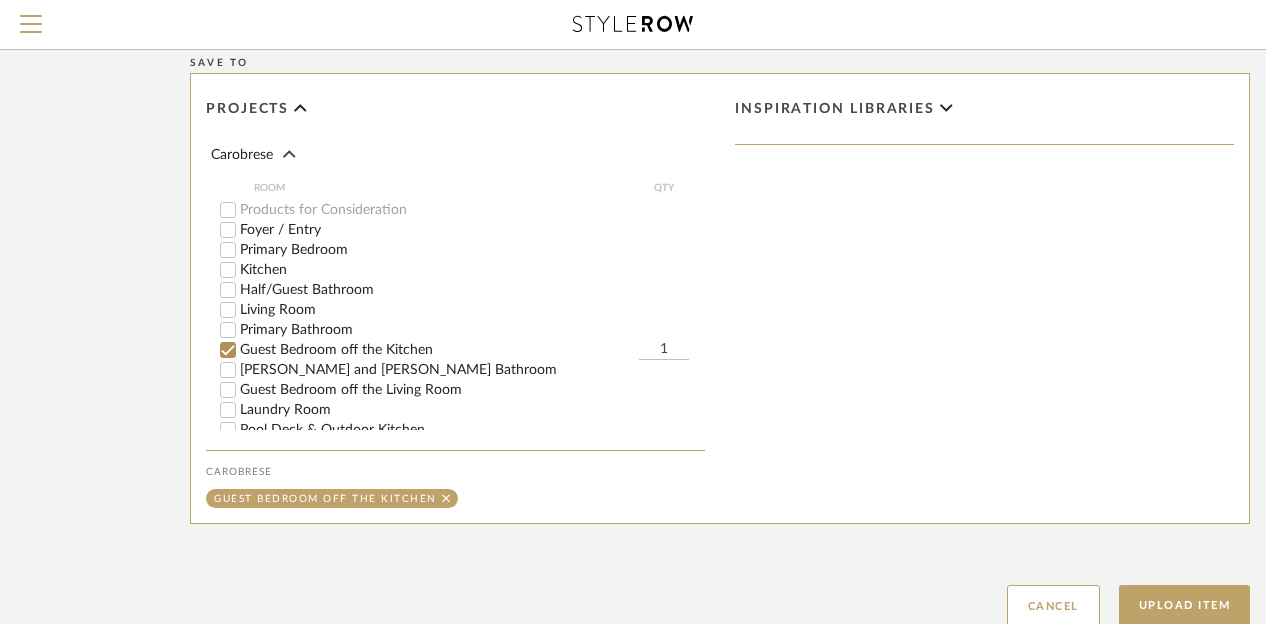 scroll, scrollTop: 1429, scrollLeft: 0, axis: vertical 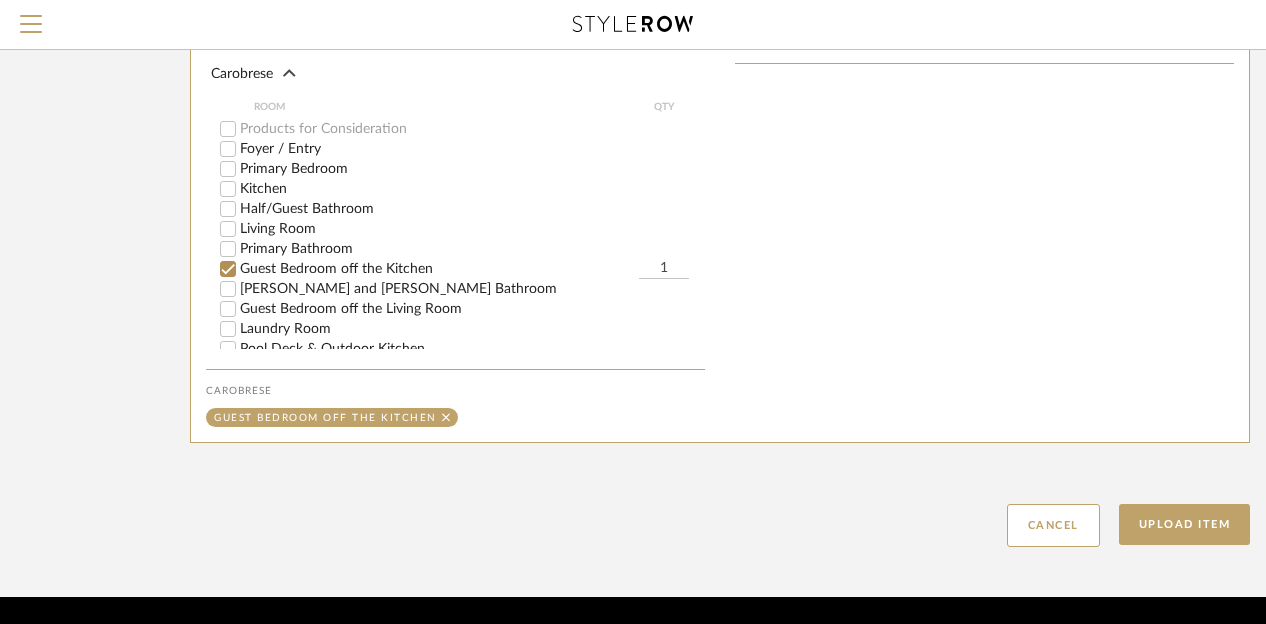 click on "Guest Bedroom off the Living Room" at bounding box center [228, 309] 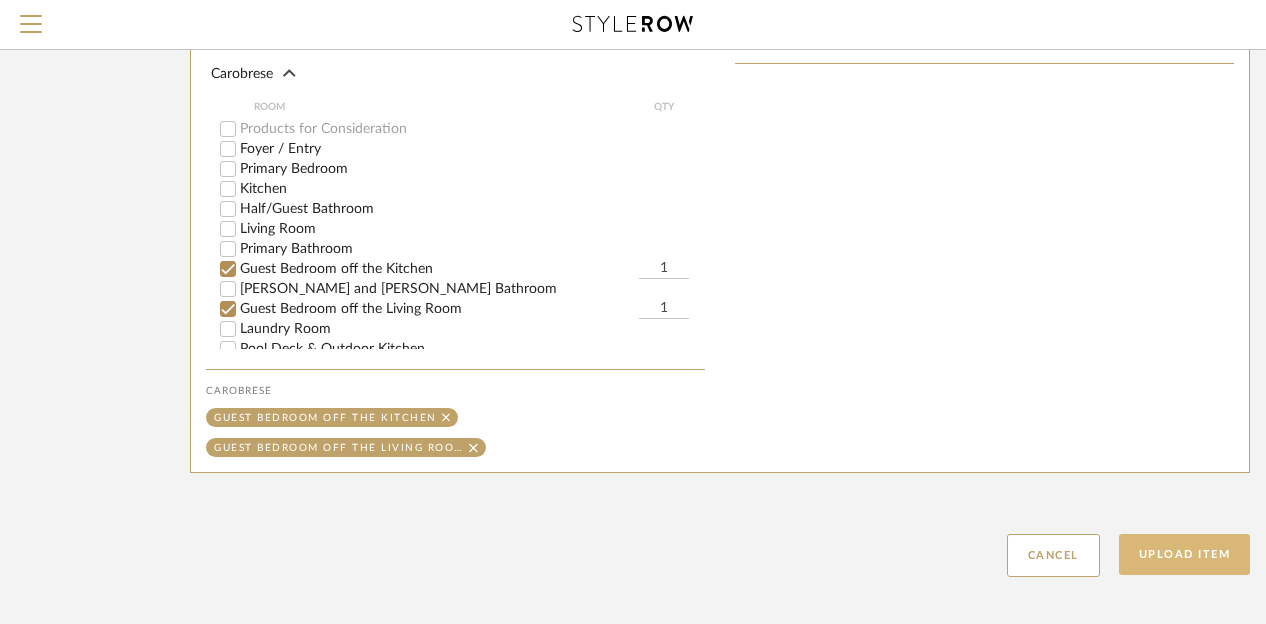 click on "Upload Item" 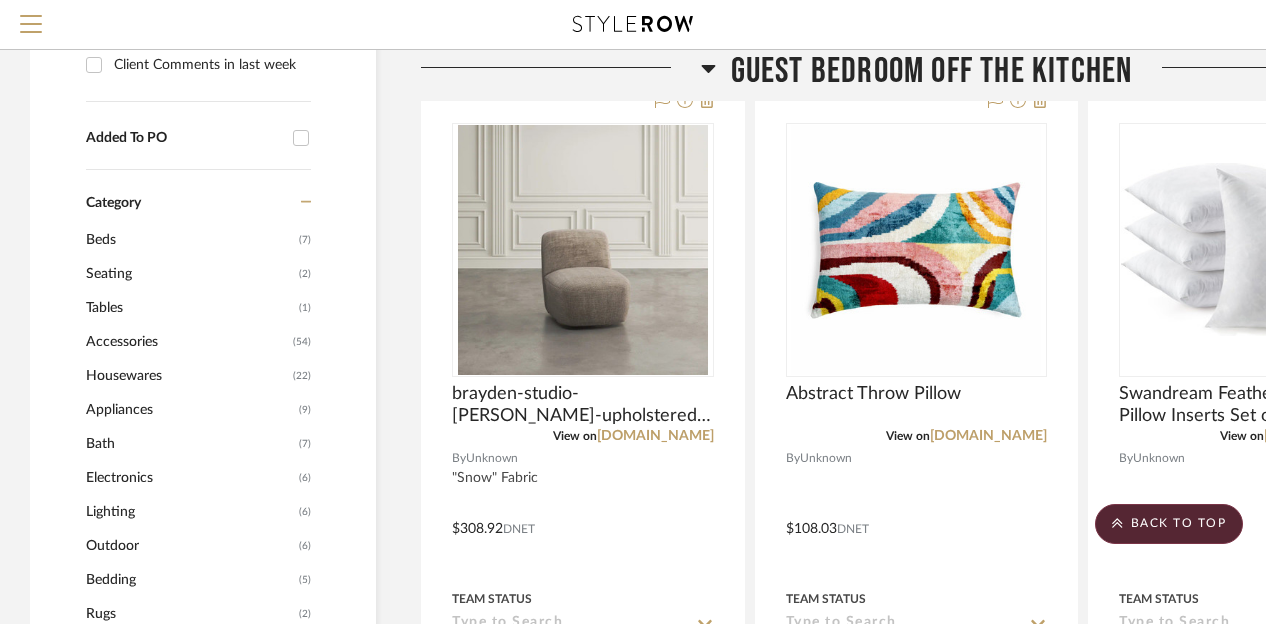 scroll, scrollTop: 832, scrollLeft: 0, axis: vertical 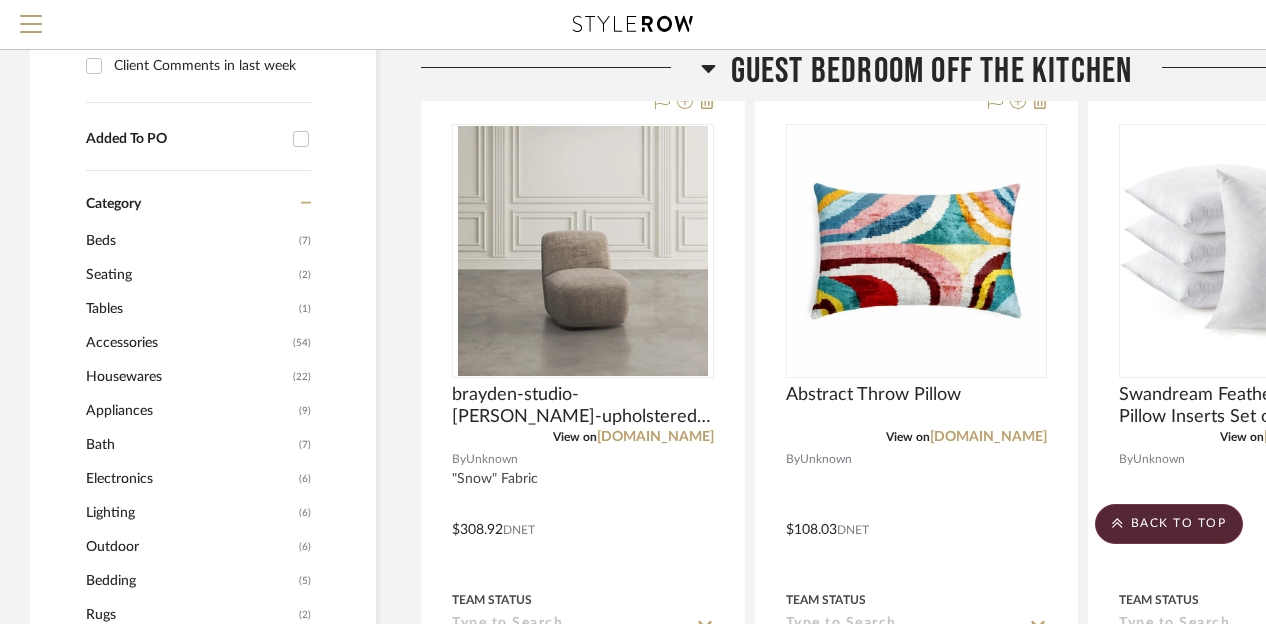 click 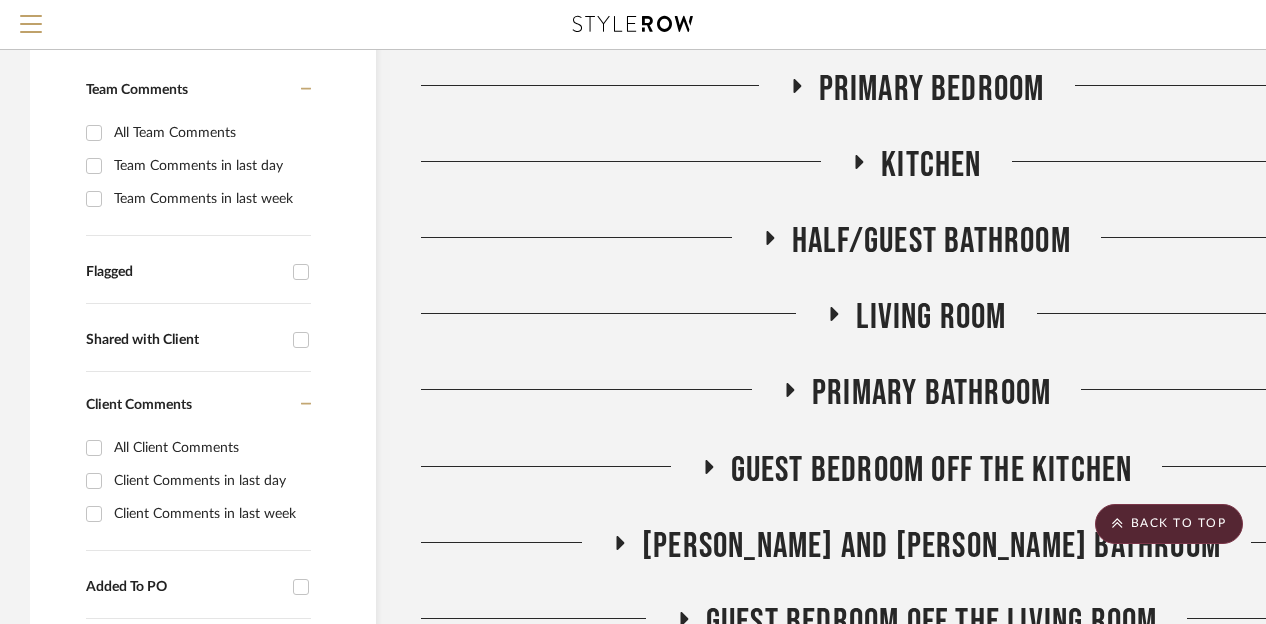 scroll, scrollTop: 360, scrollLeft: 0, axis: vertical 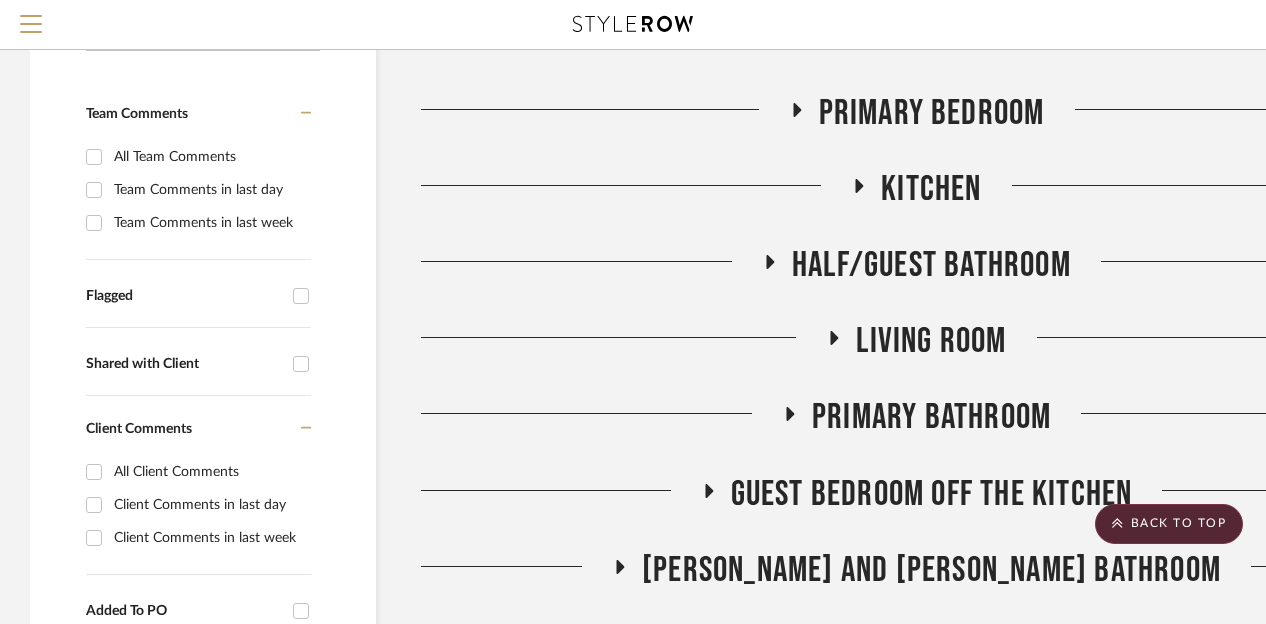 click 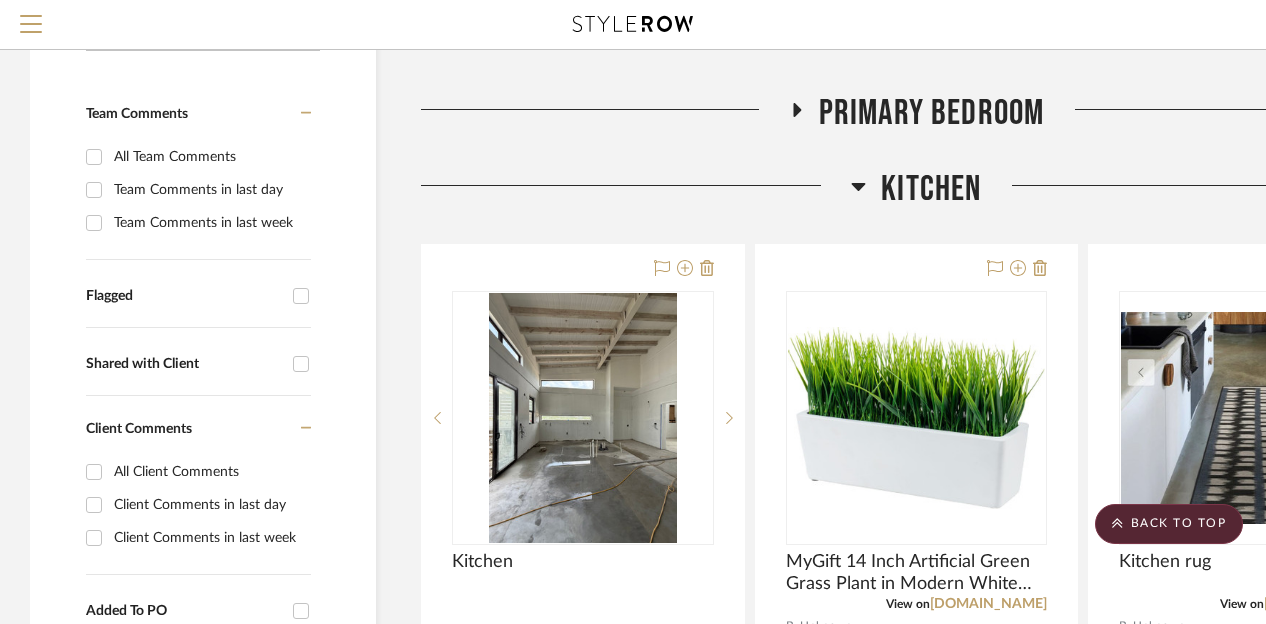 scroll, scrollTop: 360, scrollLeft: 174, axis: both 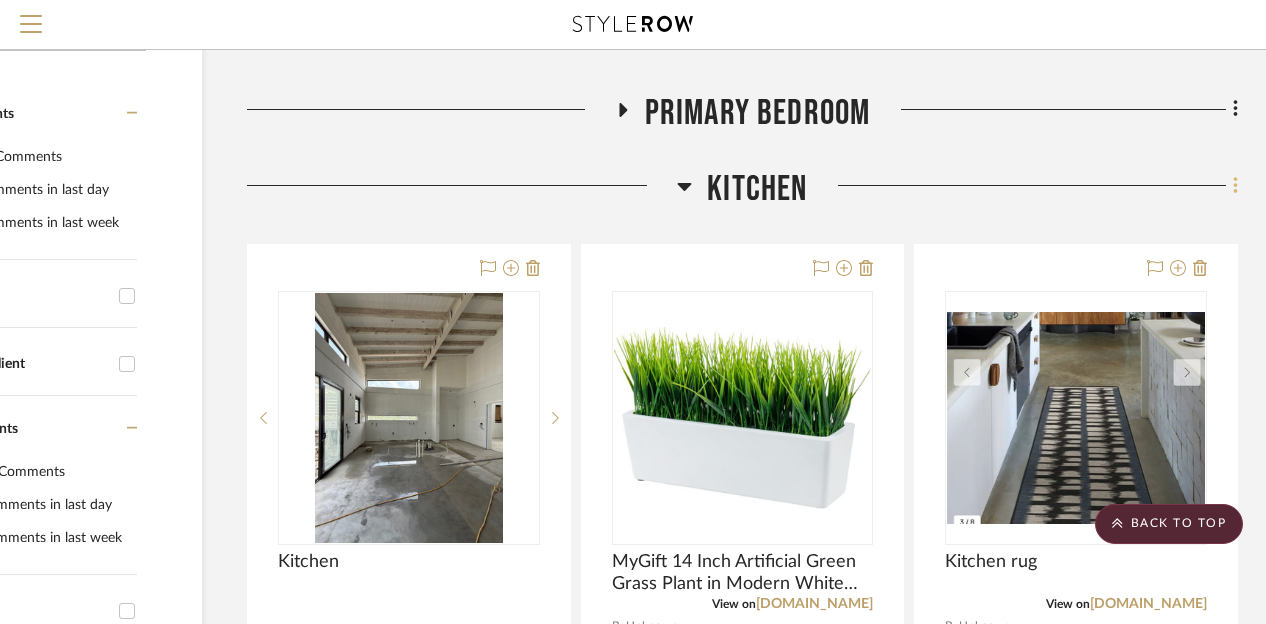 click 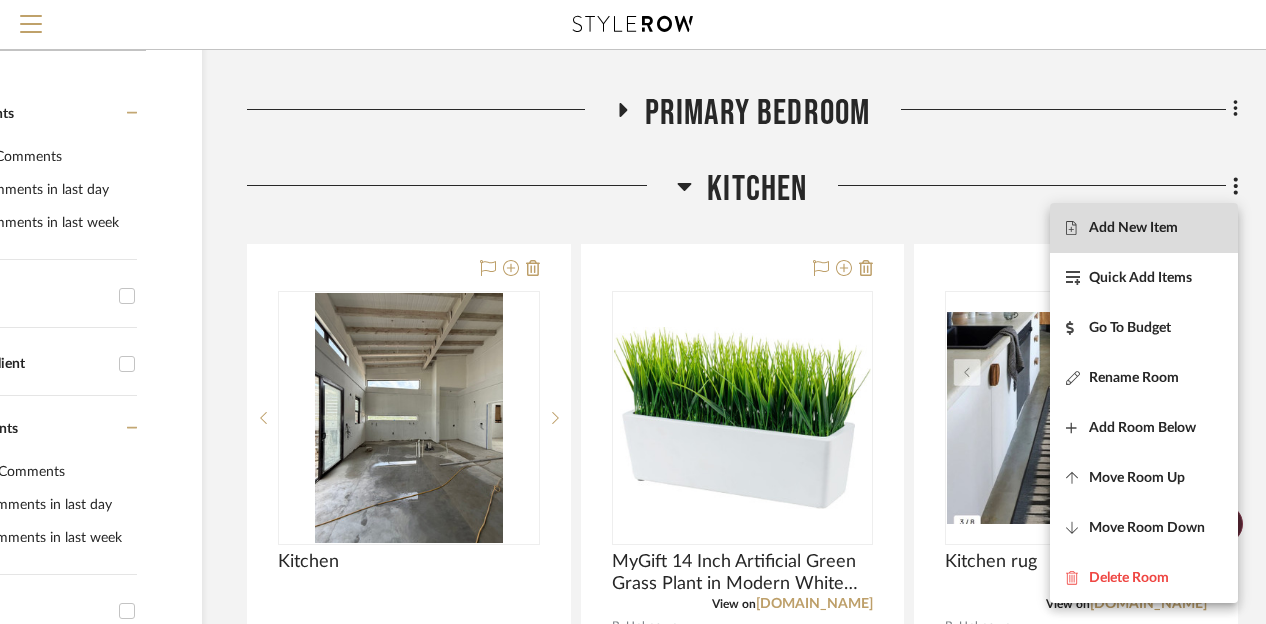 click on "Add New Item" at bounding box center (1133, 228) 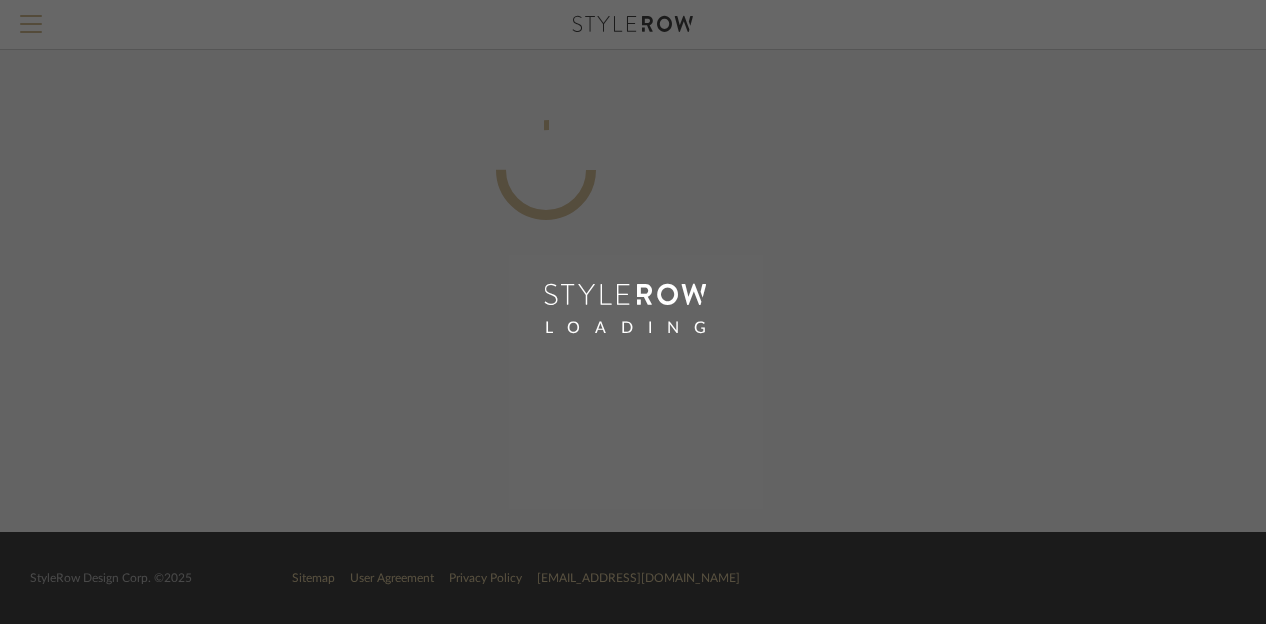scroll, scrollTop: 0, scrollLeft: 160, axis: horizontal 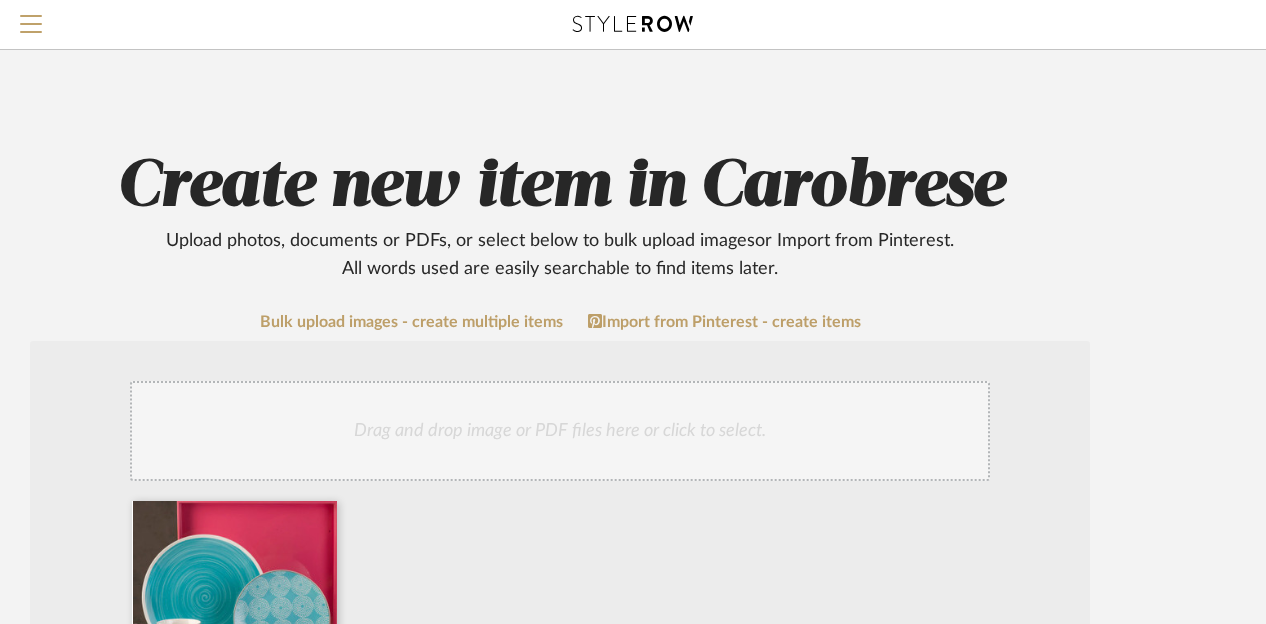 click on "Create new item in Carobrese   Upload photos, documents or PDFs, or select below to bulk upload images  or Import from Pinterest .  All words used are easily searchable to find items later." 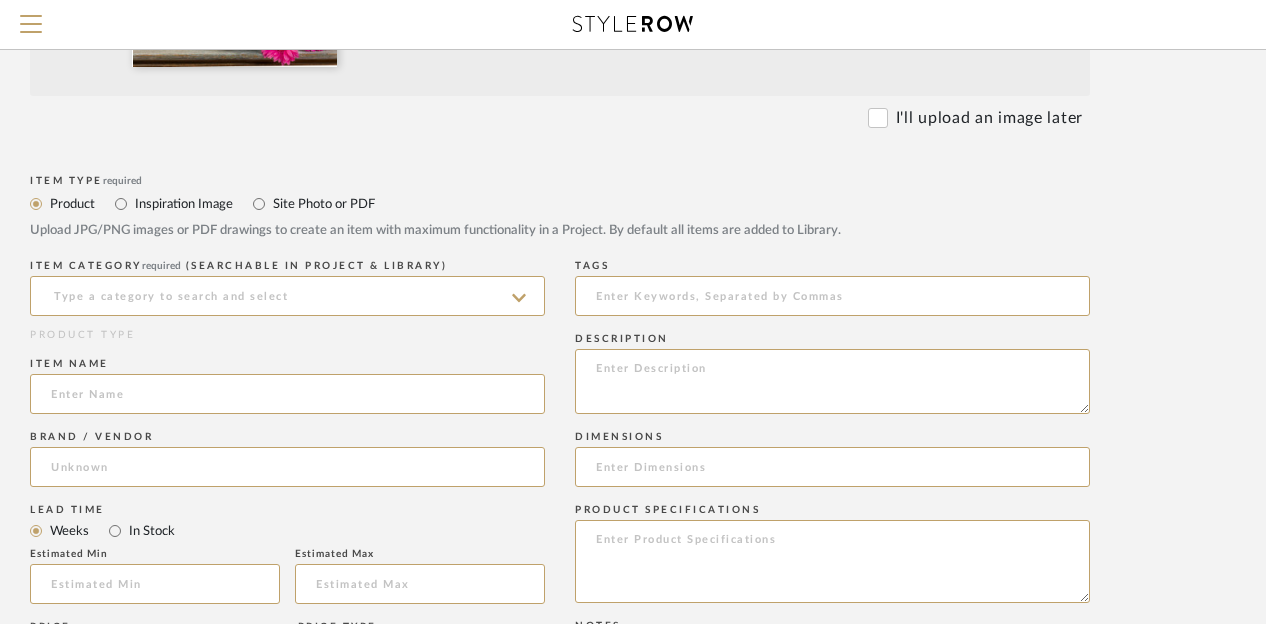 scroll, scrollTop: 640, scrollLeft: 160, axis: both 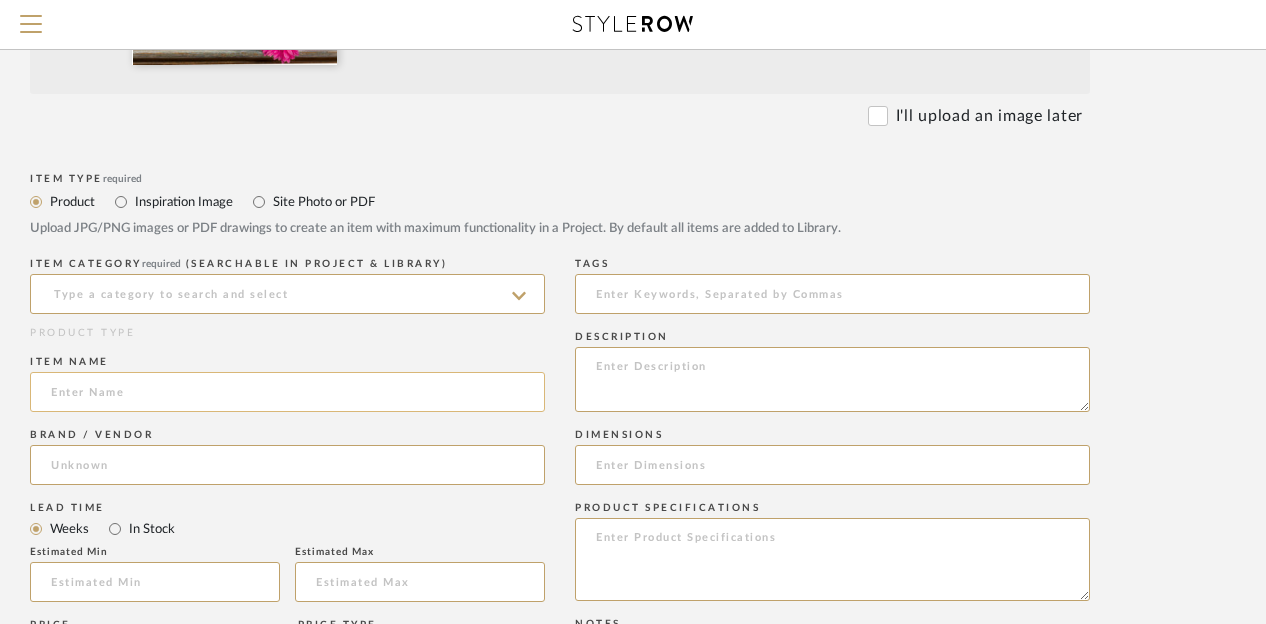 click 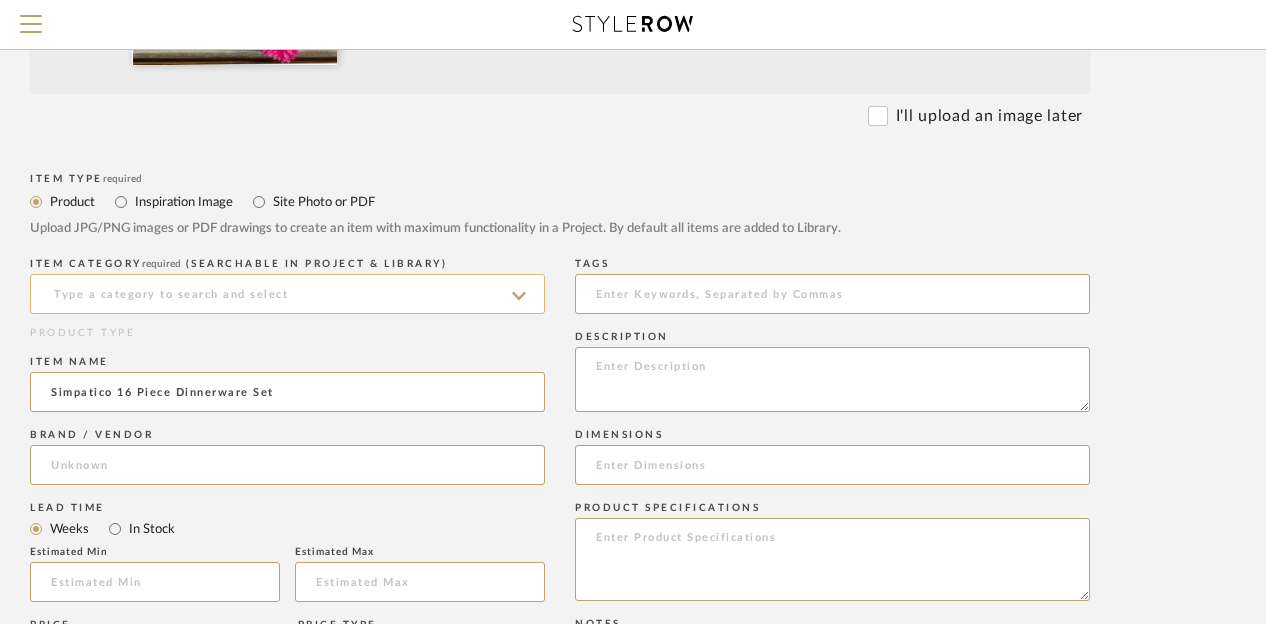 type on "Simpatico 16 Piece Dinnerware Set" 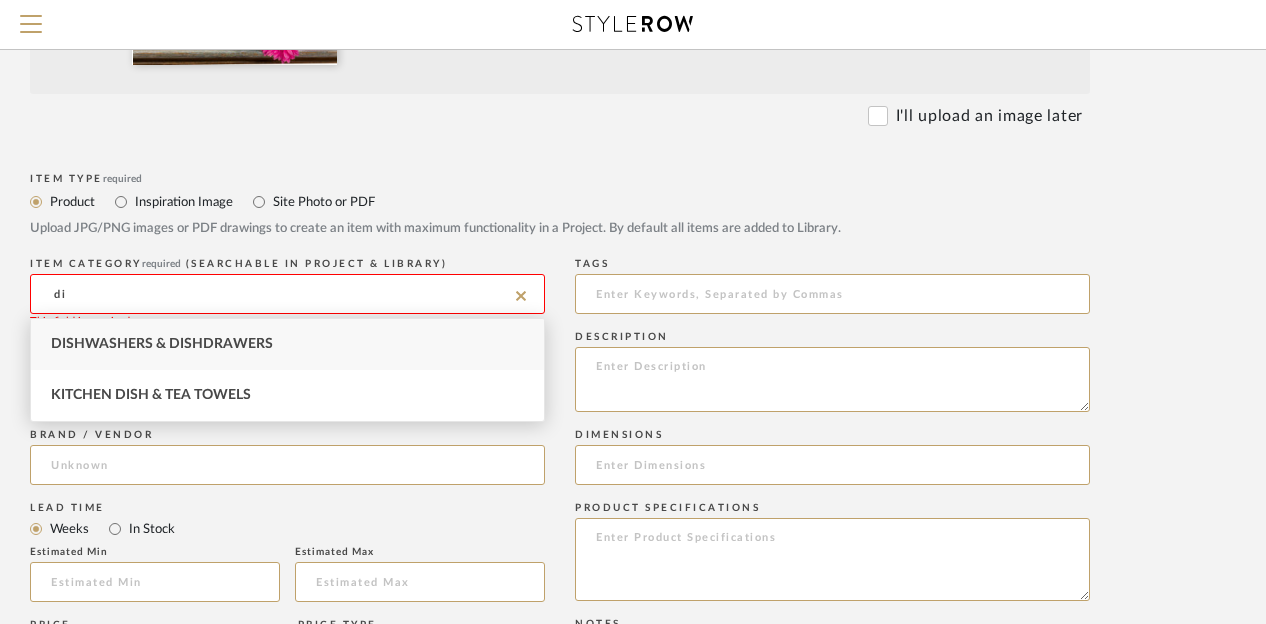 type on "d" 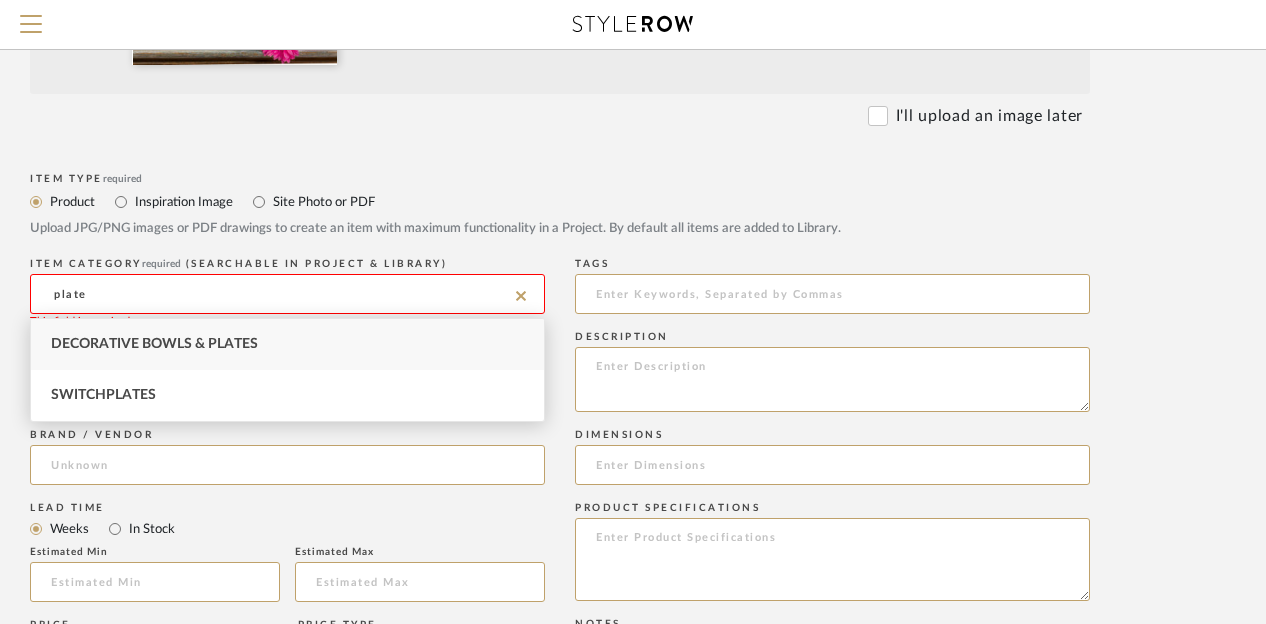 click on "Decorative Bowls & Plates" at bounding box center (154, 344) 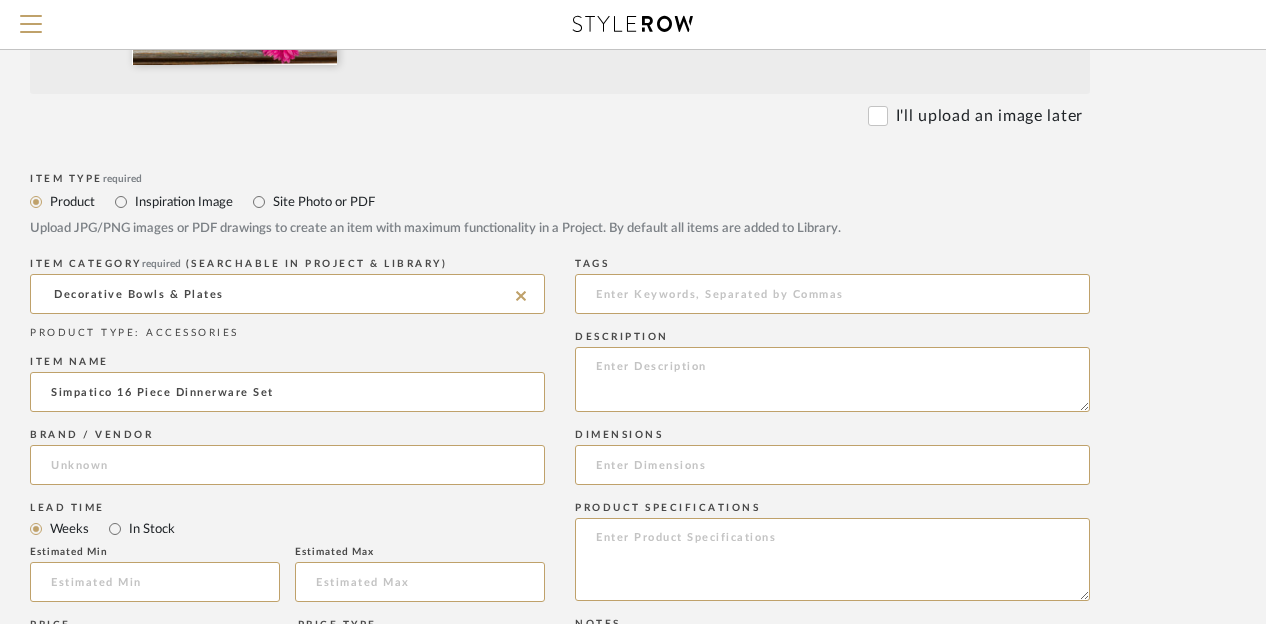 click on "Bulk upload images - create multiple items  Import from Pinterest - create items Drag and drop image or PDF files here or click to select. I'll upload an image later  Item Type  required Product Inspiration Image  Site Photo or PDF   Upload JPG/PNG images or PDF drawings to create an item with maximum functionality in a Project. By default all items are added to Library.   ITEM CATEGORY  required (Searchable in Project & Library) Decorative Bowls & Plates  PRODUCT TYPE : ACCESSORIES   Item name  Simpatico 16 Piece Dinnerware Set  Brand / Vendor   Lead Time  Weeks In Stock  Estimated Min   Estimated Max   Price   Price Type  DNET Retail  URL   Tags   Description   Dimensions   Product Specifications   Notes   Save To  Projects Carobrese ROOM QTY  Products for Consideration   Foyer / Entry   Primary Bedroom   Kitchen  1  Half/Guest Bathroom   Living Room   Primary Bathroom   Guest Bedroom off the Kitchen   Jack and [PERSON_NAME] Bathroom   Guest Bedroom off the Living Room   Laundry Room   Pool Deck & Outdoor Kitchen" 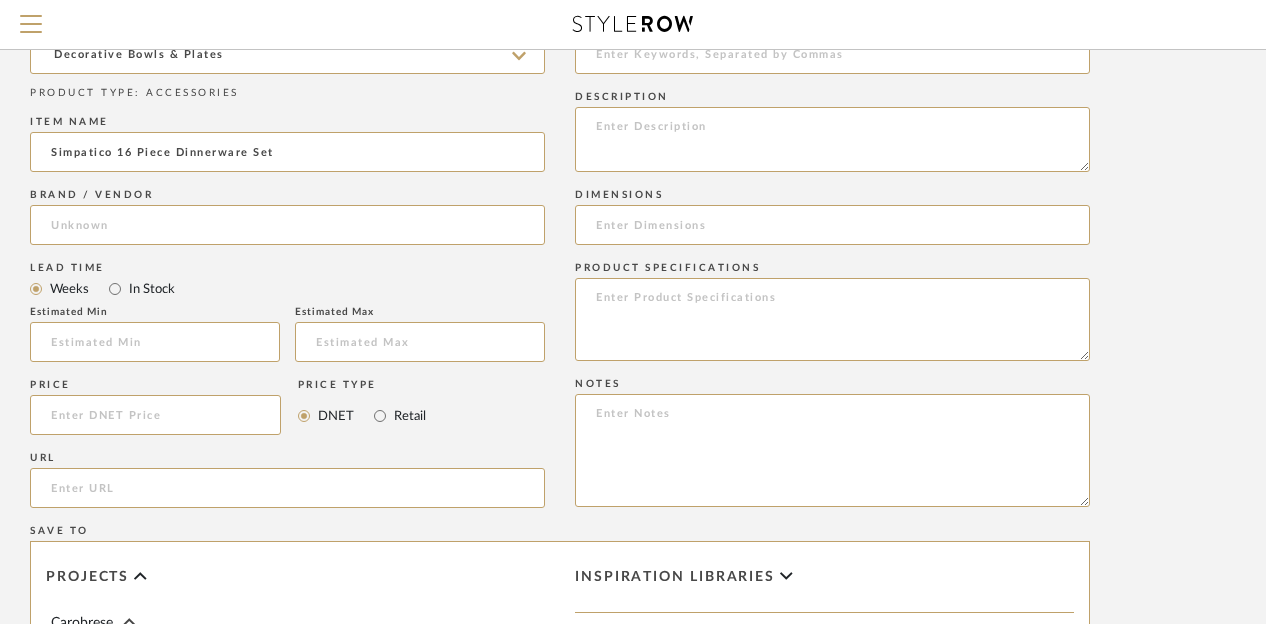 scroll, scrollTop: 880, scrollLeft: 174, axis: both 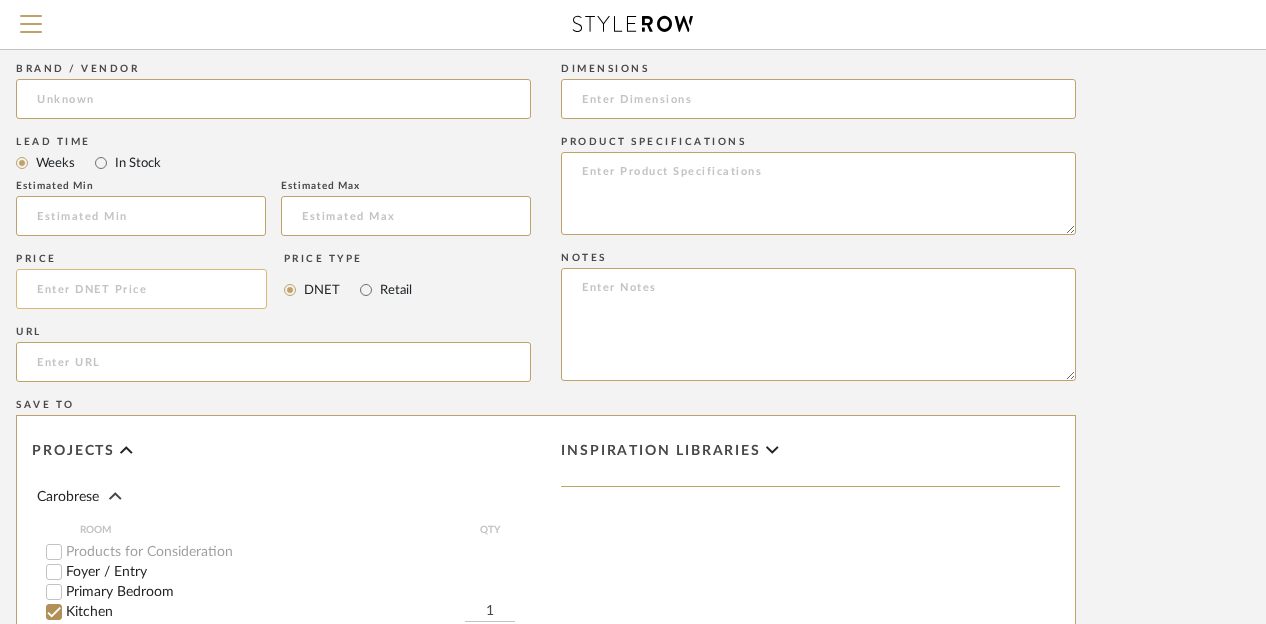 click 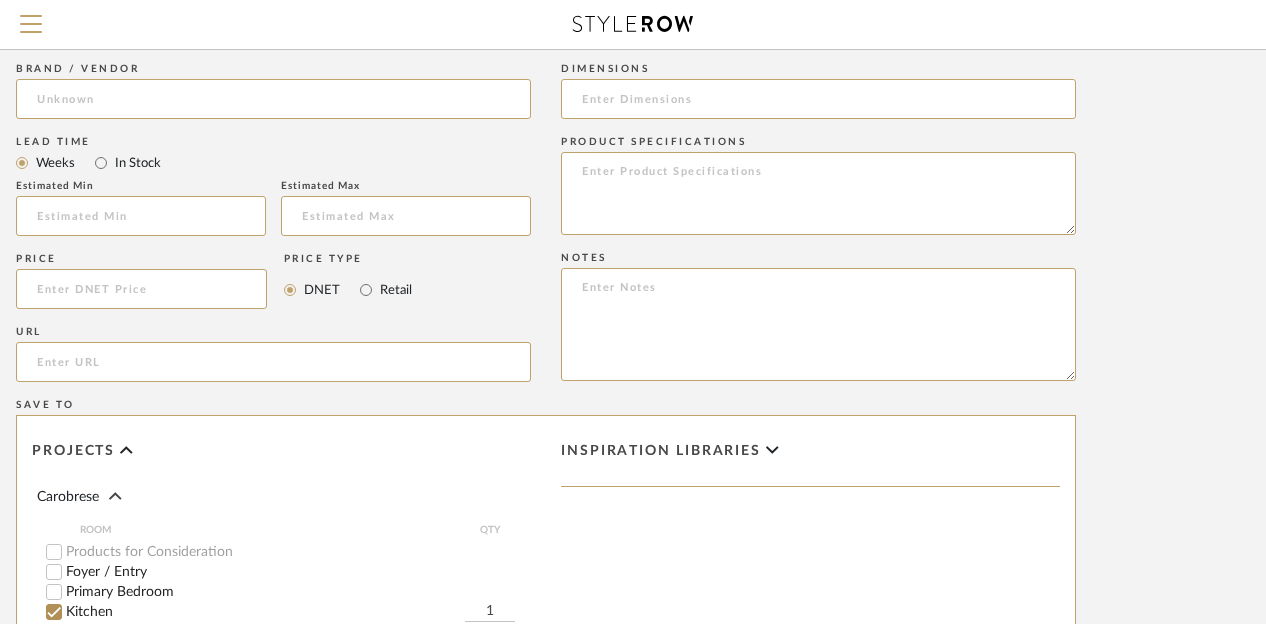 click on "1" 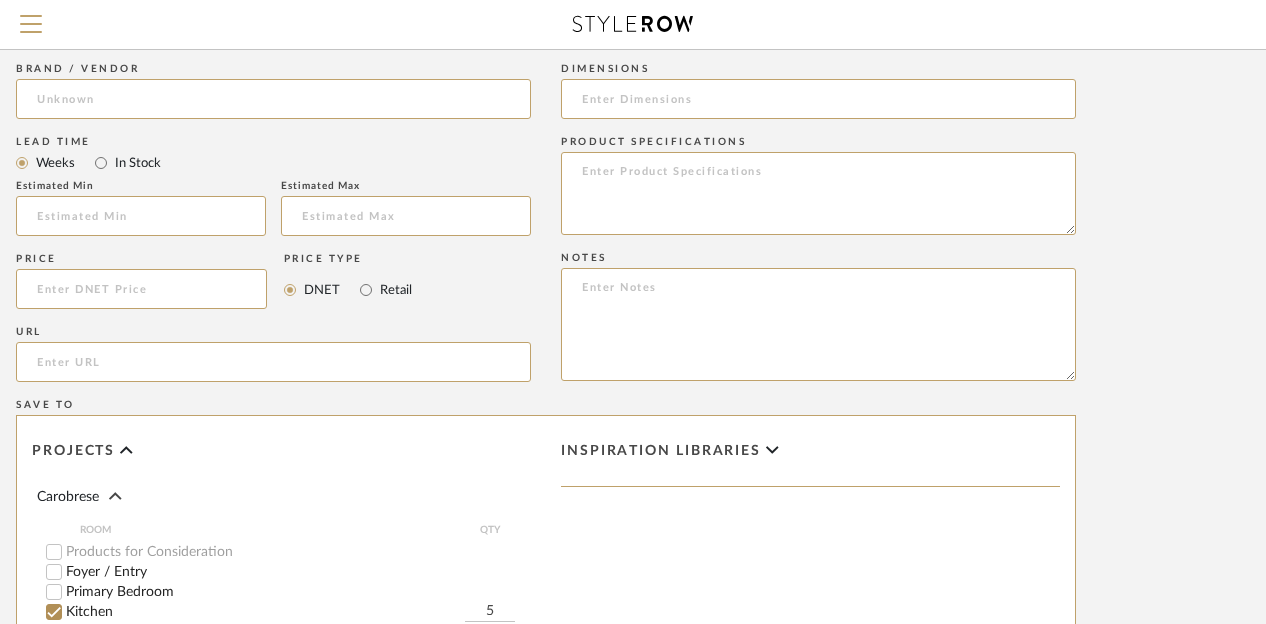 type on "5" 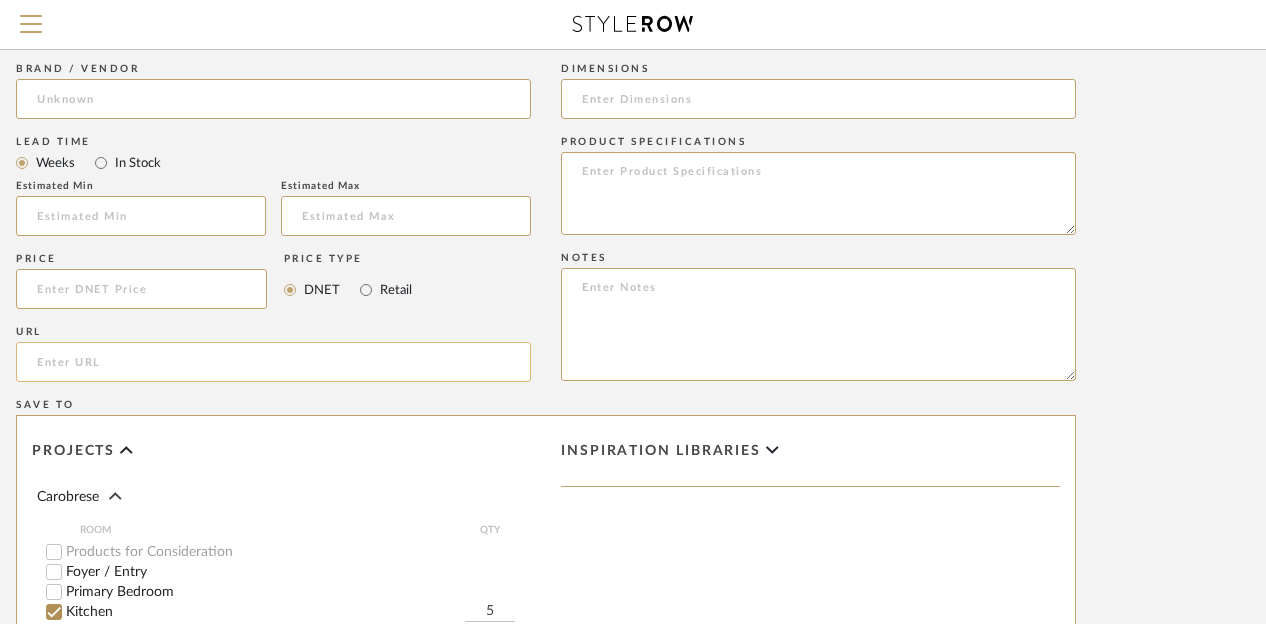 click 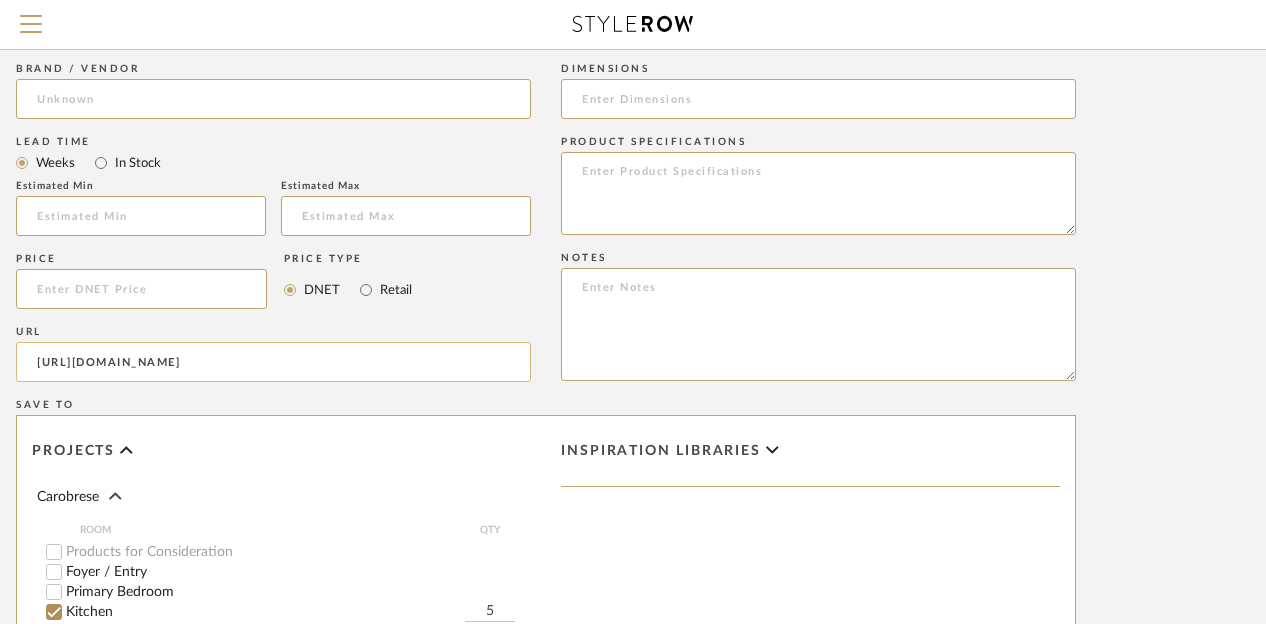 scroll, scrollTop: 0, scrollLeft: 385, axis: horizontal 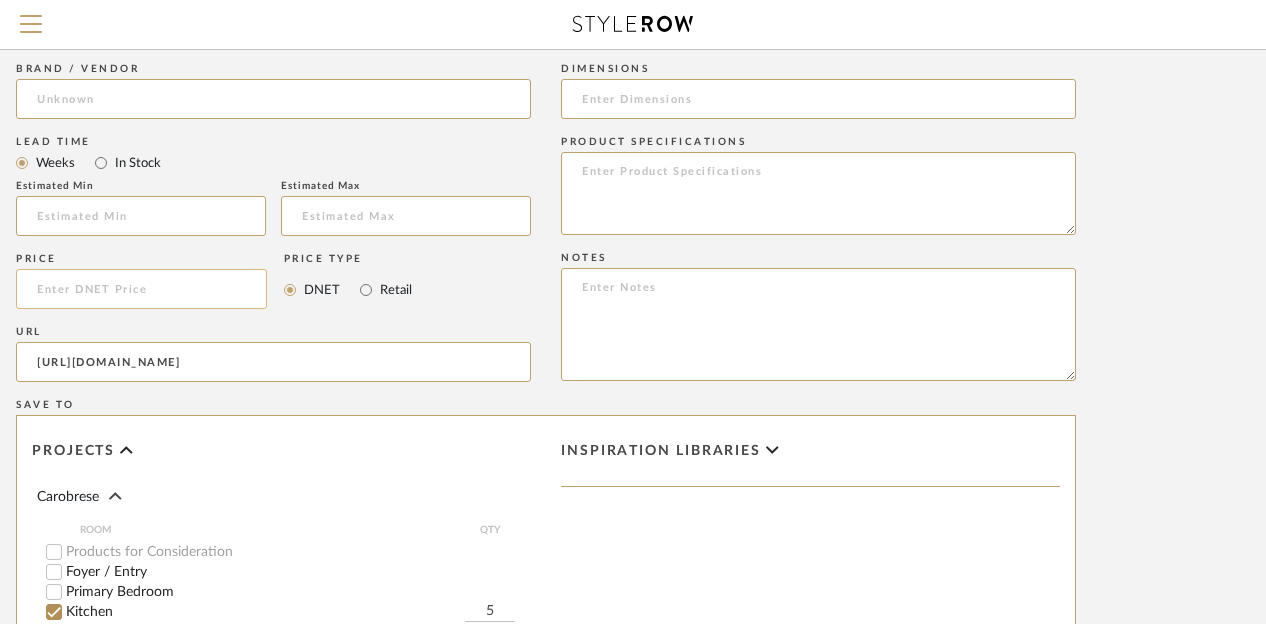 type on "[URL][DOMAIN_NAME]" 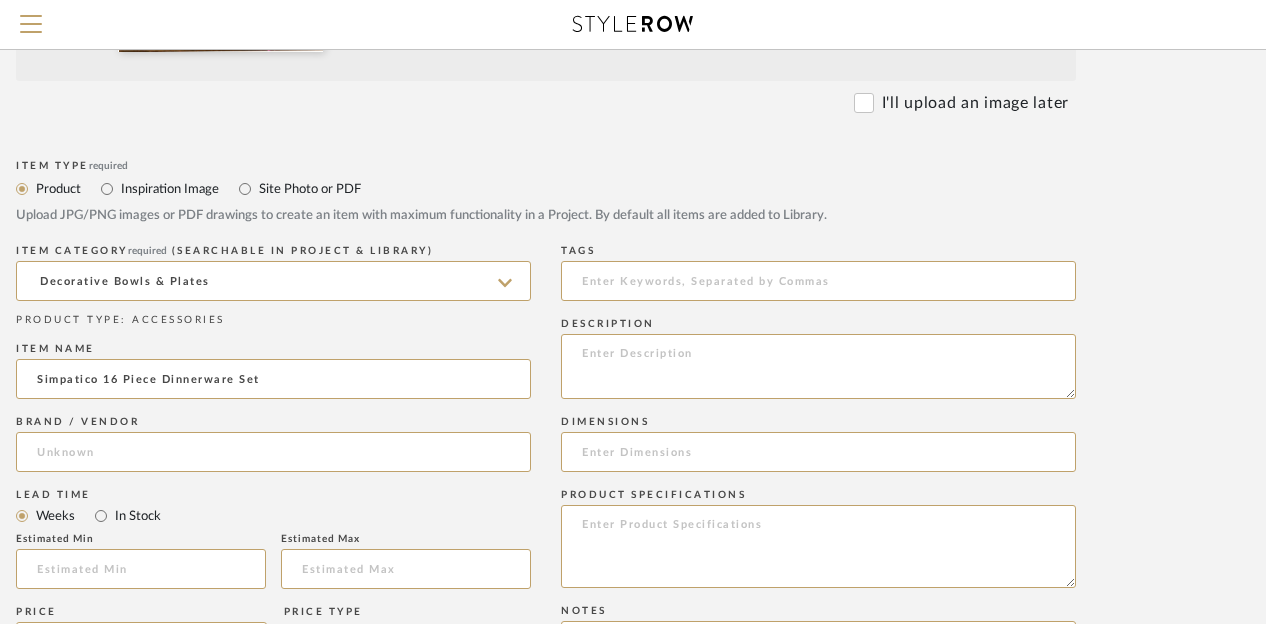 scroll, scrollTop: 694, scrollLeft: 174, axis: both 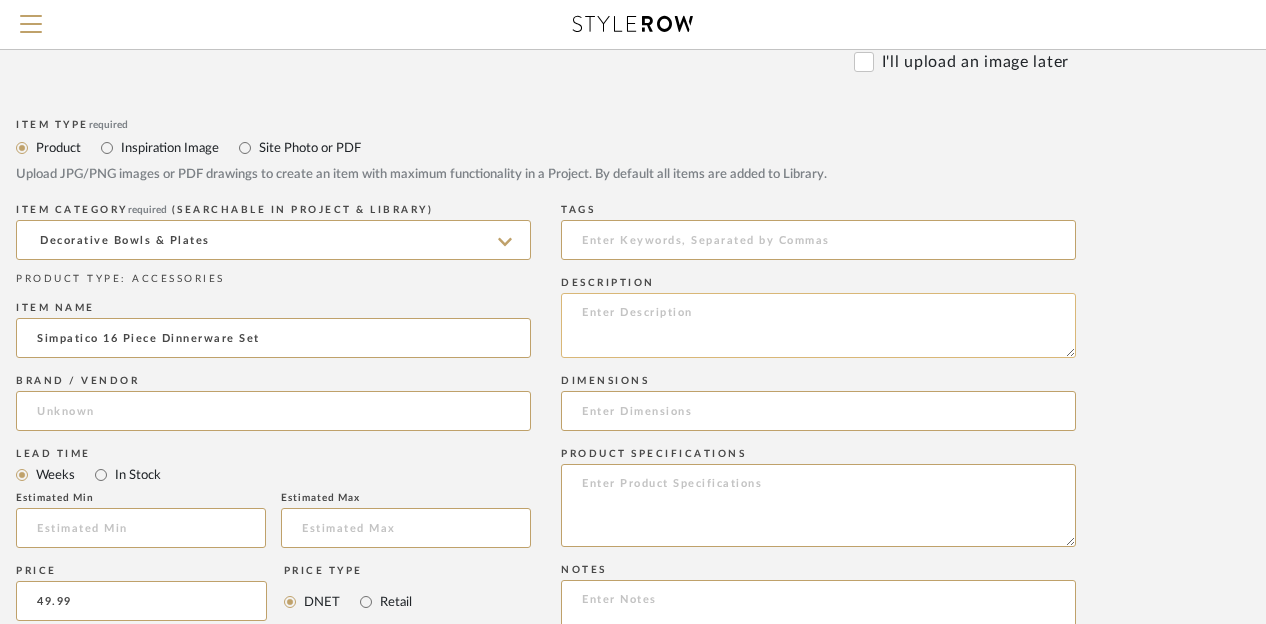 type on "$49.99" 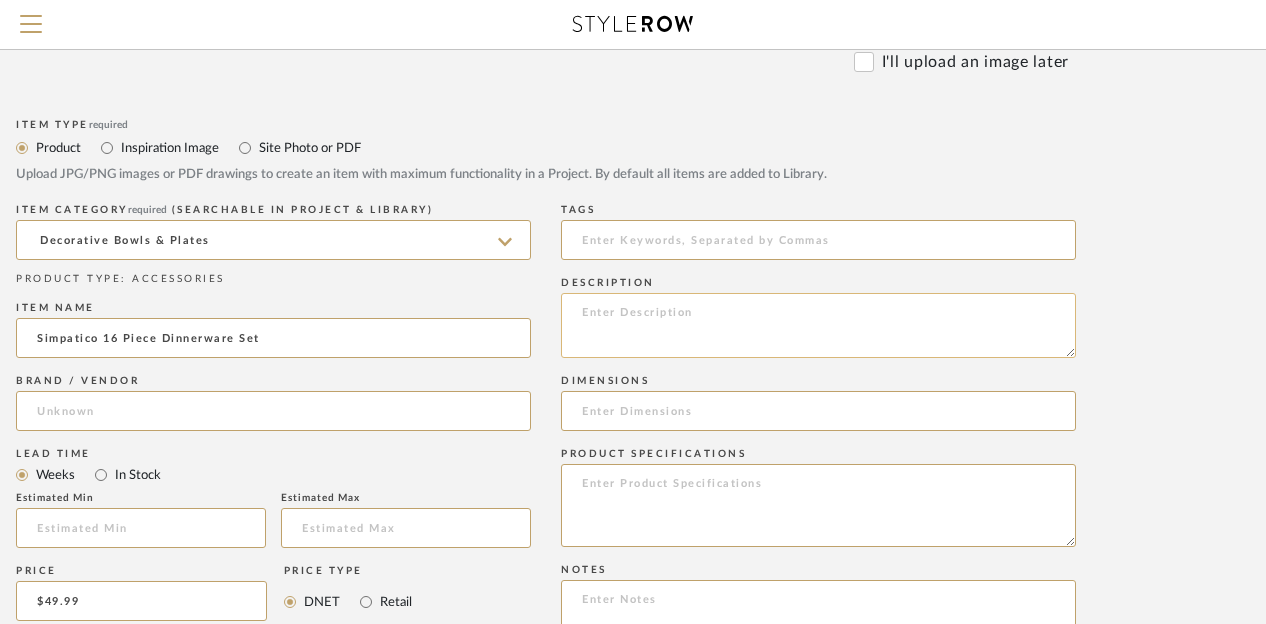 click 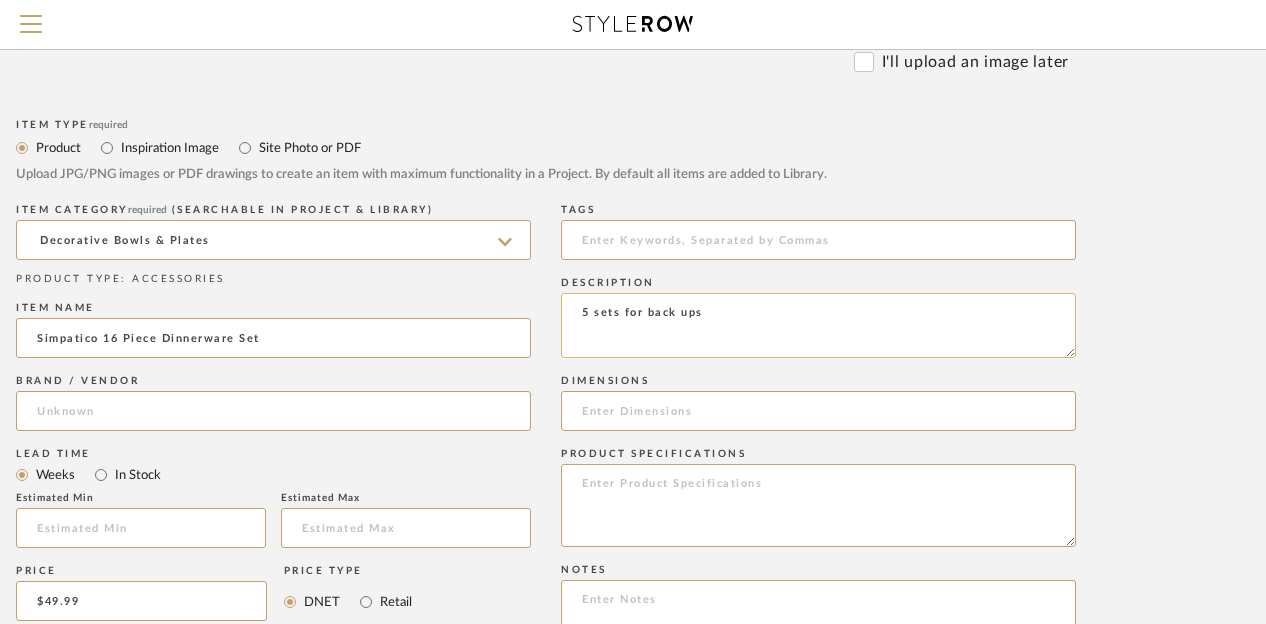 click on "5 sets for back ups" 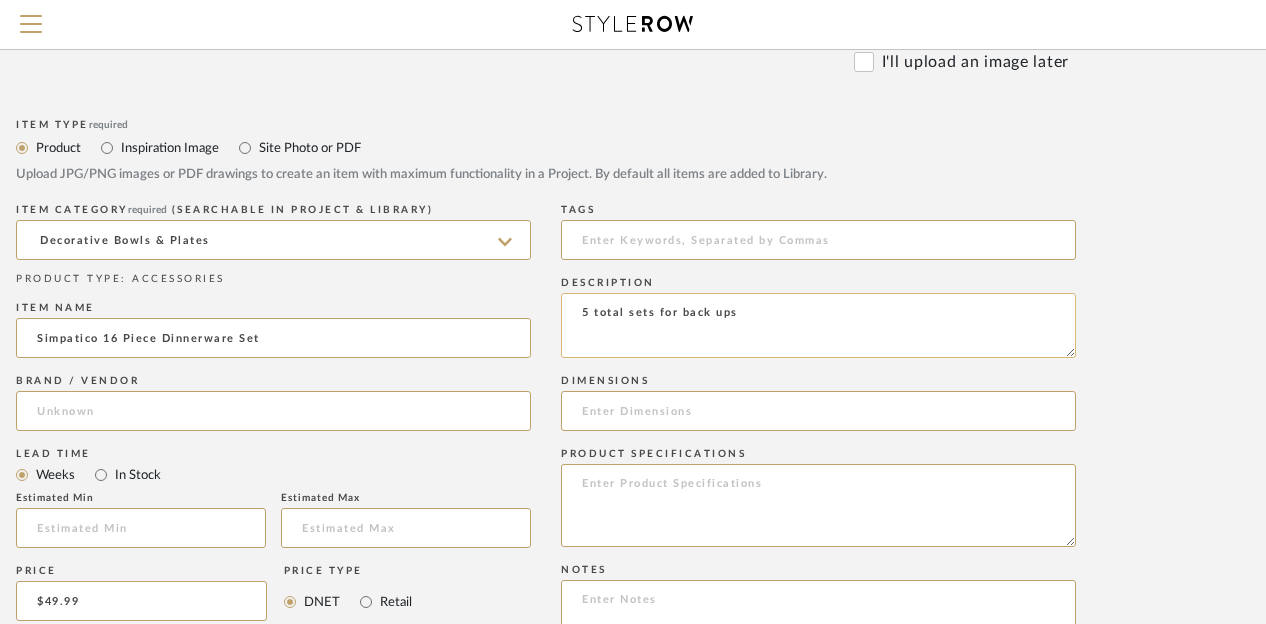 click on "5 total sets for back ups" 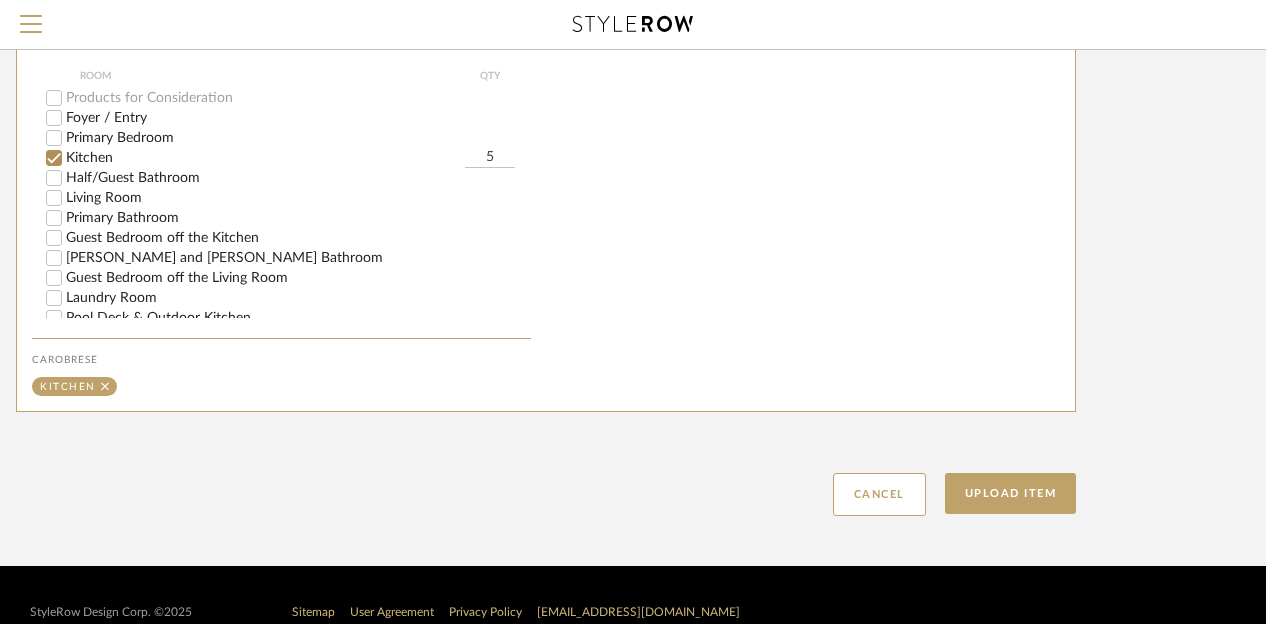 scroll, scrollTop: 1492, scrollLeft: 174, axis: both 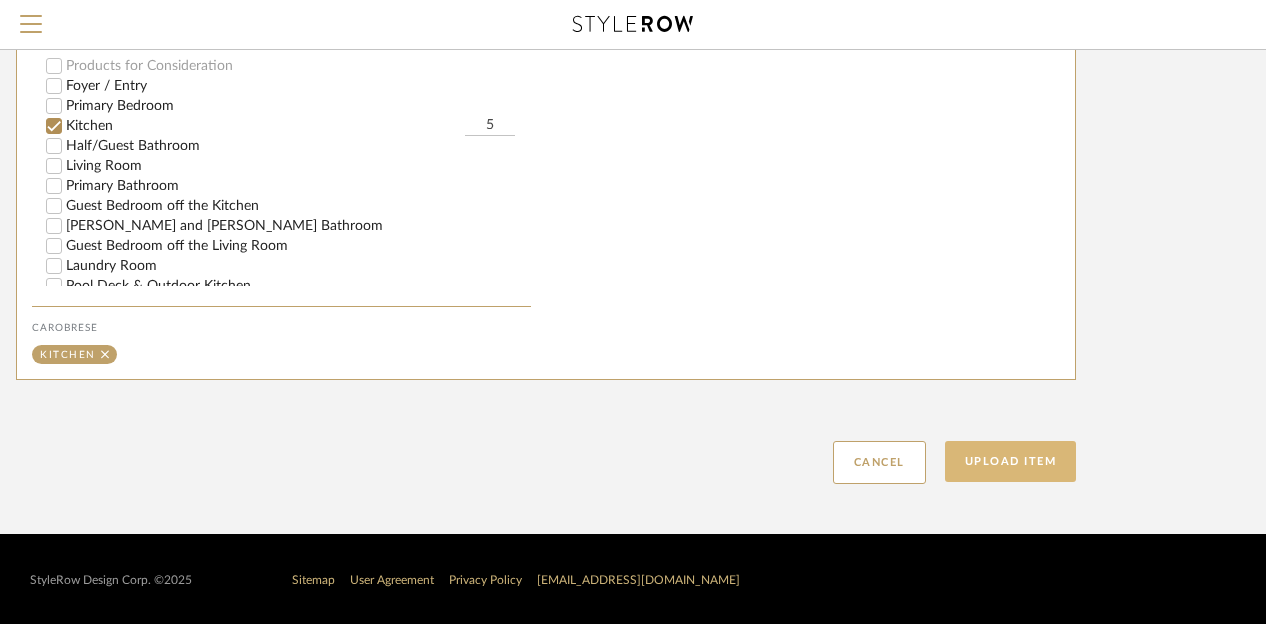 type on "5 total sets for back up" 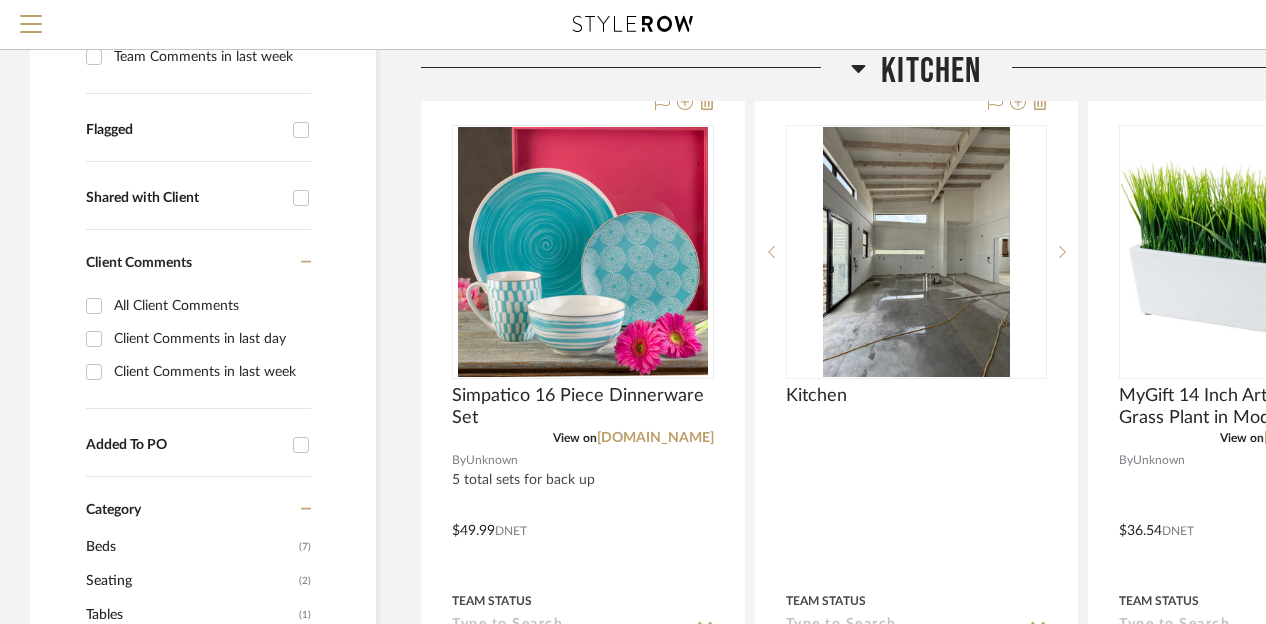 scroll, scrollTop: 528, scrollLeft: 0, axis: vertical 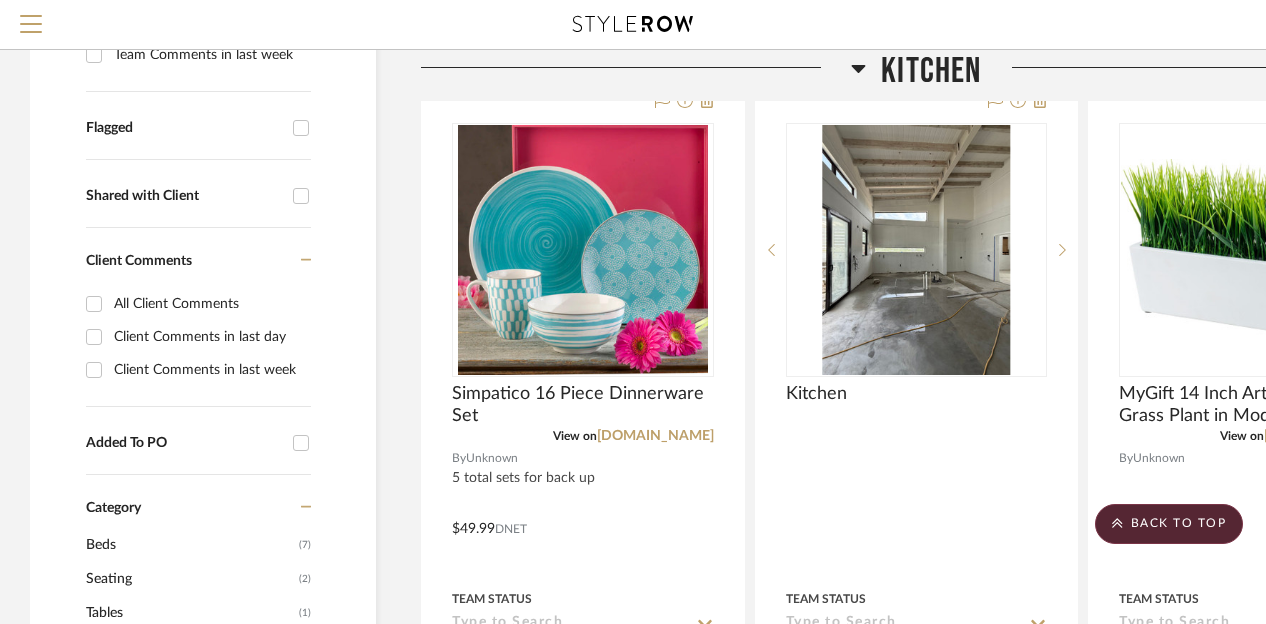 click 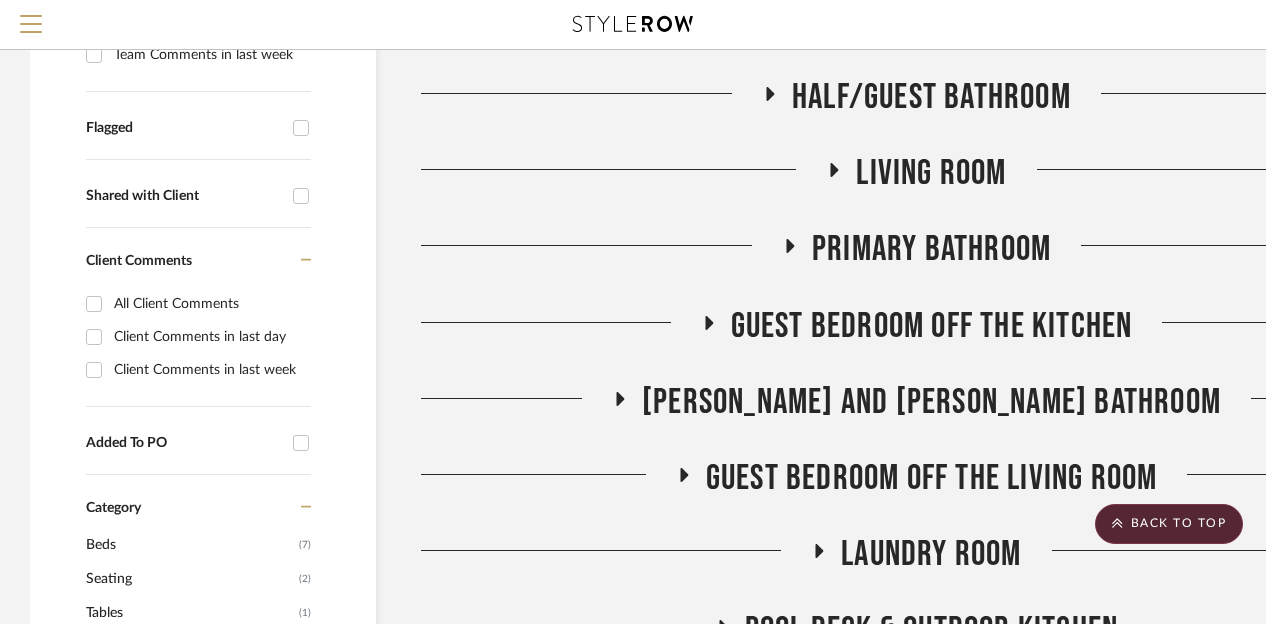 click 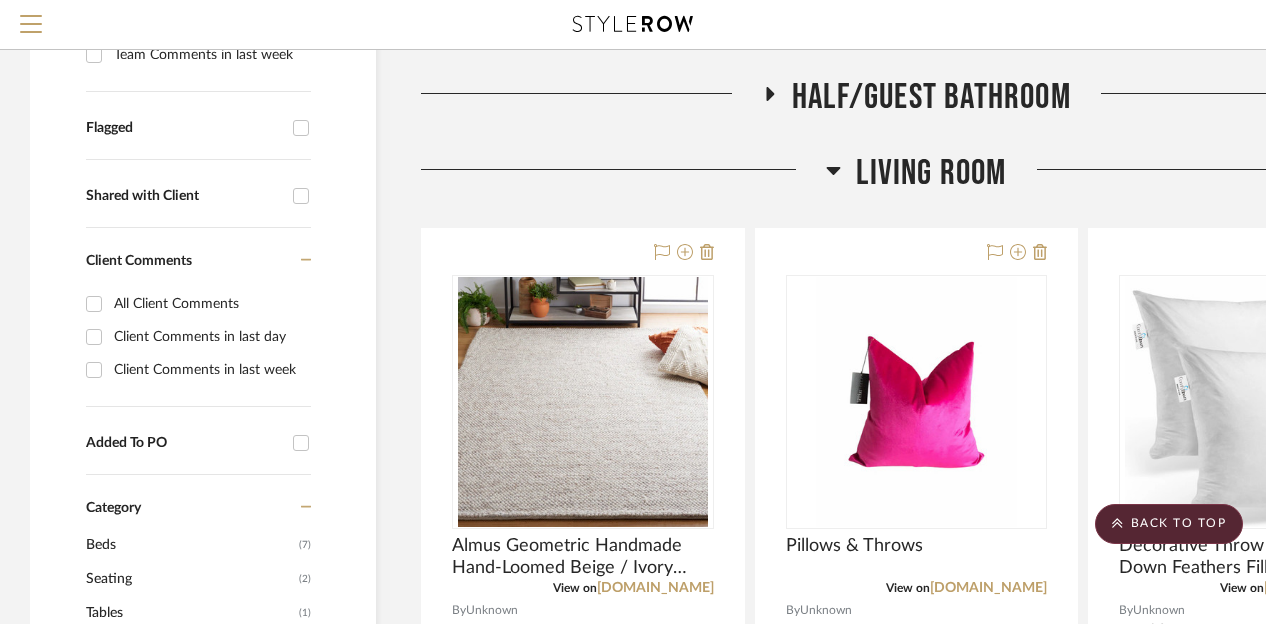 click 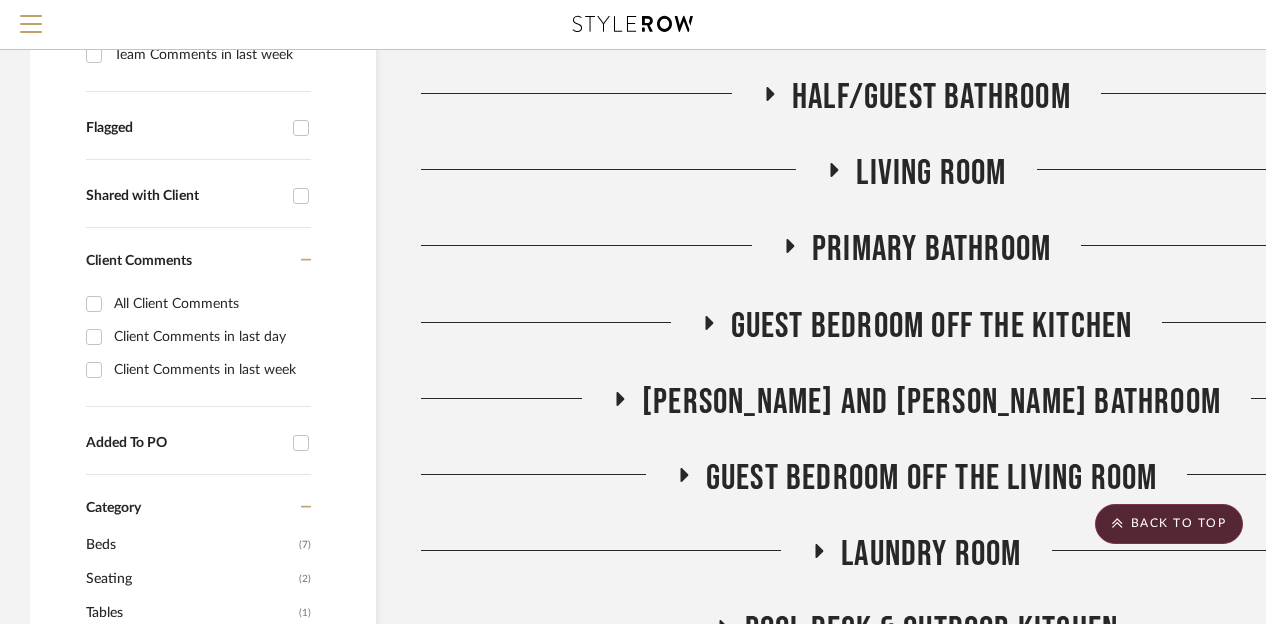click 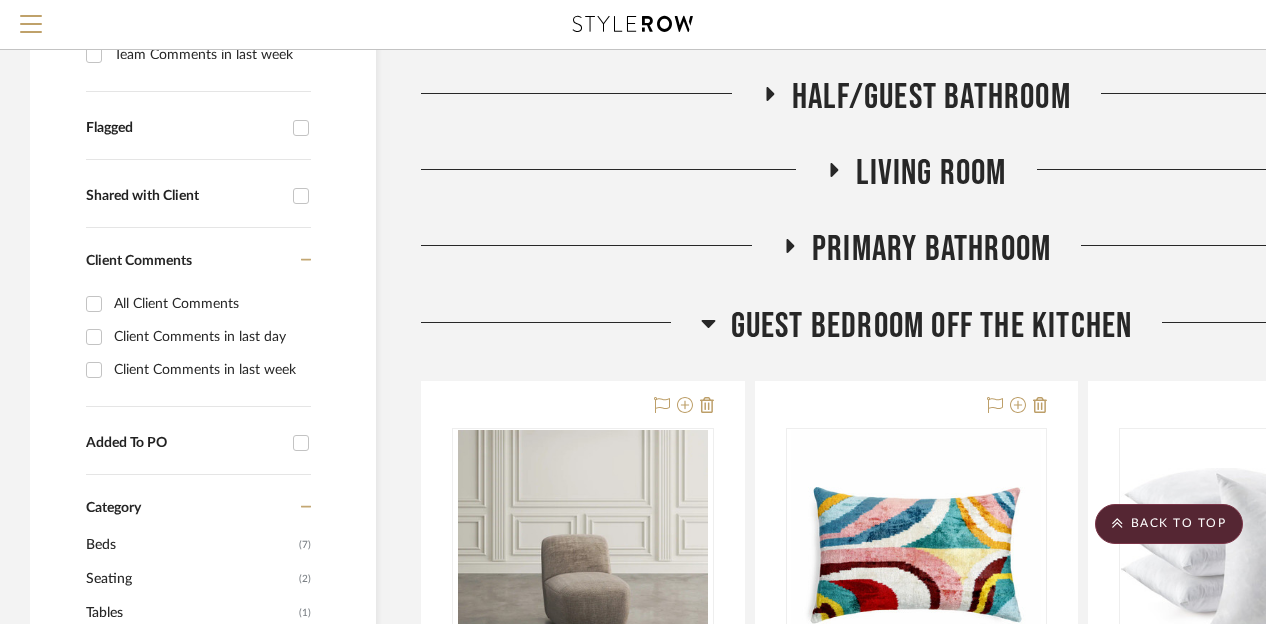 click 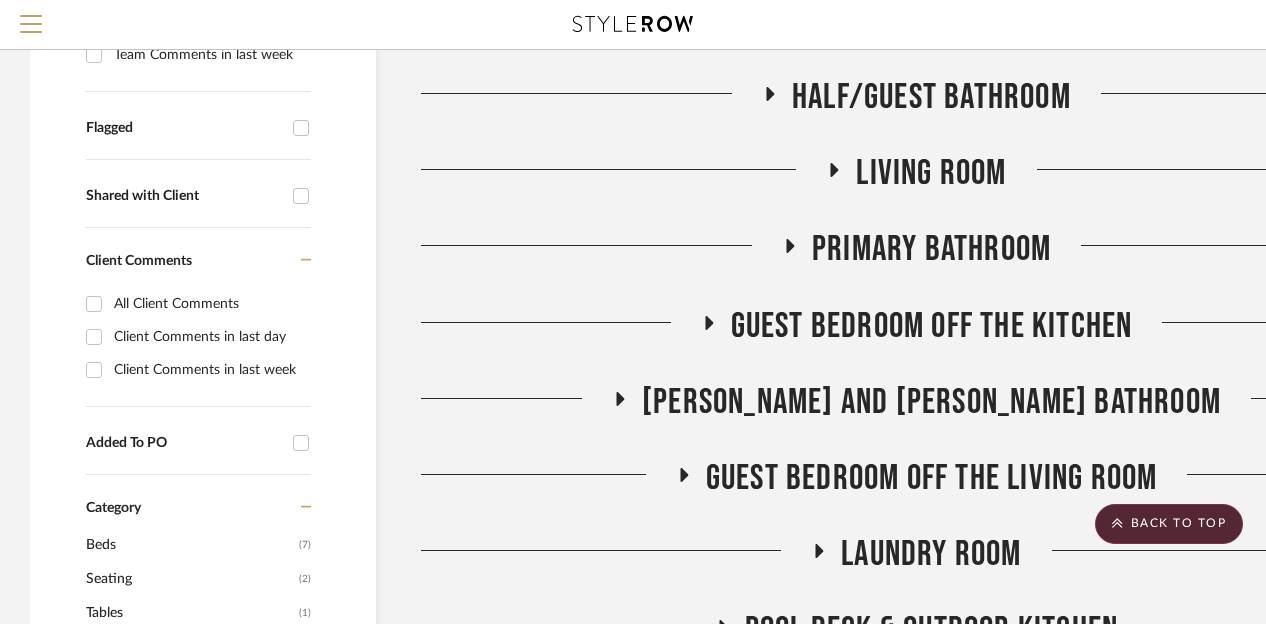 click 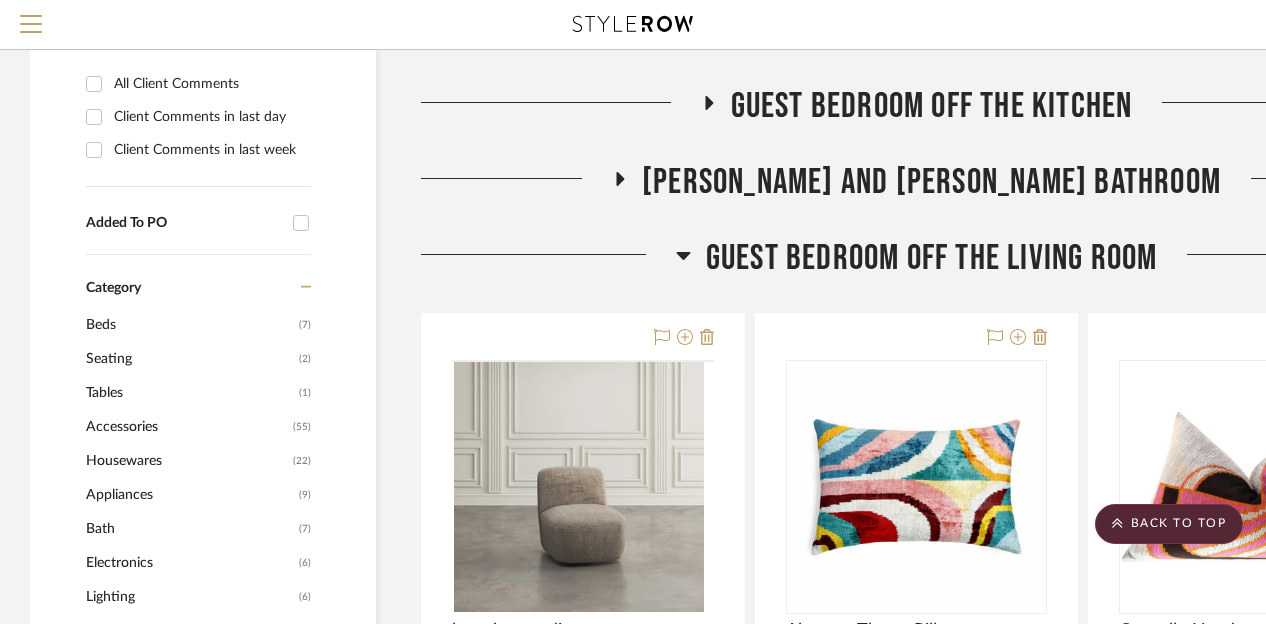 scroll, scrollTop: 808, scrollLeft: 0, axis: vertical 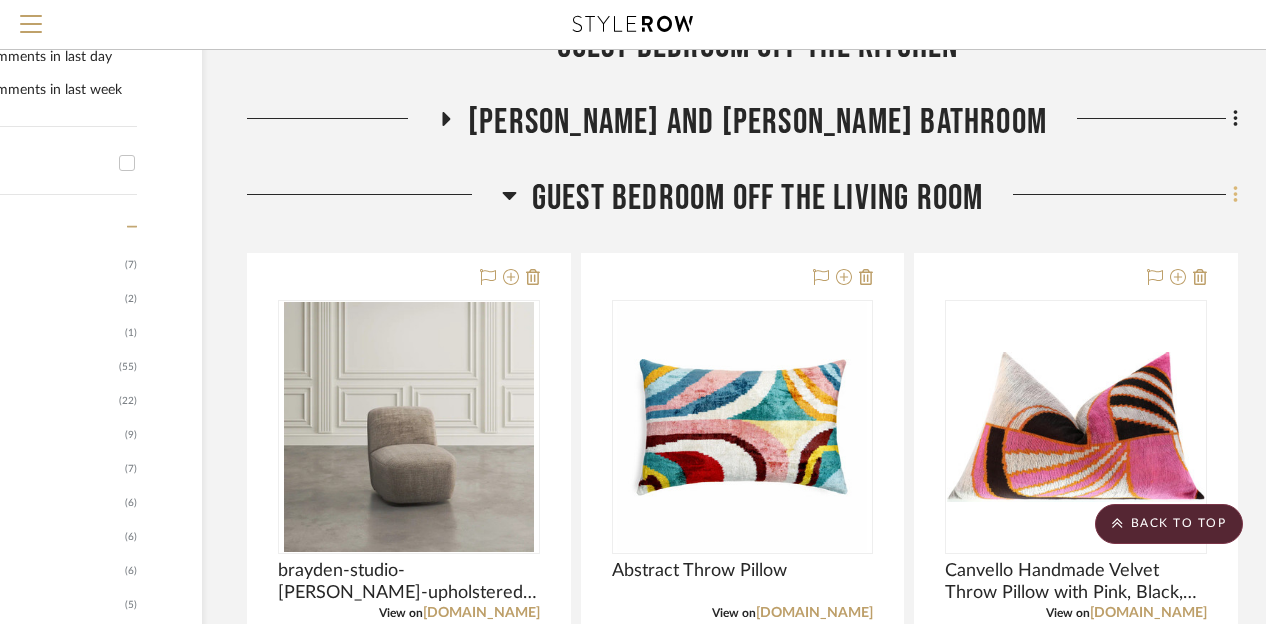 click 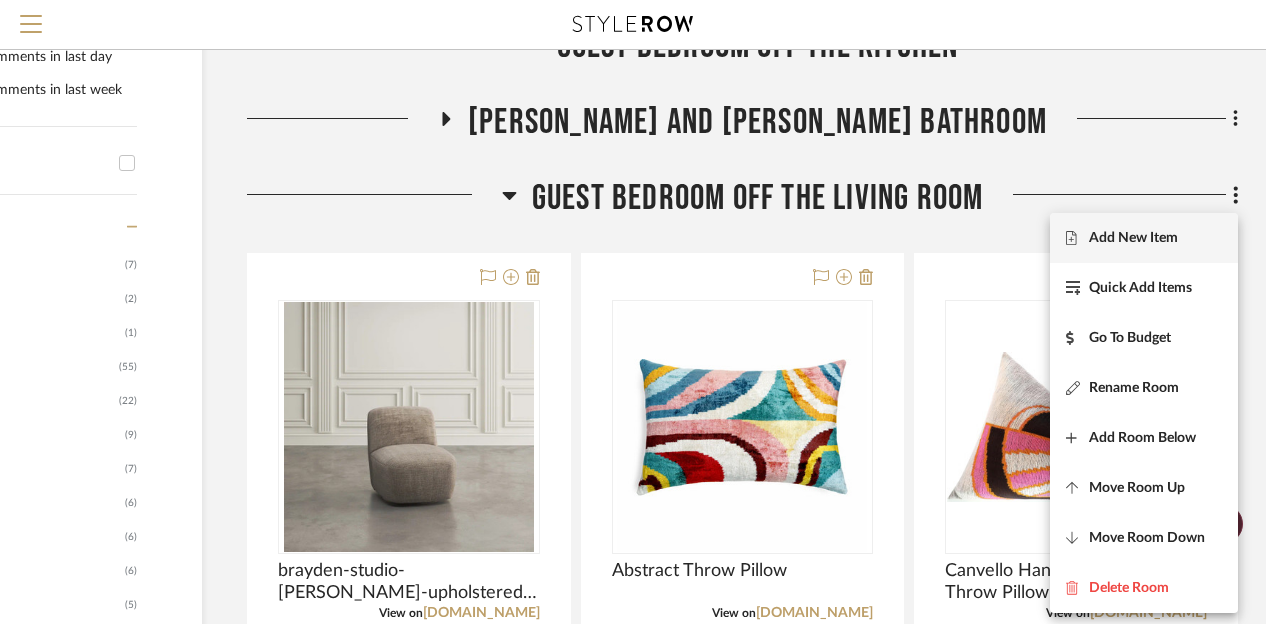 click on "Add New Item" at bounding box center (1133, 237) 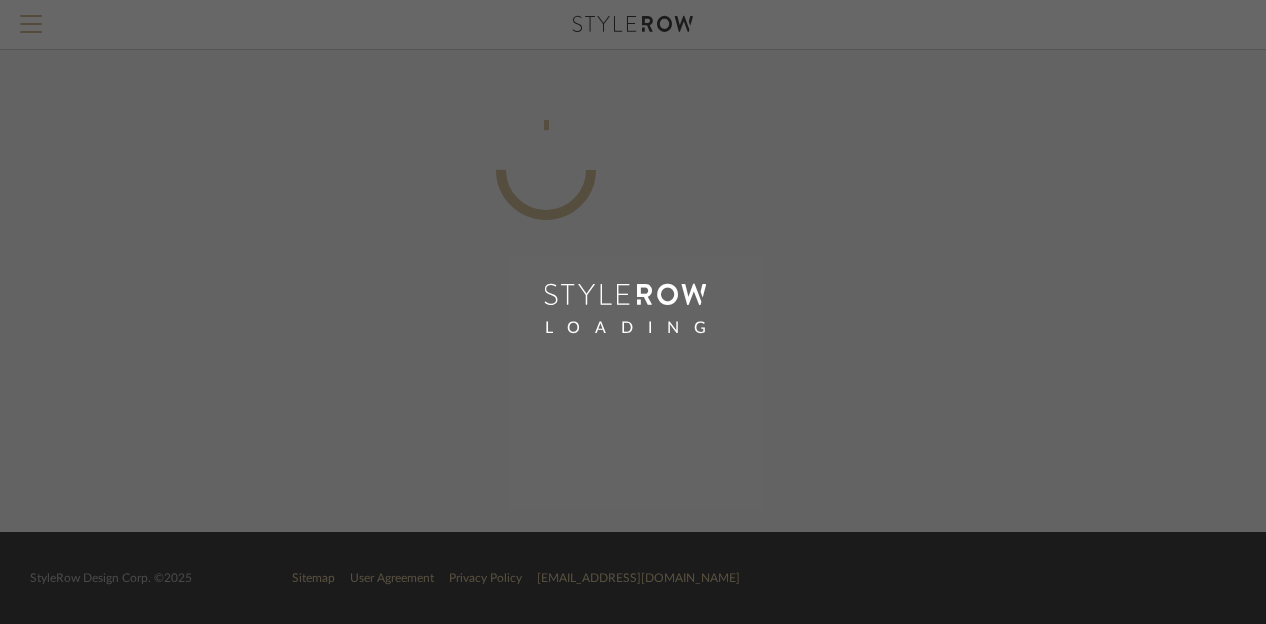 scroll, scrollTop: 0, scrollLeft: 160, axis: horizontal 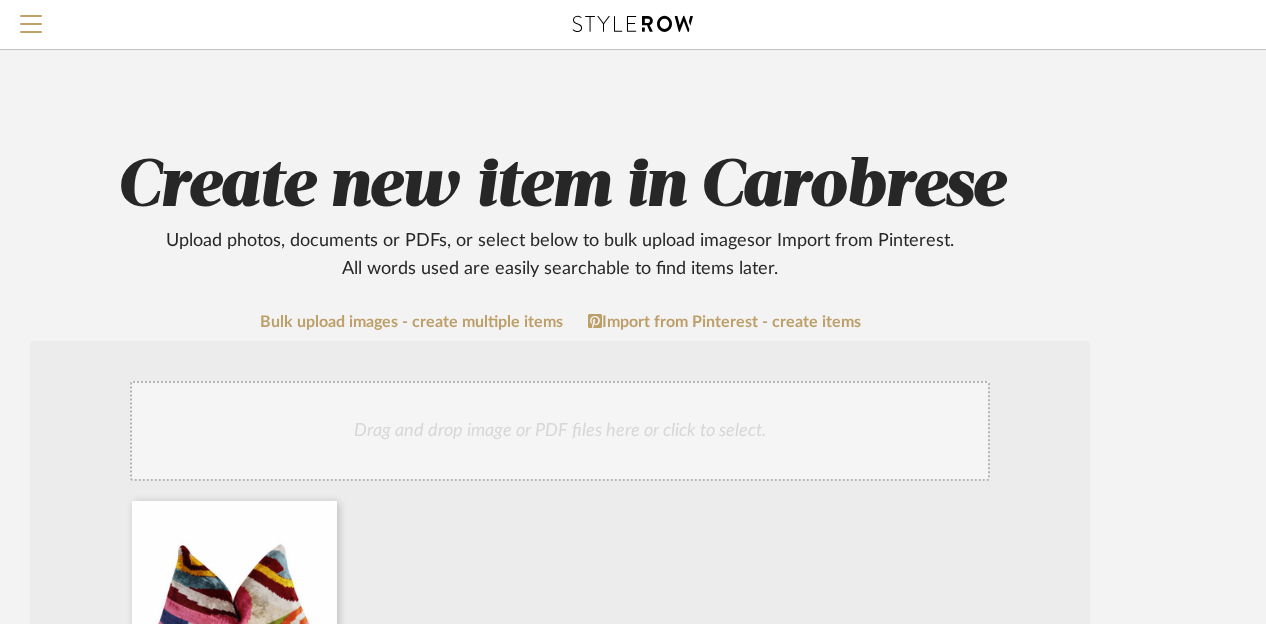 click on "Upload photos, documents or PDFs, or select below to bulk upload images  or Import from Pinterest .  All words used are easily searchable to find items later." 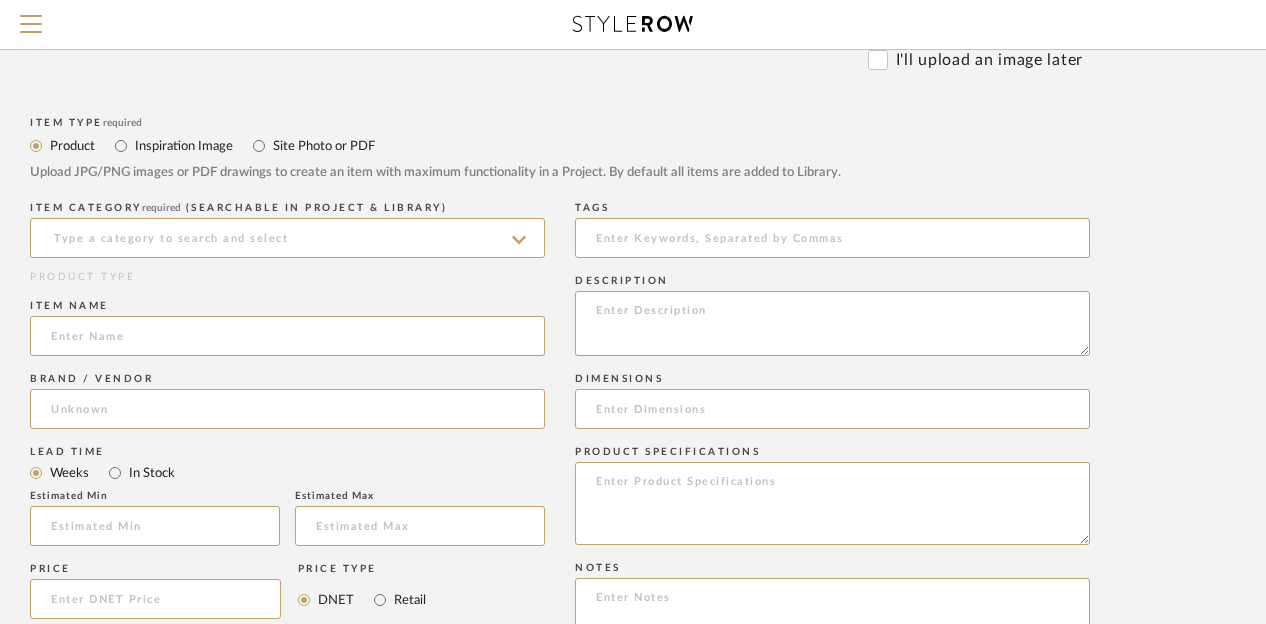 scroll, scrollTop: 720, scrollLeft: 160, axis: both 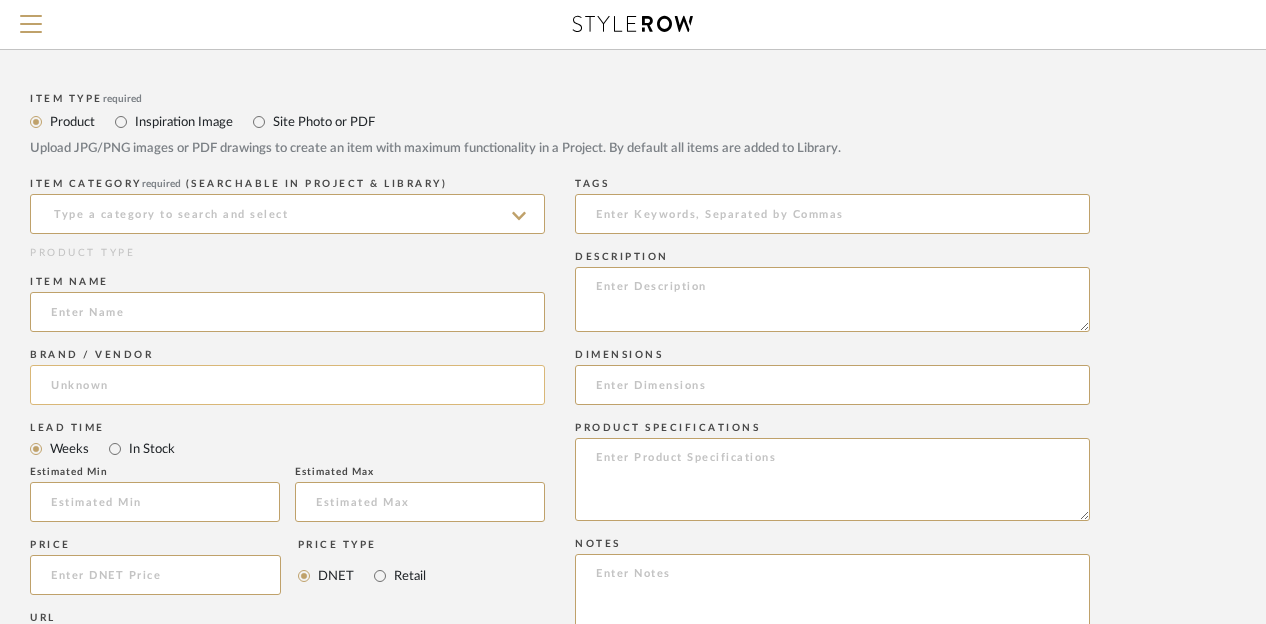 click 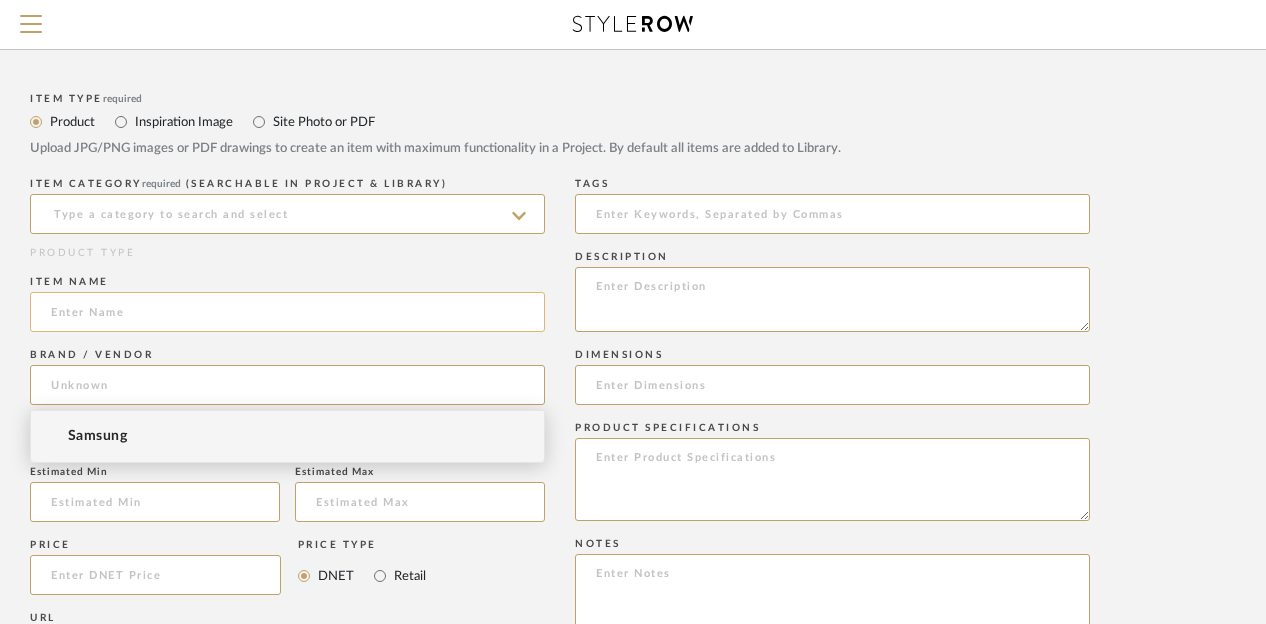 click 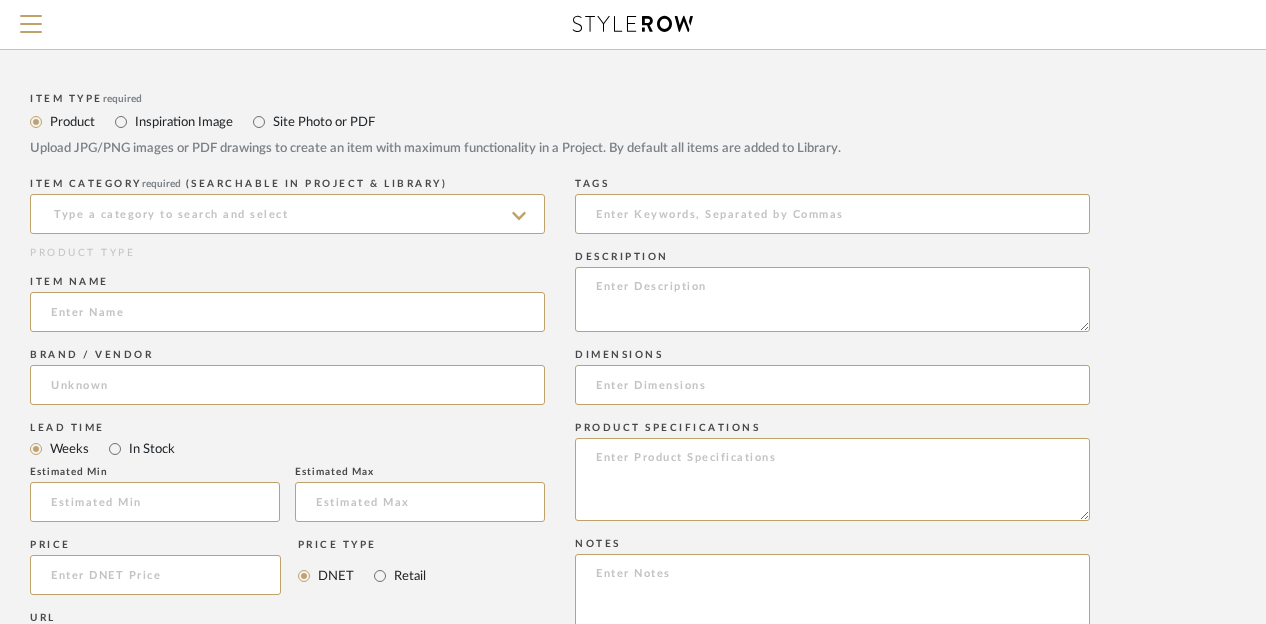 click on "Price" 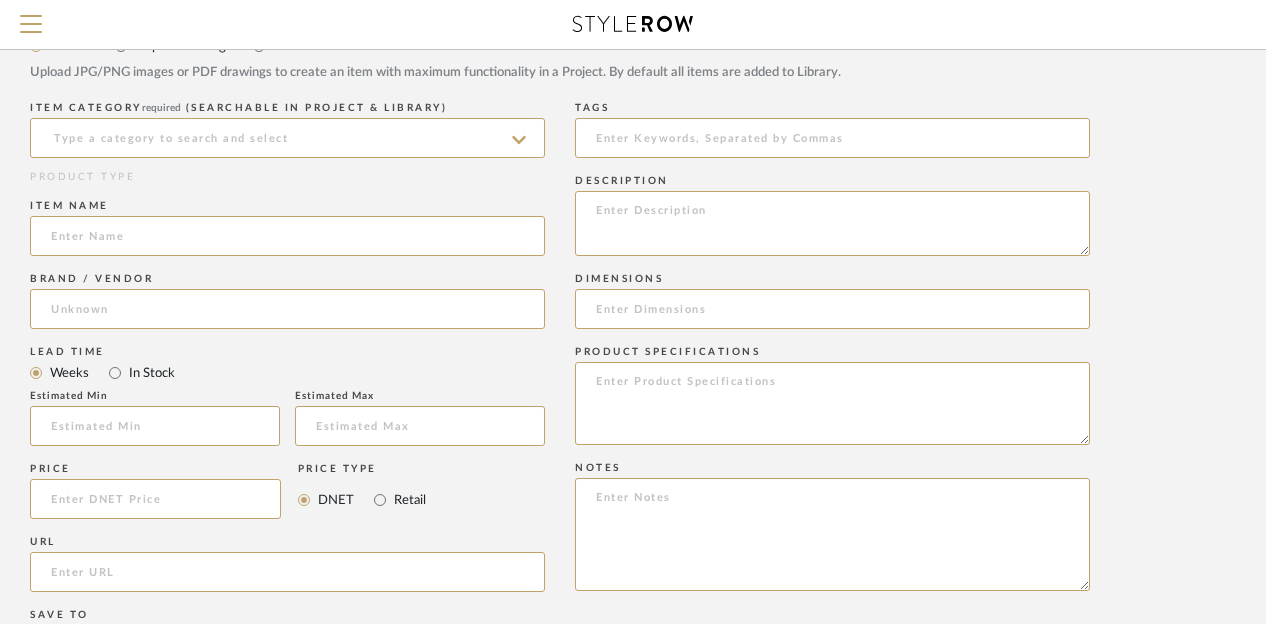 scroll, scrollTop: 800, scrollLeft: 160, axis: both 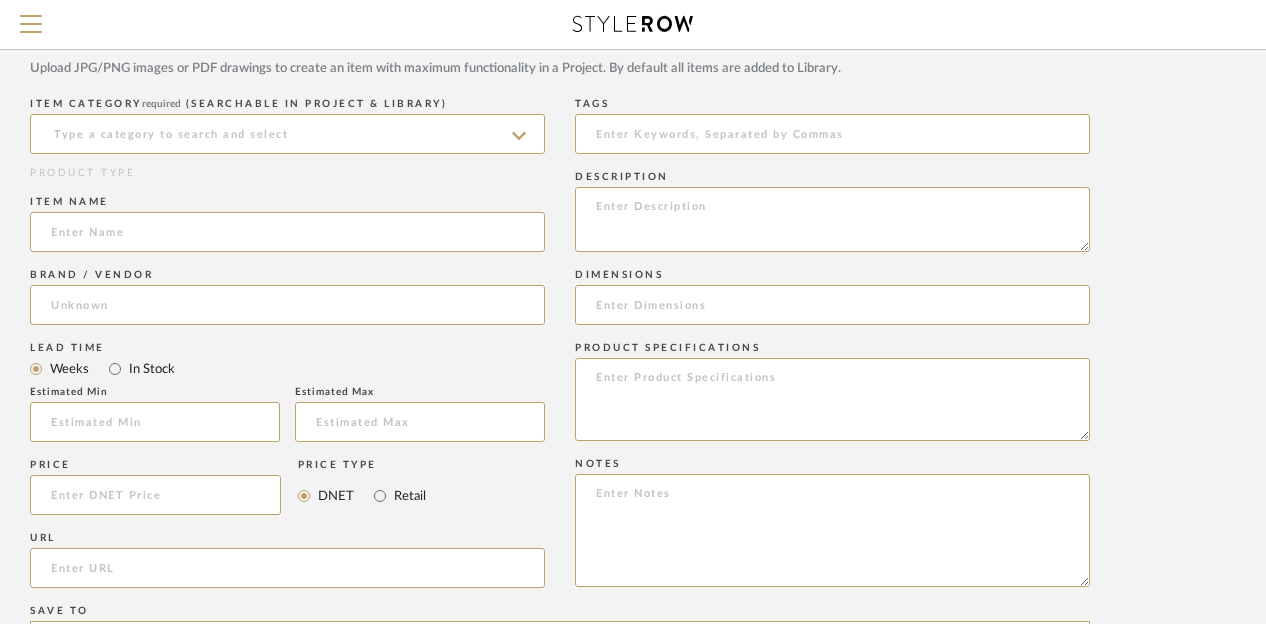 click on "URL" 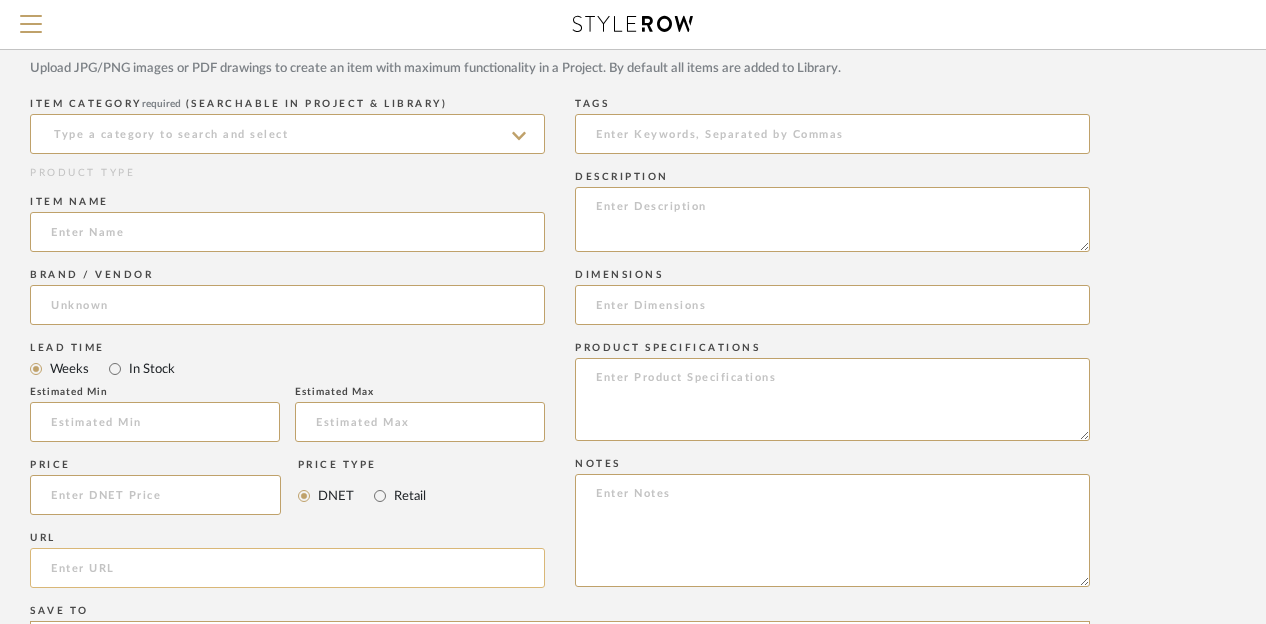 click 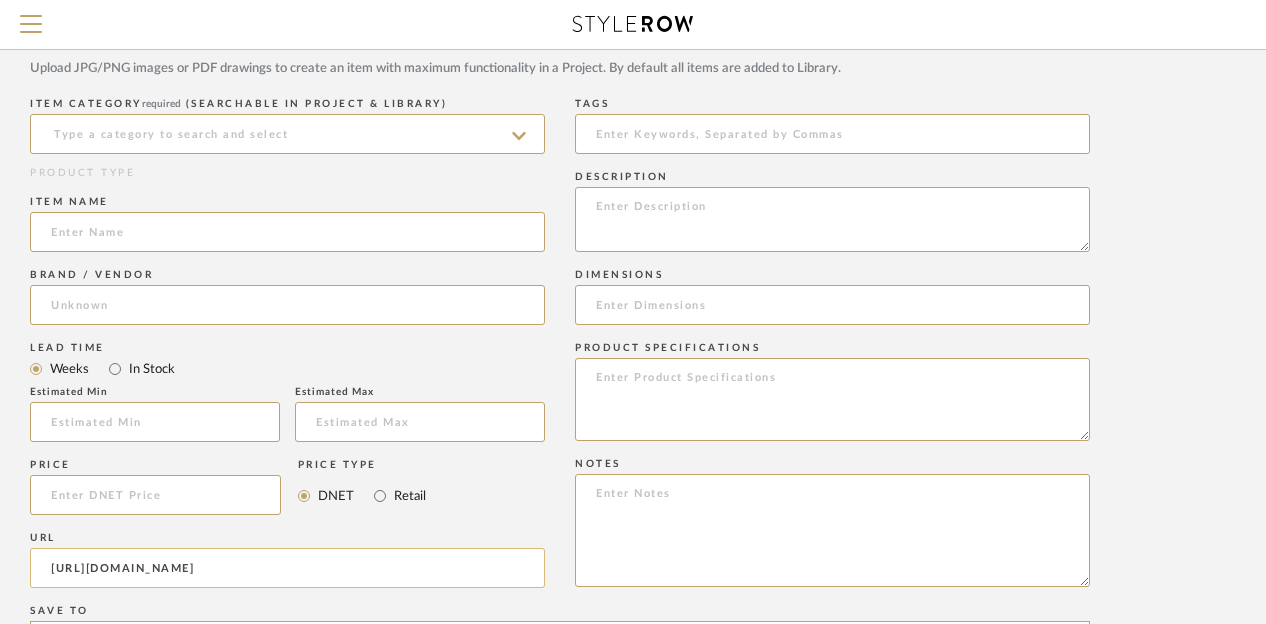 scroll, scrollTop: 0, scrollLeft: 416, axis: horizontal 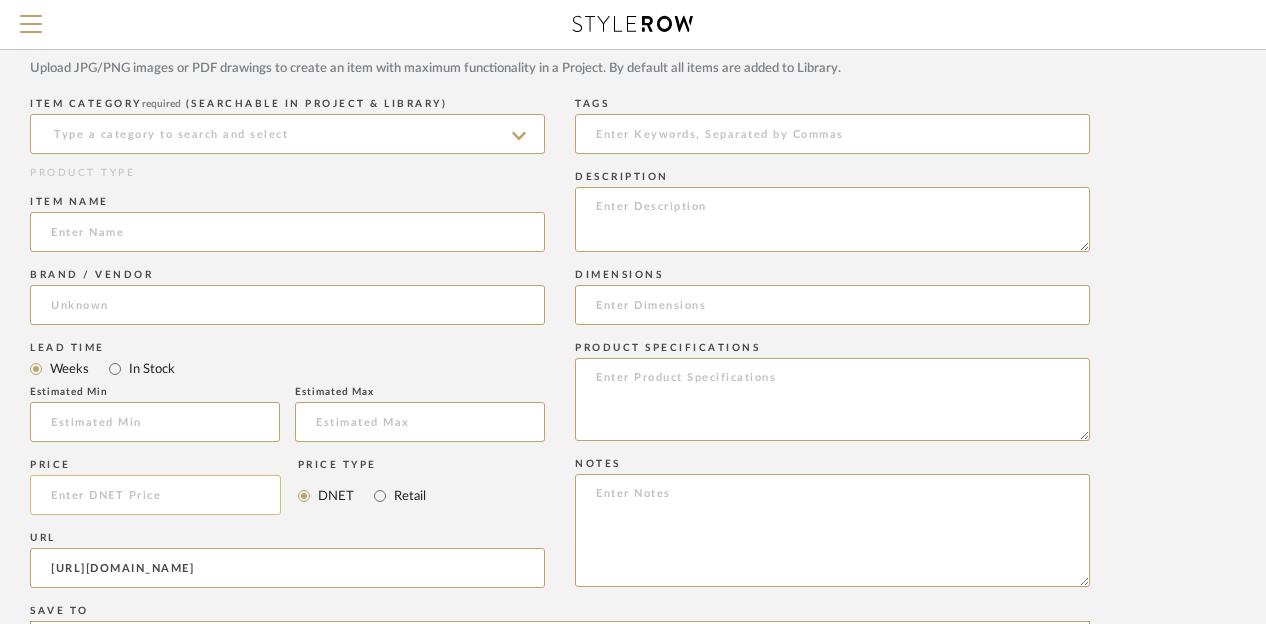 type on "[URL][DOMAIN_NAME]" 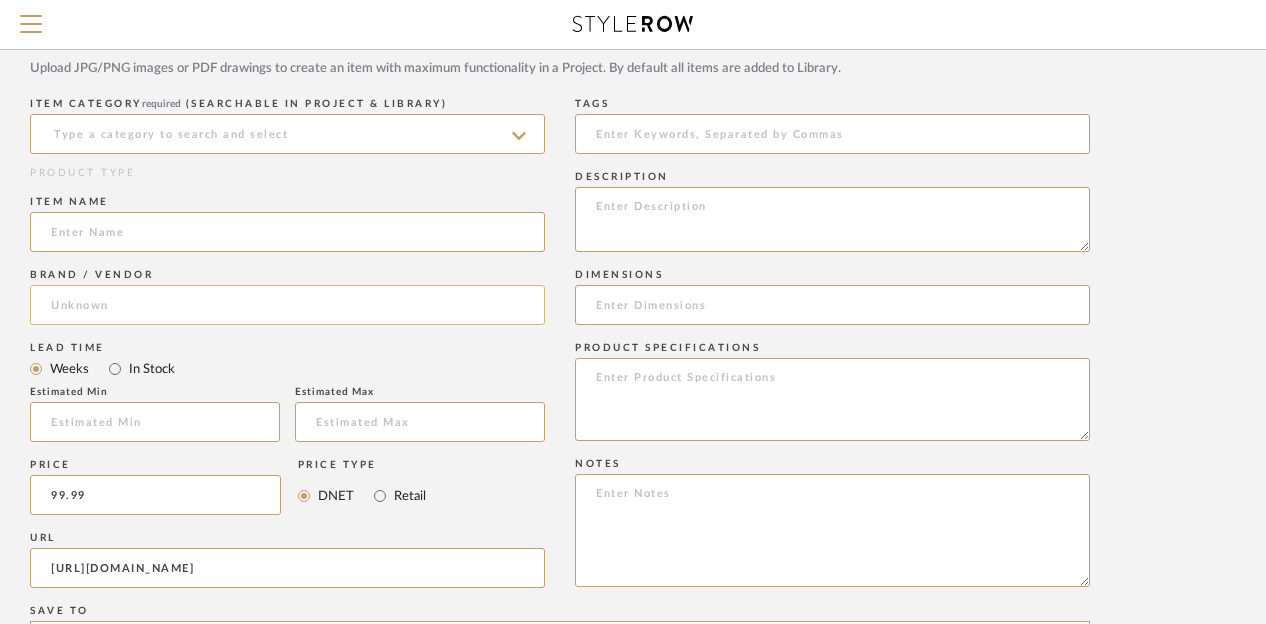type on "$99.99" 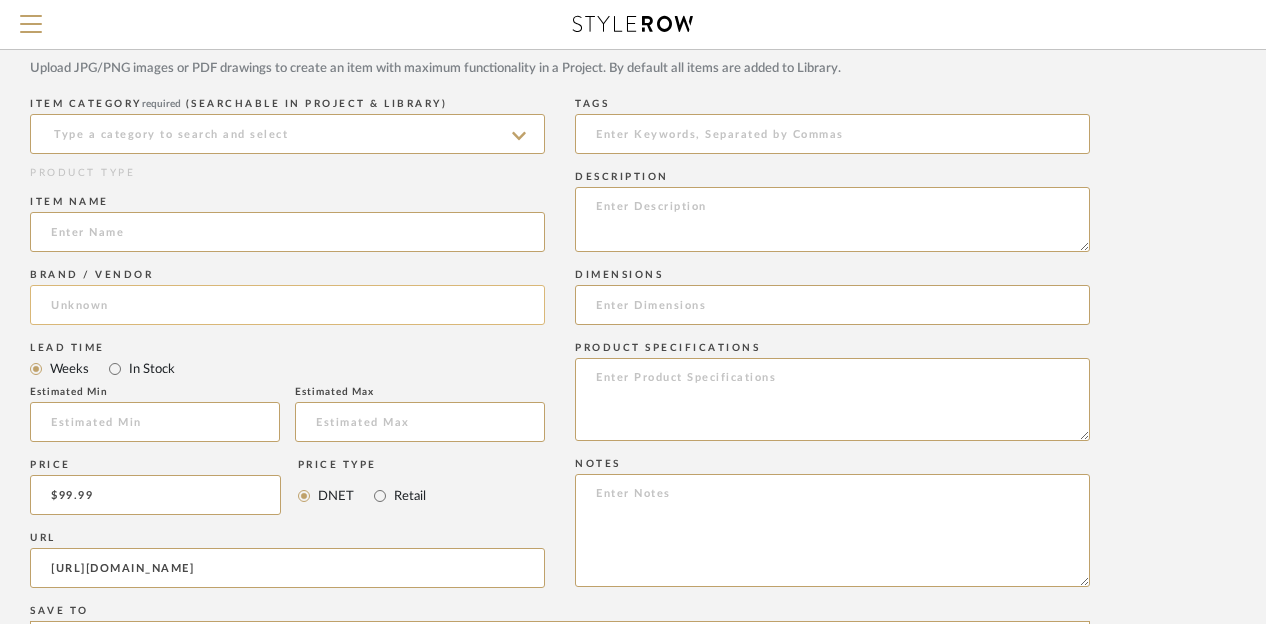 click 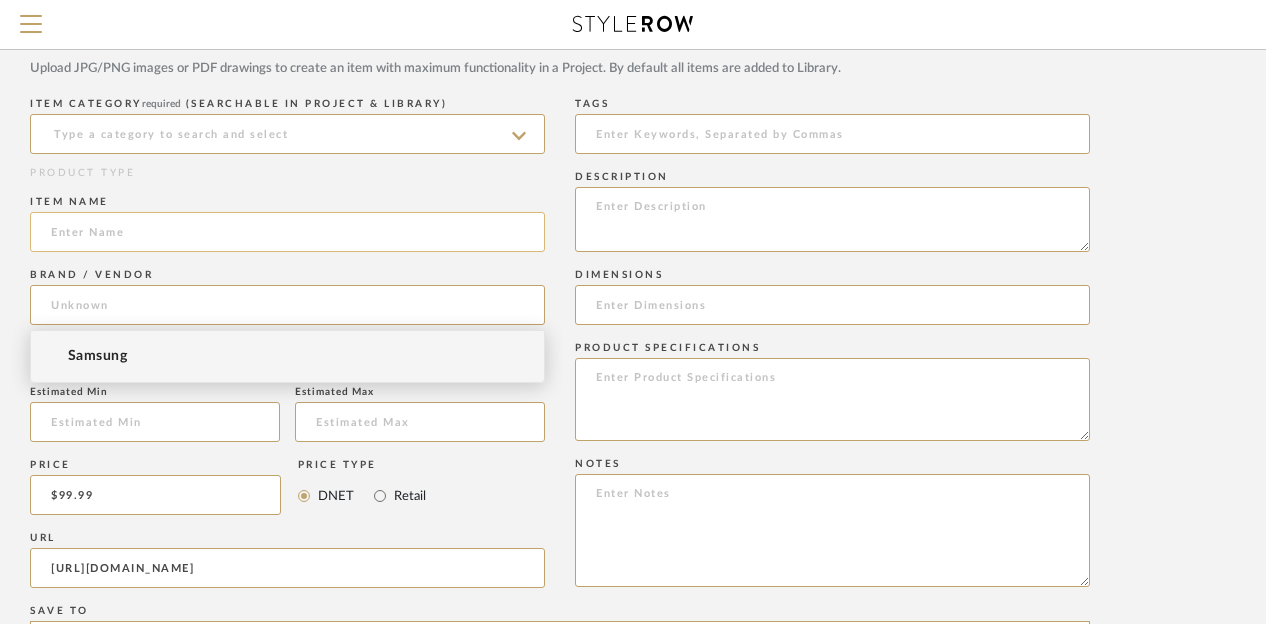 click 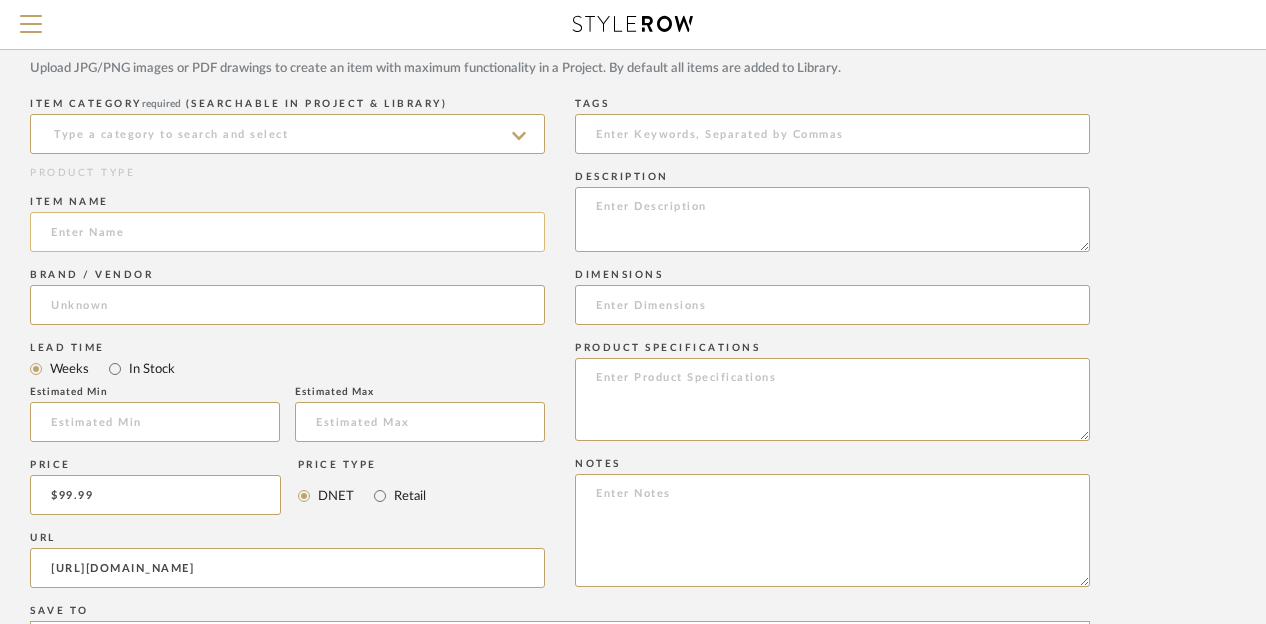 paste on "Geometric Velvet Throw Pillow" 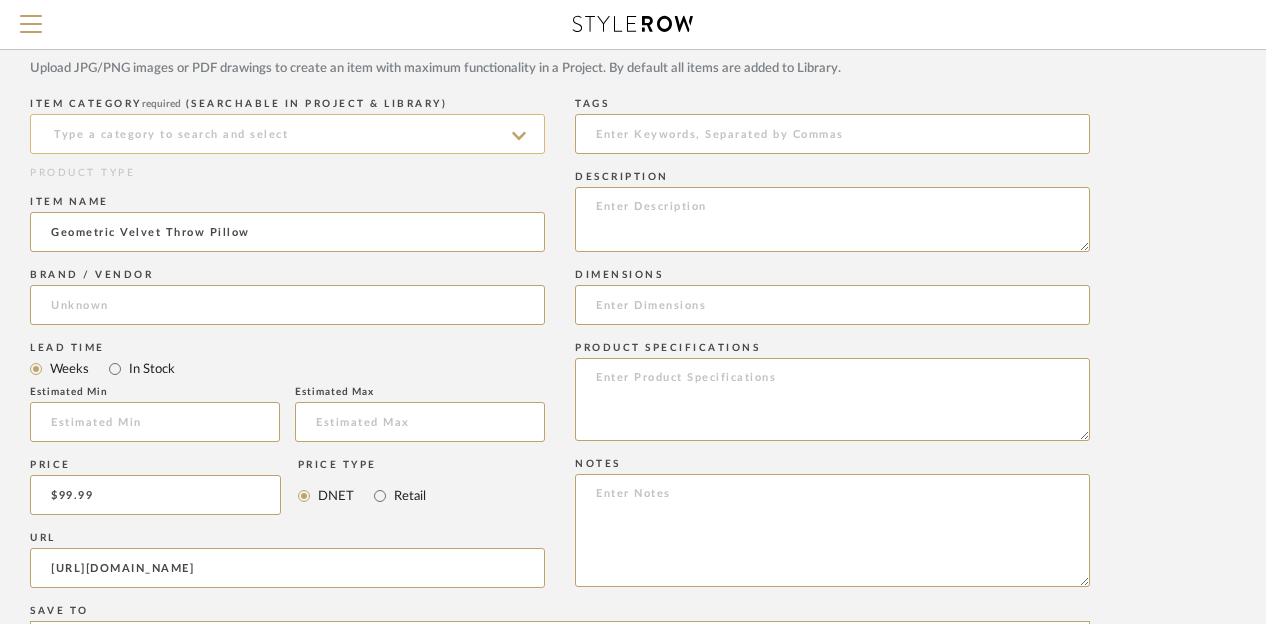 type on "Geometric Velvet Throw Pillow" 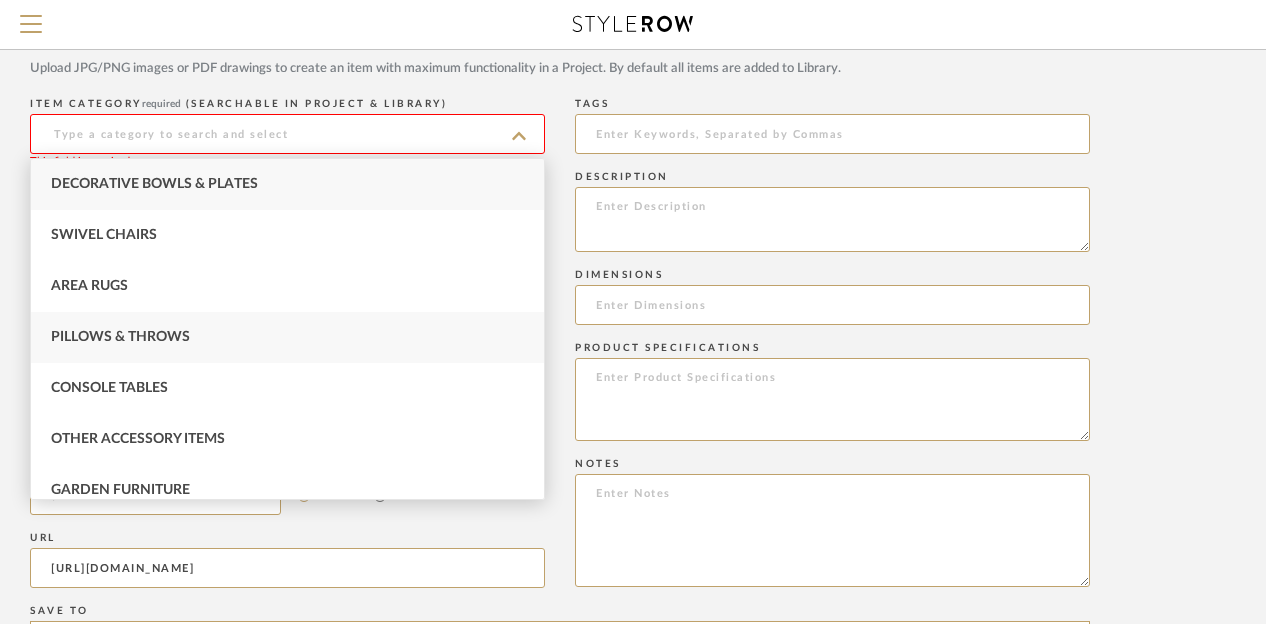 click on "Pillows & Throws" at bounding box center [287, 337] 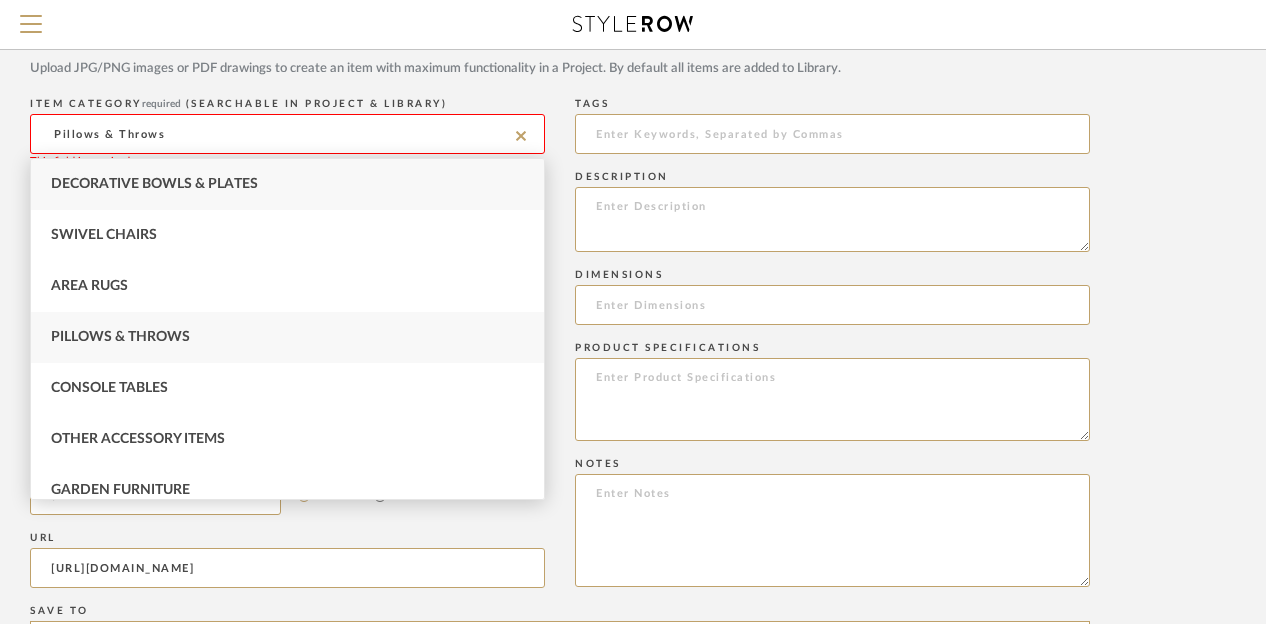 click 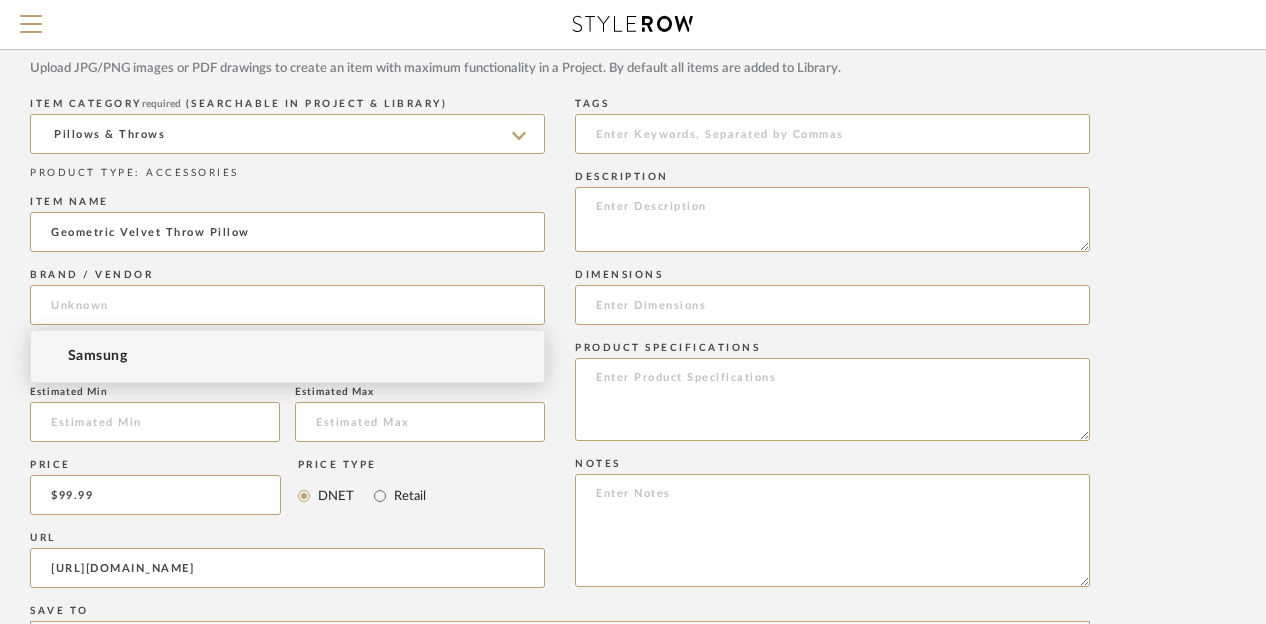 click on "Price  $99.99  Price Type  DNET Retail" 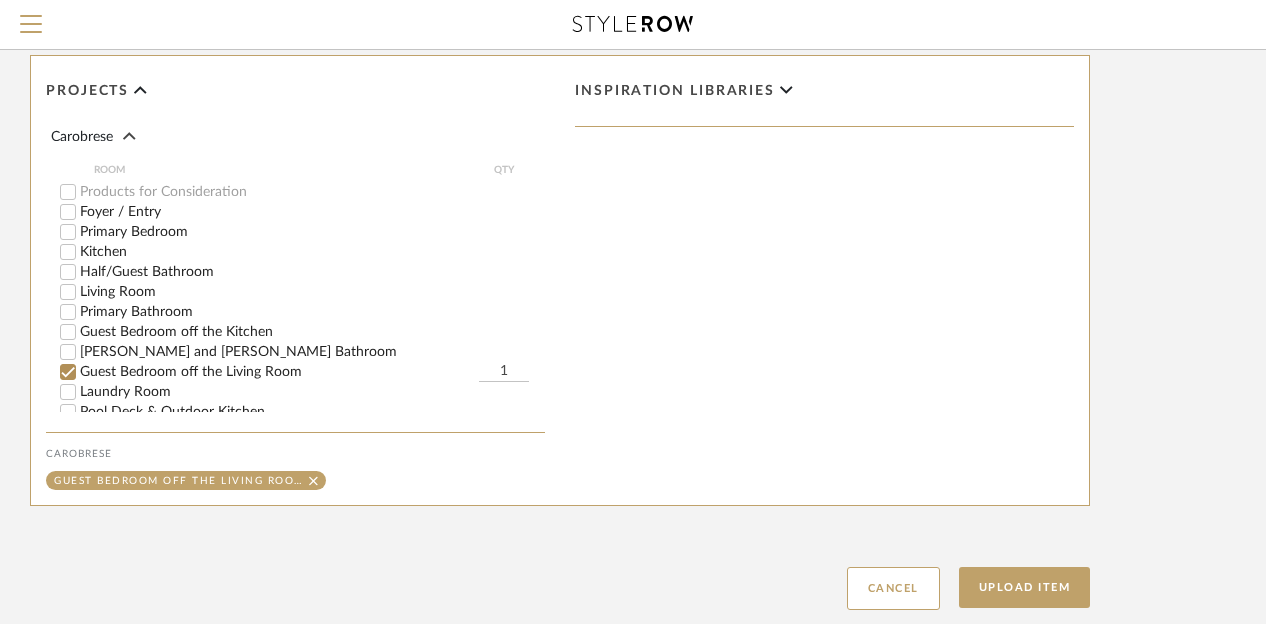scroll, scrollTop: 1374, scrollLeft: 160, axis: both 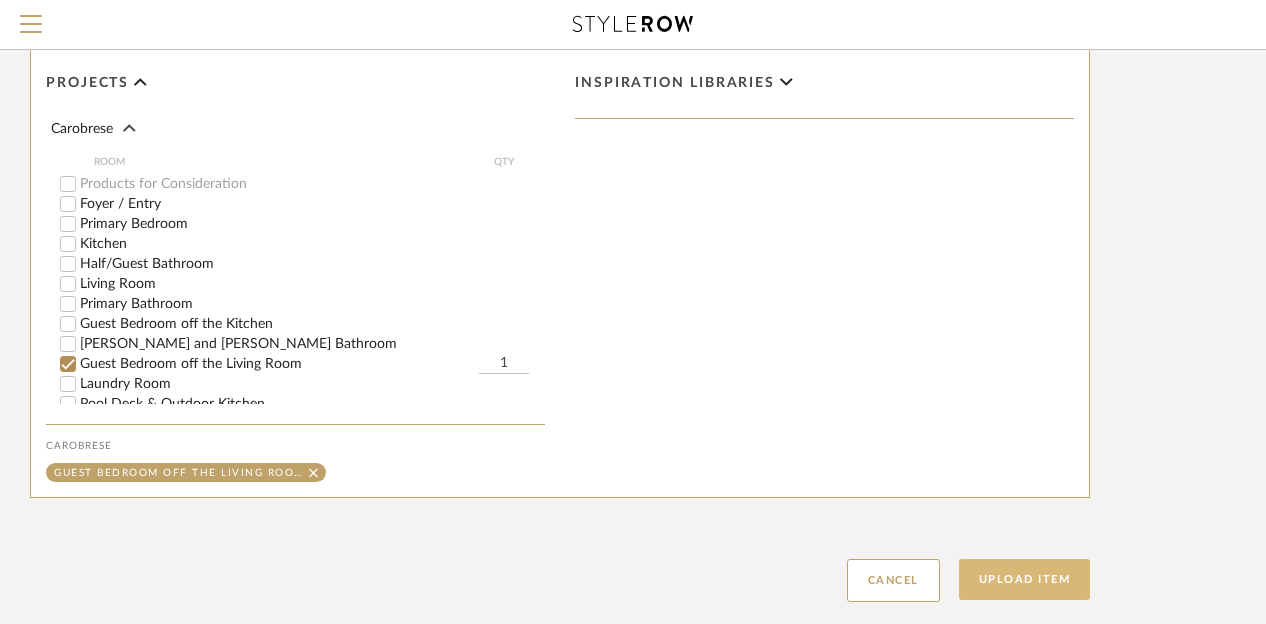 click on "Upload Item" 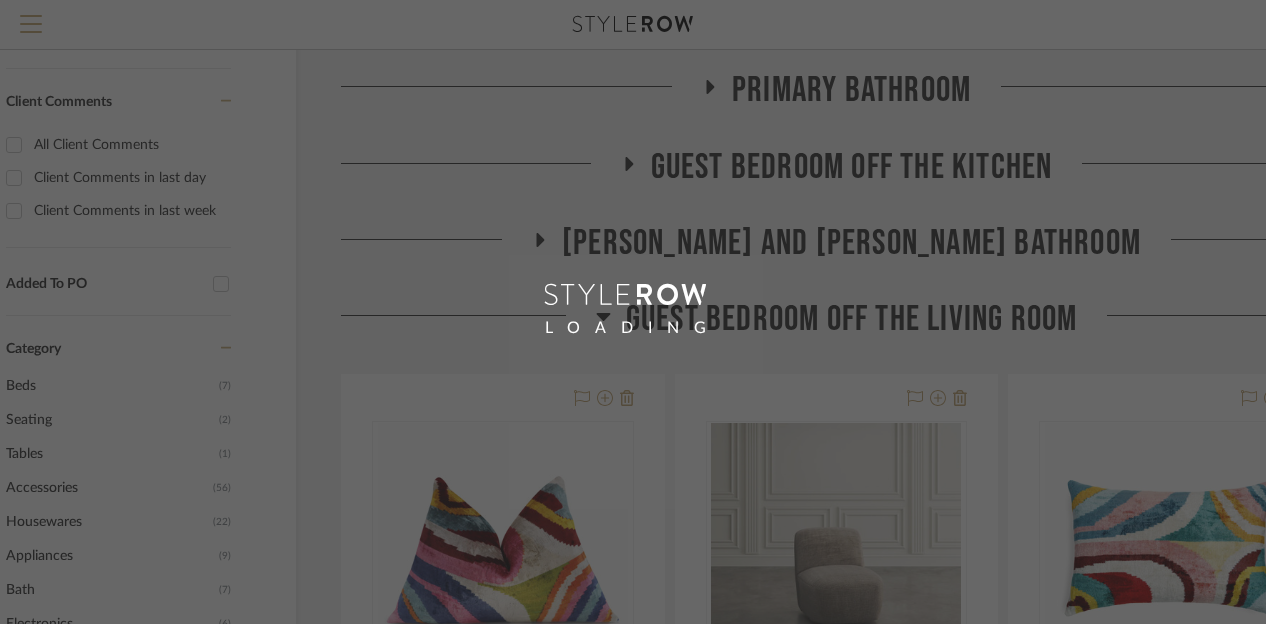 scroll, scrollTop: 0, scrollLeft: 0, axis: both 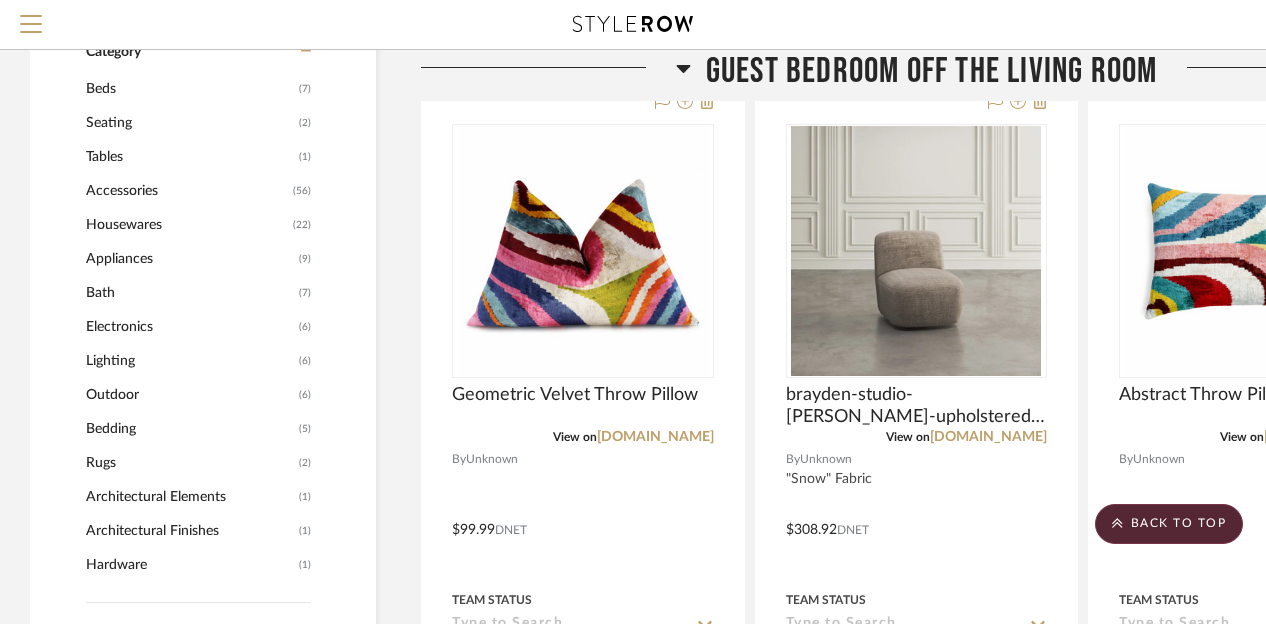 click on "Guest Bedroom off the Living Room" 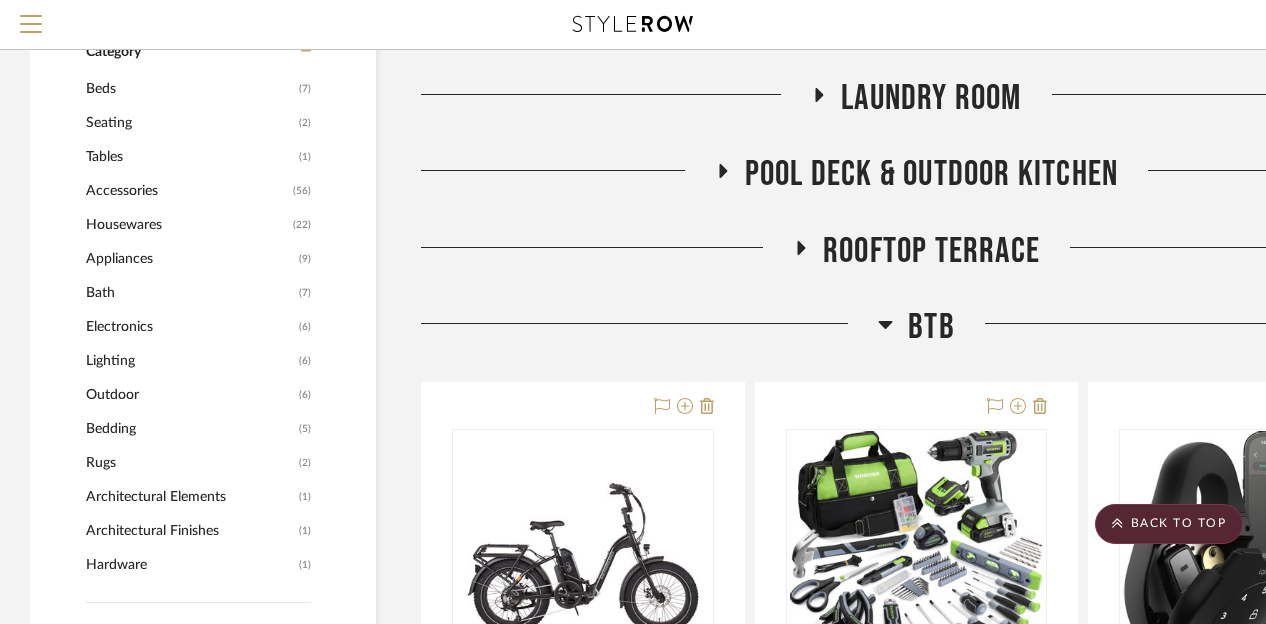 click 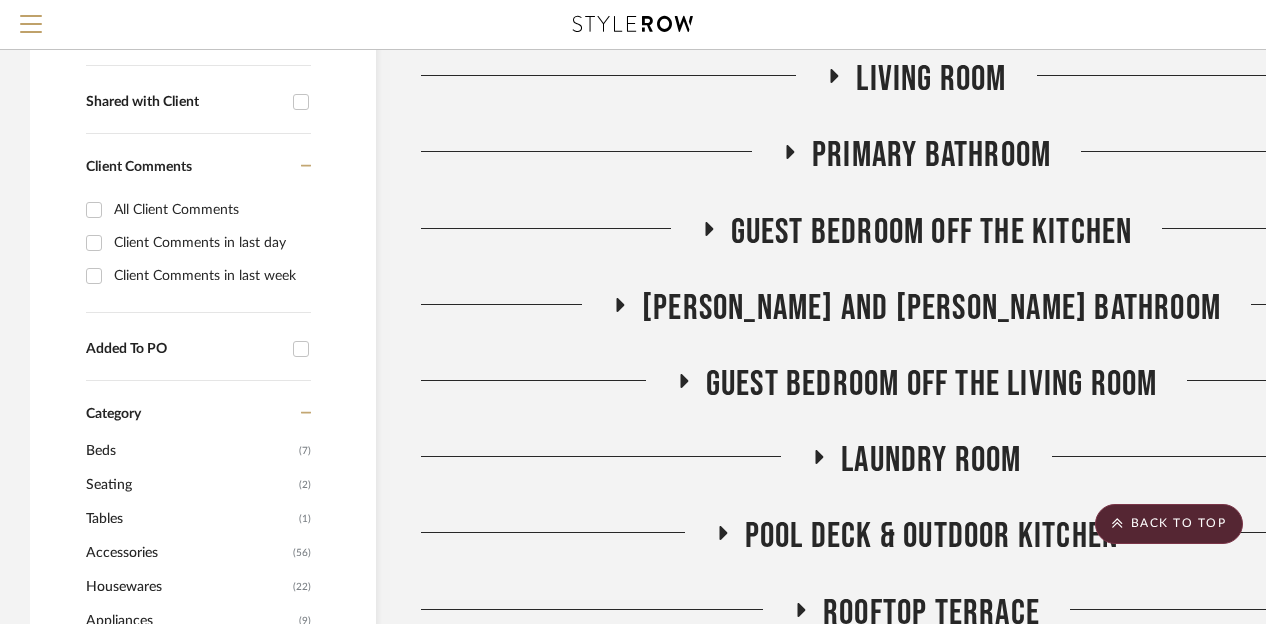 scroll, scrollTop: 614, scrollLeft: 0, axis: vertical 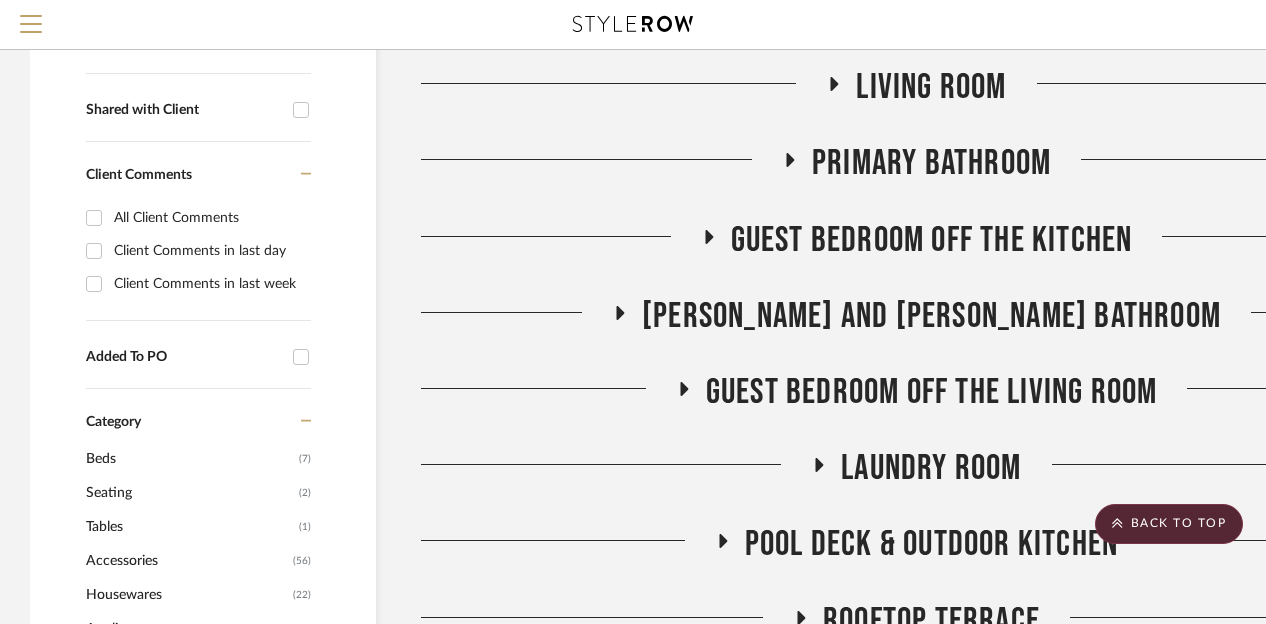 click 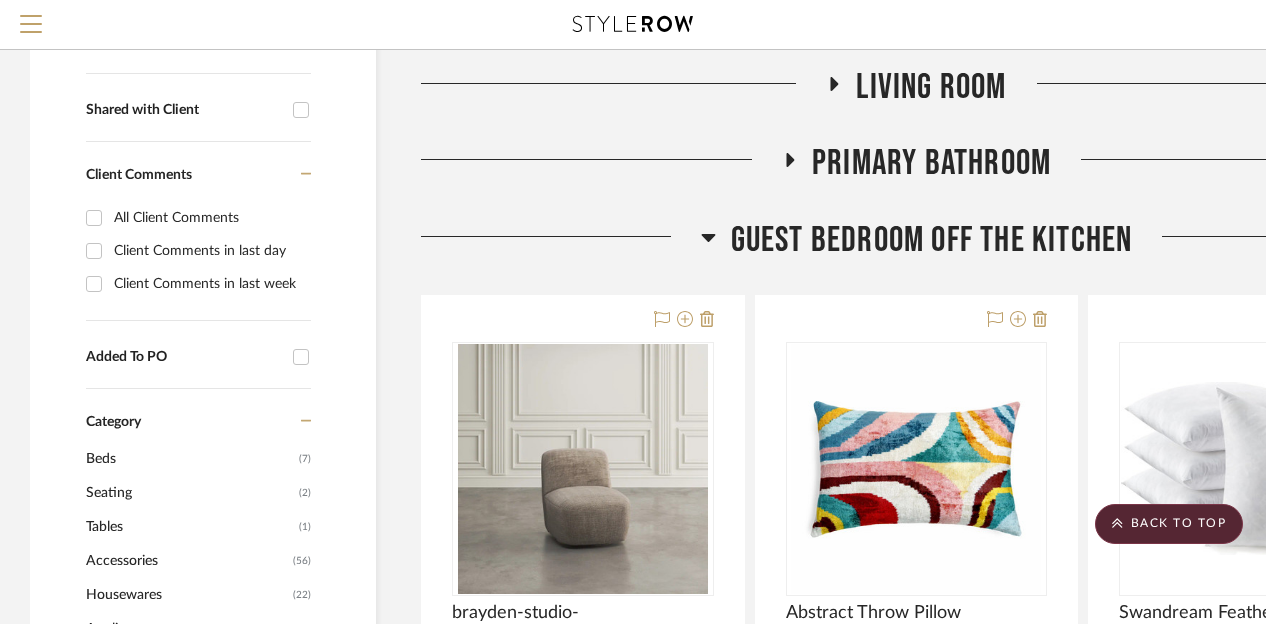 scroll, scrollTop: 614, scrollLeft: 174, axis: both 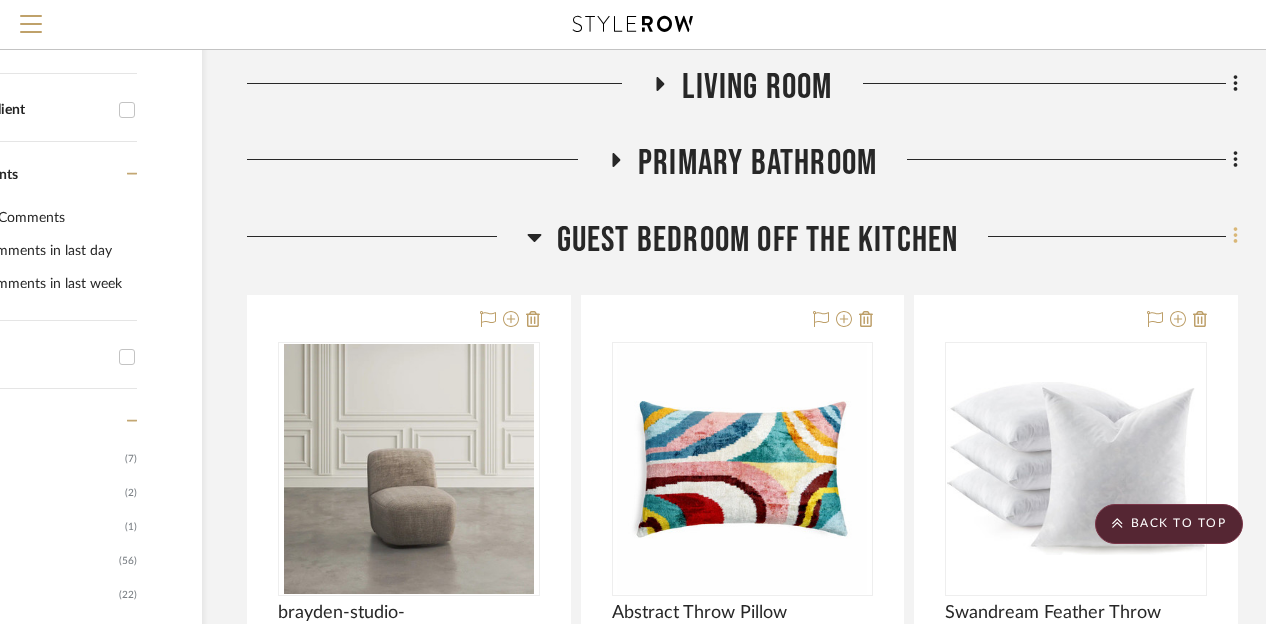 click 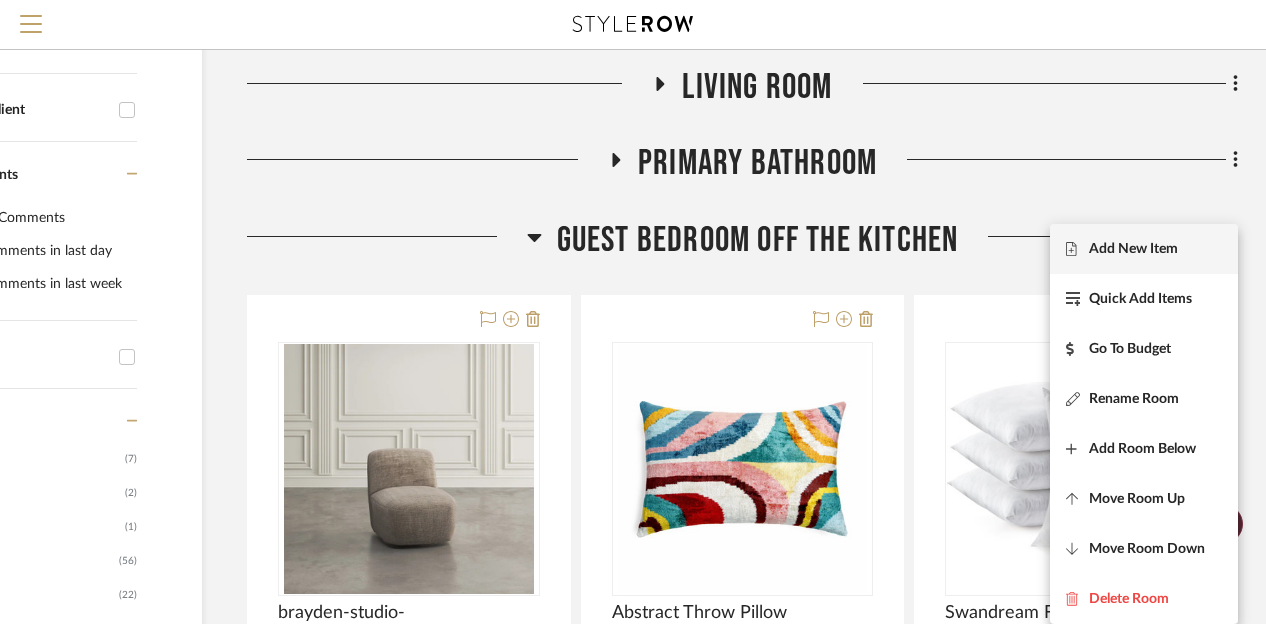 click on "Add New Item" at bounding box center [1144, 249] 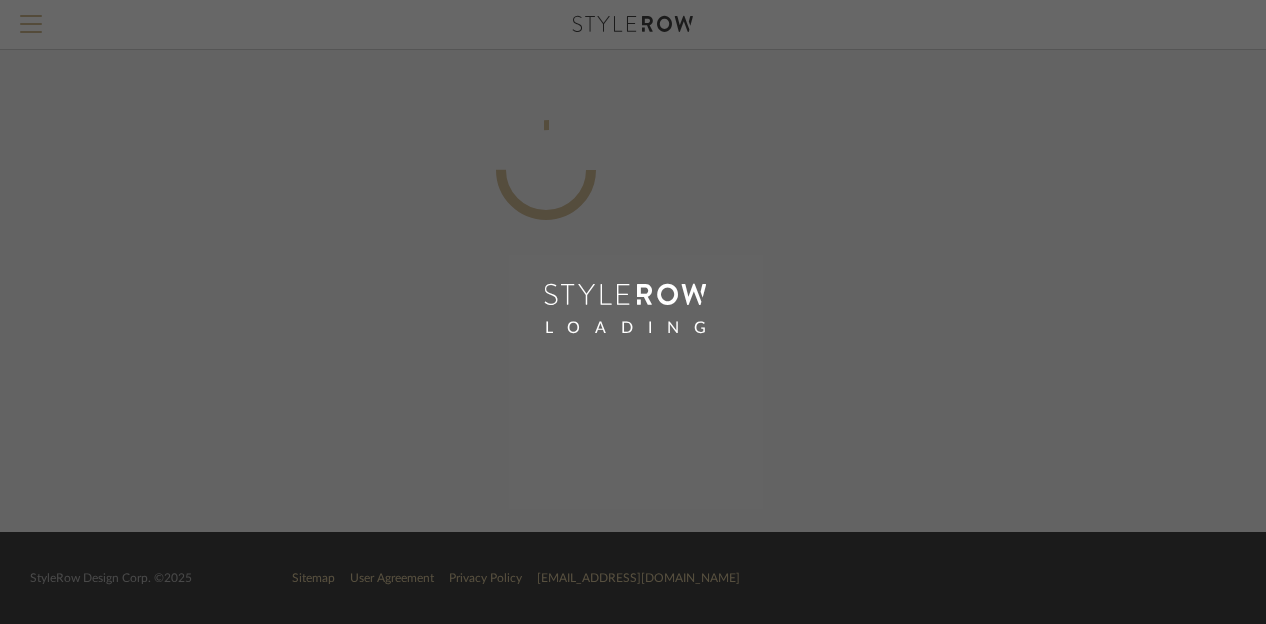 scroll, scrollTop: 0, scrollLeft: 160, axis: horizontal 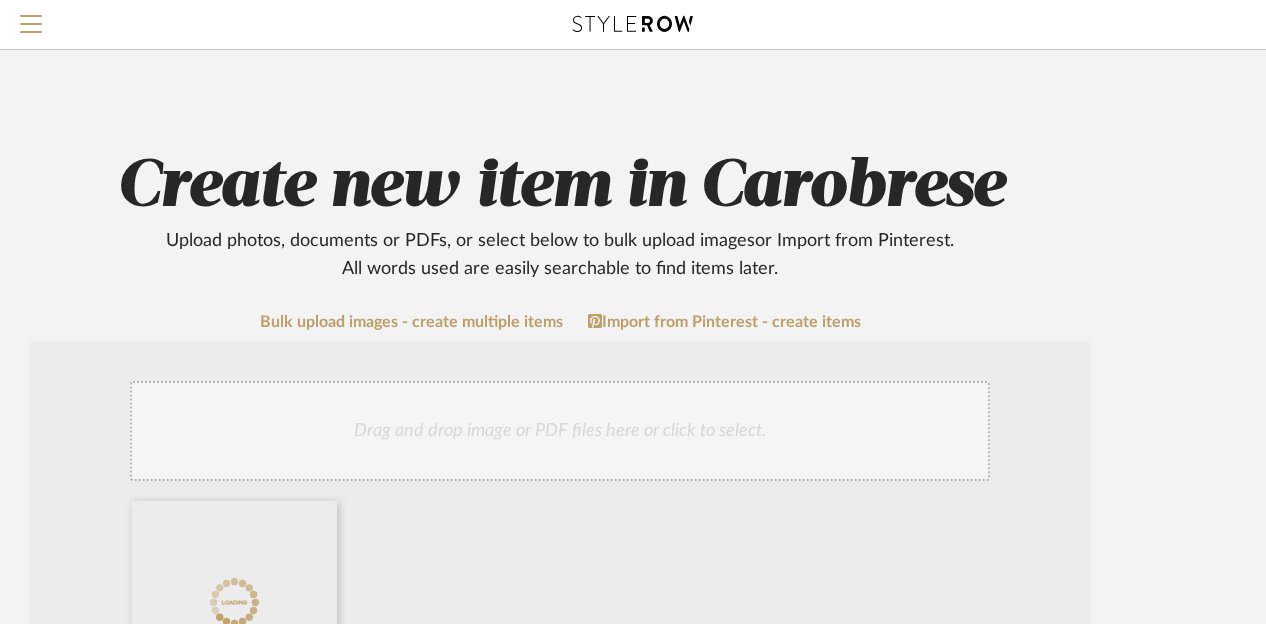 click on "Create new item in Carobrese   Upload photos, documents or PDFs, or select below to bulk upload images  or Import from Pinterest .  All words used are easily searchable to find items later.  Bulk upload images - create multiple items  Import from Pinterest - create items Drag and drop image or PDF files here or click to select. I'll upload an image later  Item Type  required Product Inspiration Image  Site Photo or PDF   Upload JPG/PNG images or PDF drawings to create an item with maximum functionality in a Project. By default all items are added to Library.   ITEM CATEGORY  required (Searchable in Project & Library)  PRODUCT TYPE  Item name   Brand / Vendor   Lead Time  Weeks In Stock  Estimated Min   Estimated Max   Price   Price Type  DNET Retail  URL   Tags   Description   Dimensions   Product Specifications   Notes   Save To  Projects Carobrese ROOM QTY  Products for Consideration   Foyer / Entry   Primary Bedroom   Kitchen   Half/Guest Bathroom   Living Room   Primary Bathroom  1  Laundry Room   BTB" 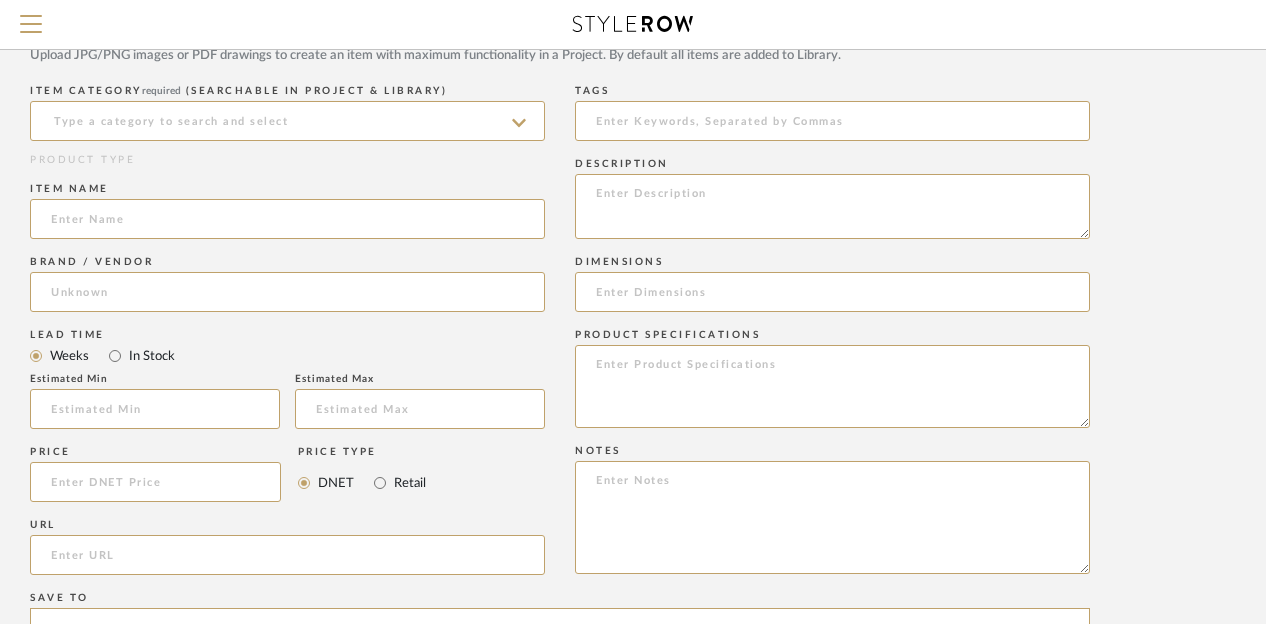 scroll, scrollTop: 840, scrollLeft: 160, axis: both 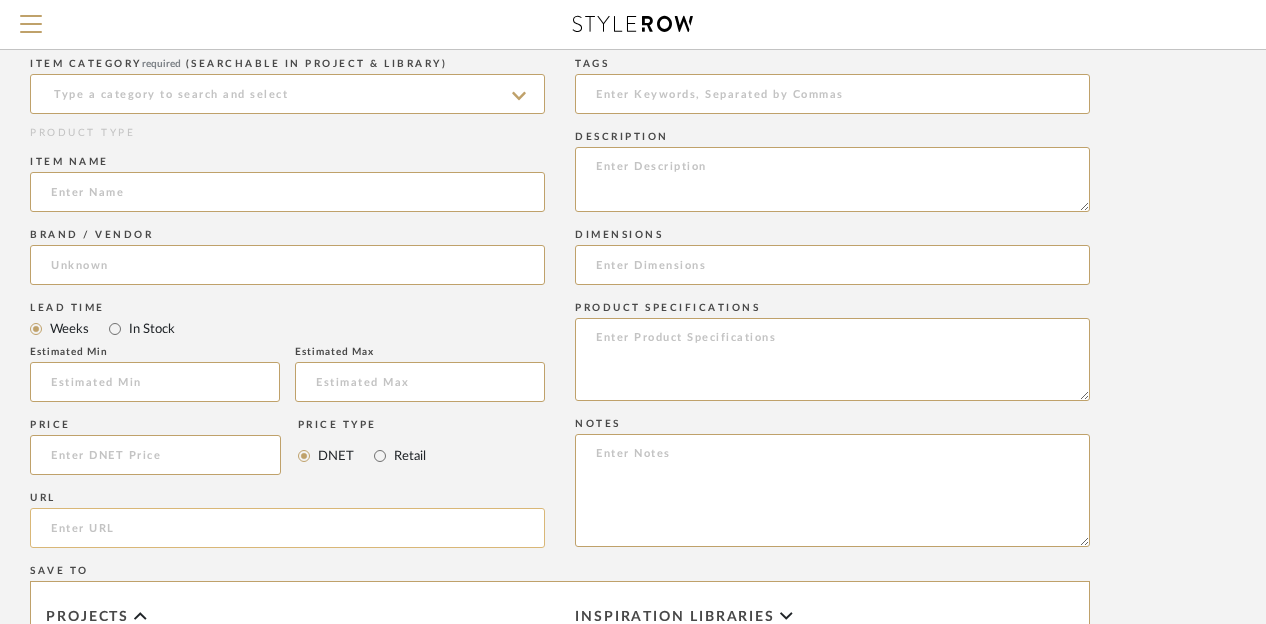 click 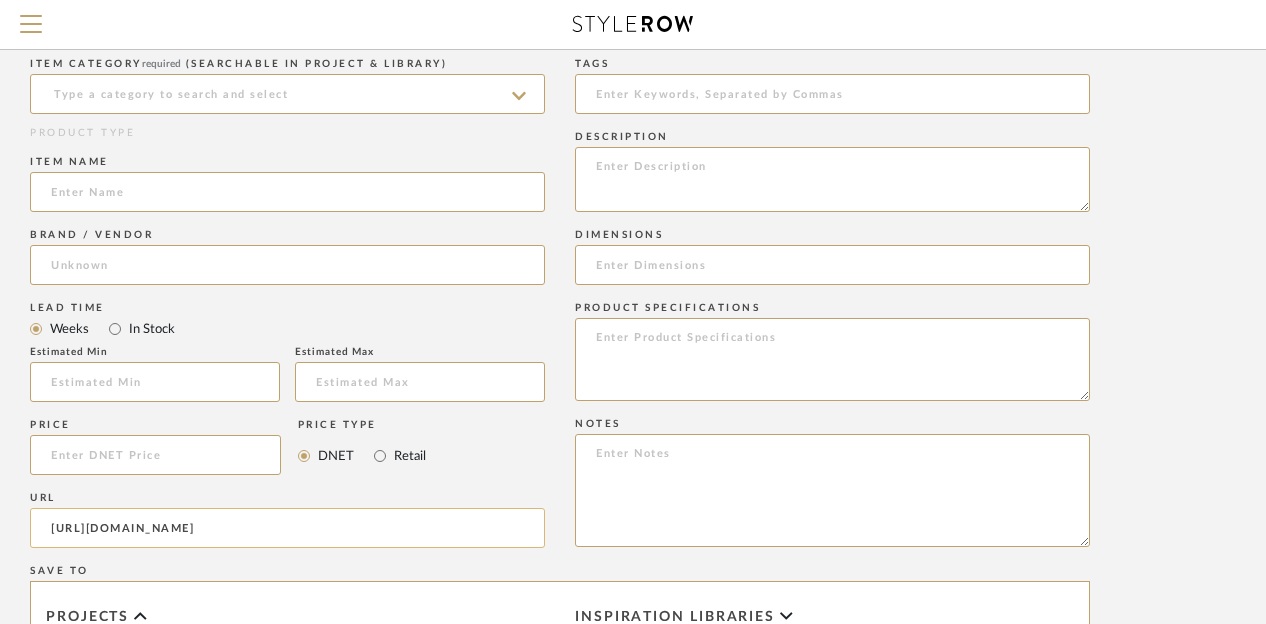 scroll, scrollTop: 0, scrollLeft: 430, axis: horizontal 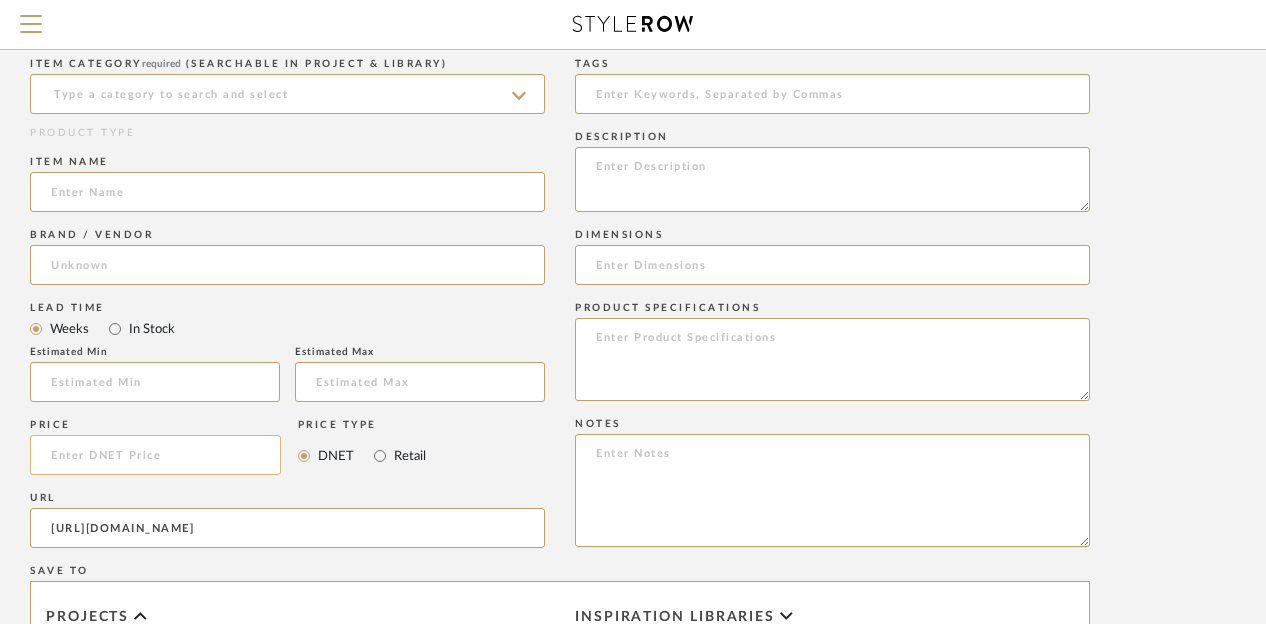type on "[URL][DOMAIN_NAME]" 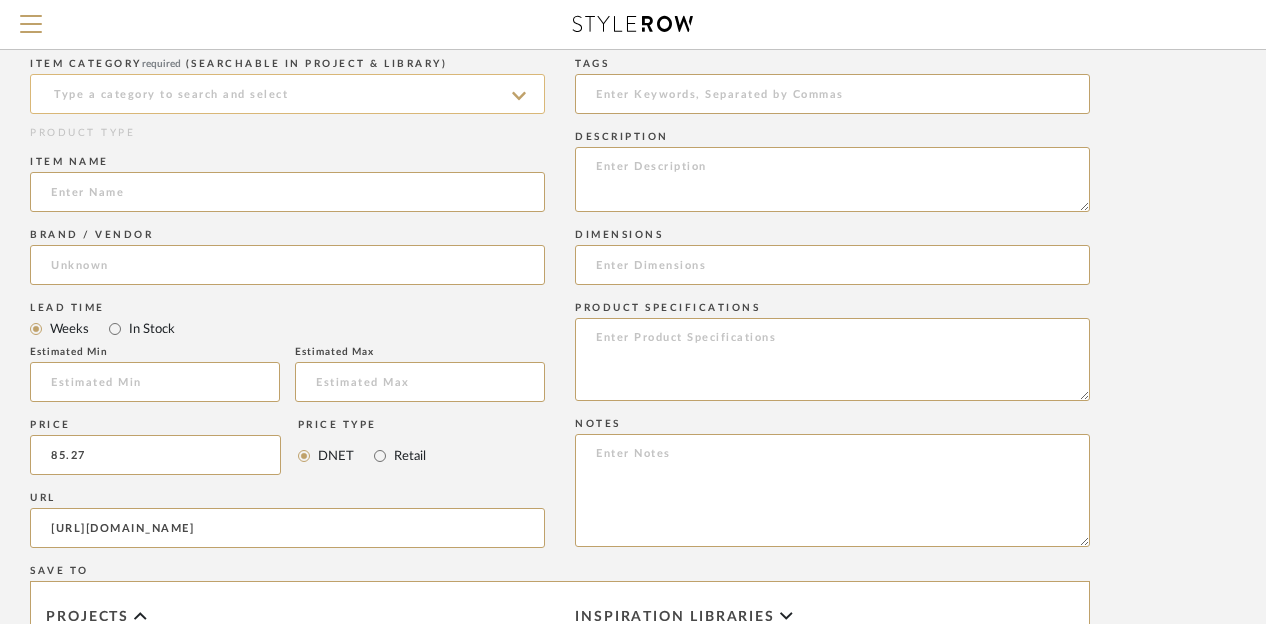type on "$85.27" 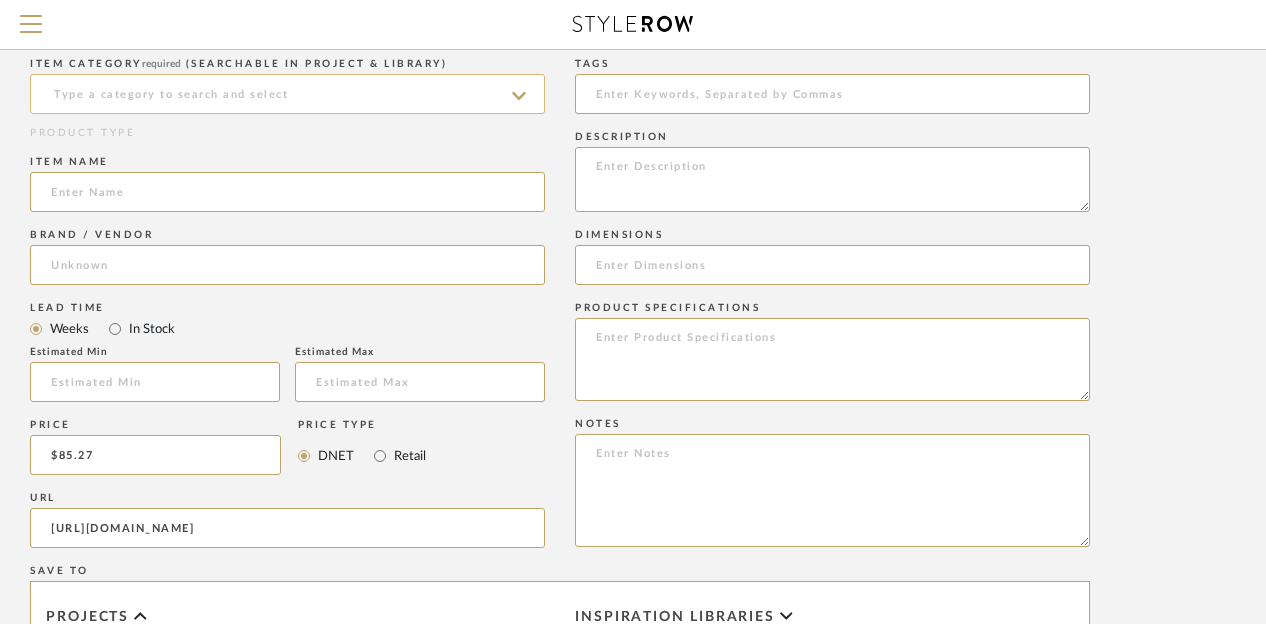 click 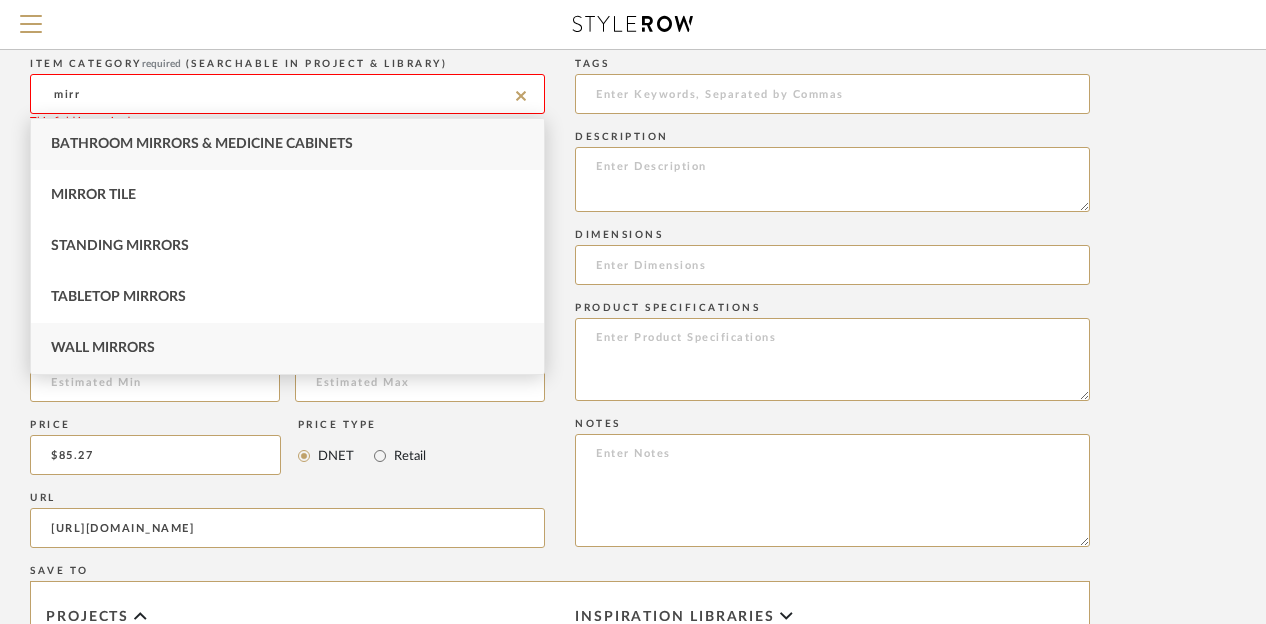 click on "Wall Mirrors" at bounding box center (103, 348) 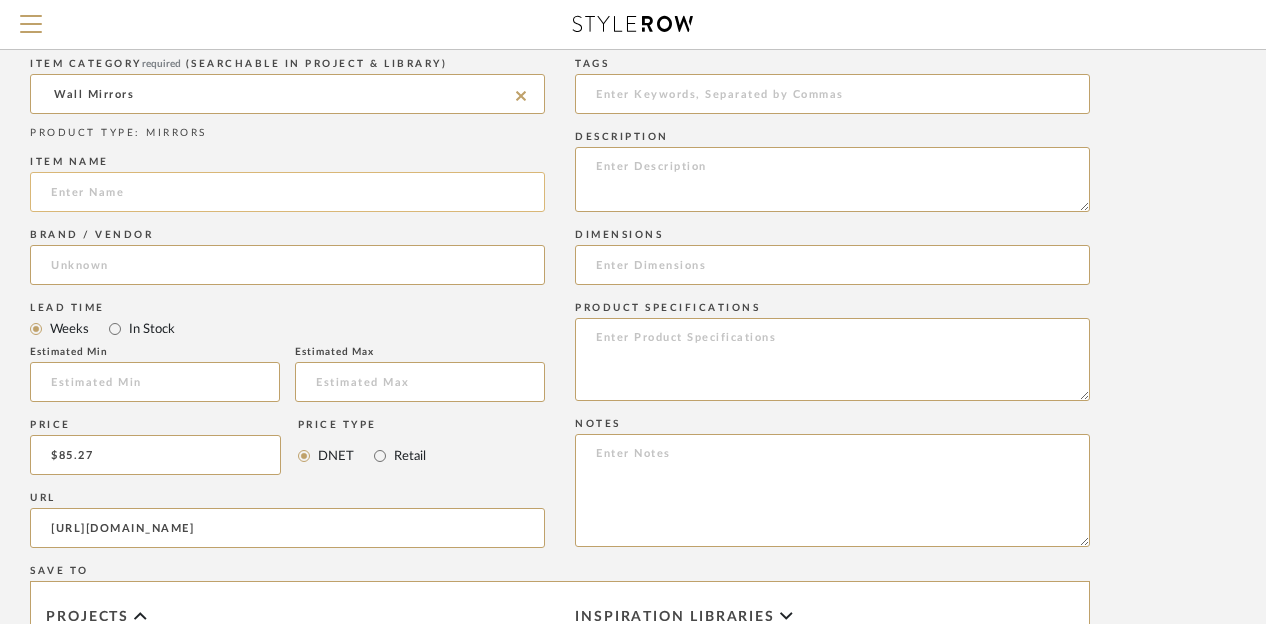 click 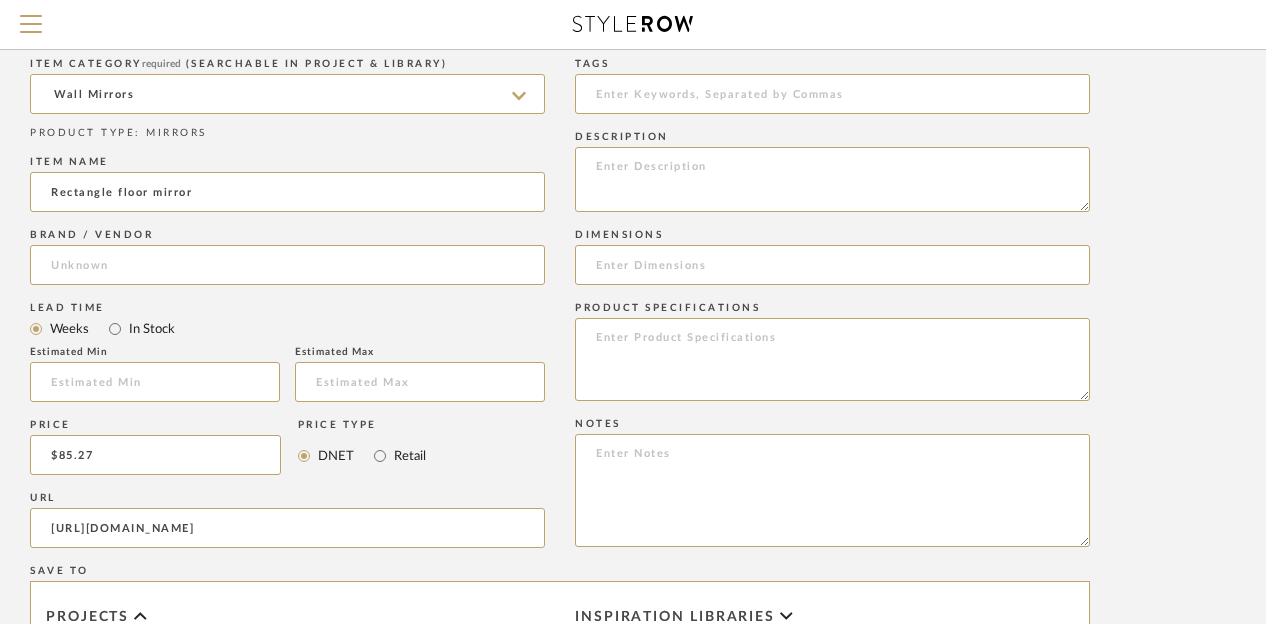 type on "Rectangle floor mirror" 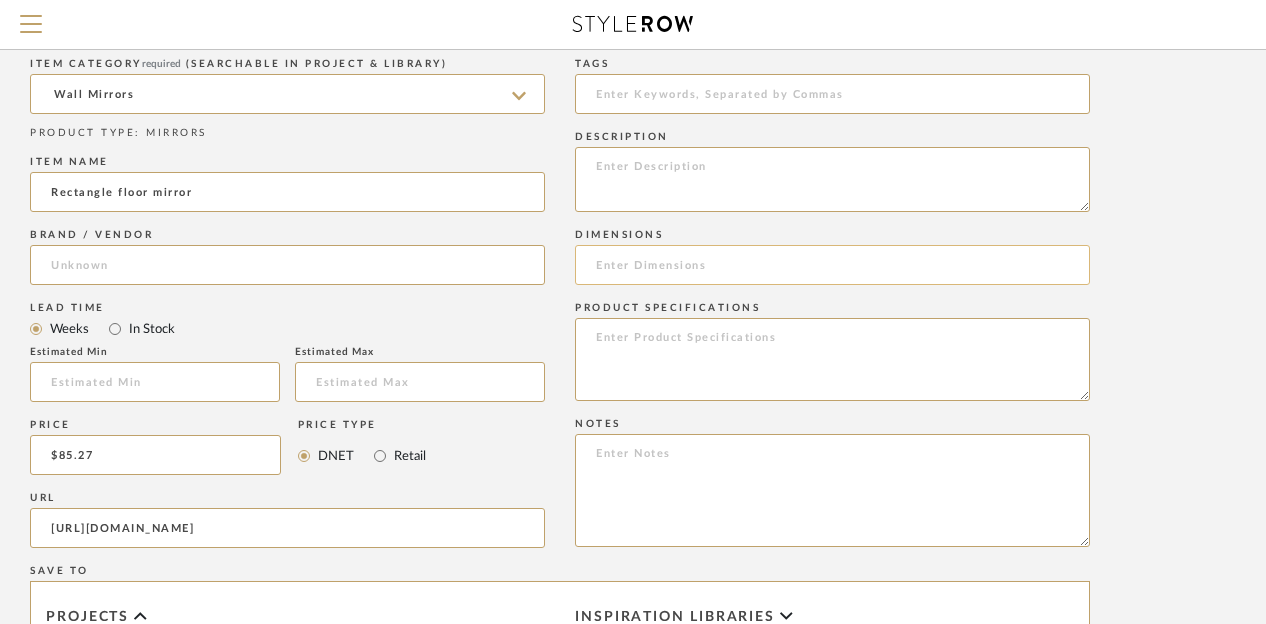 click 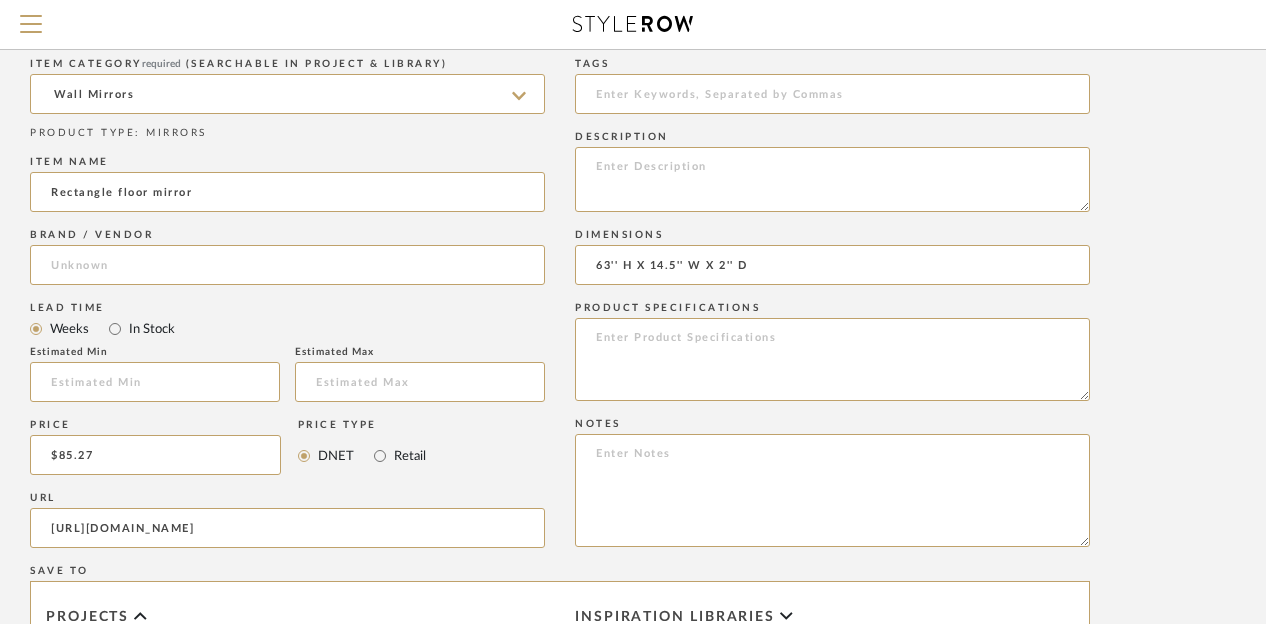 type on "63'' H X 14.5'' W X 2'' D" 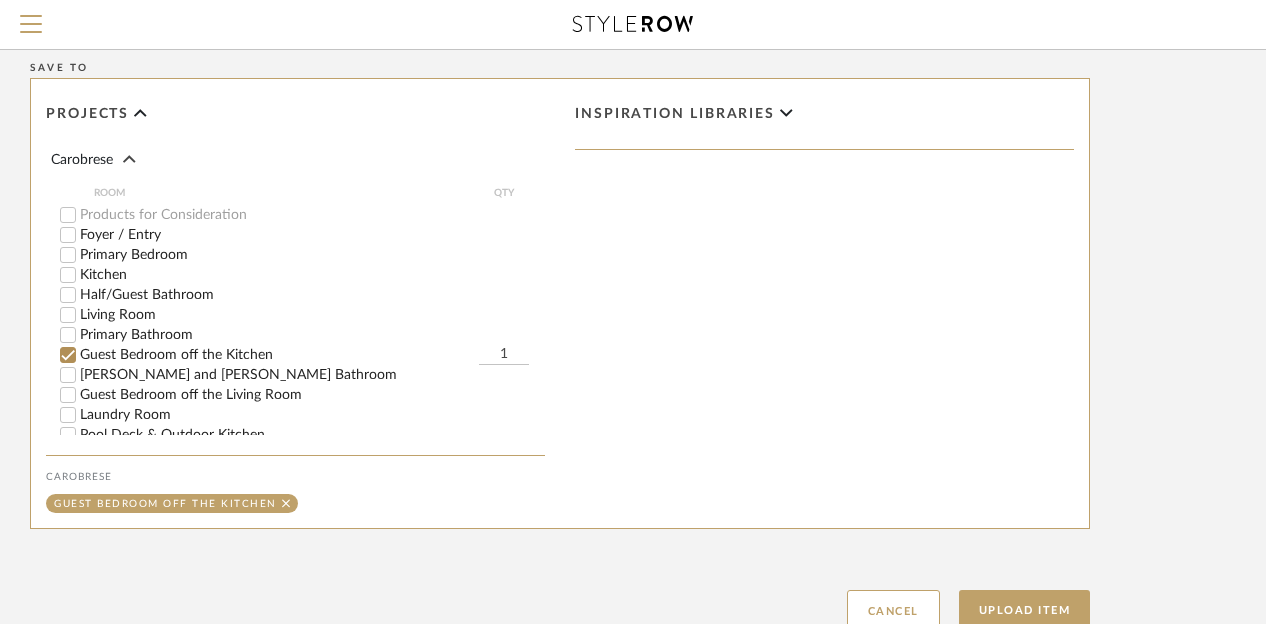 scroll, scrollTop: 1480, scrollLeft: 160, axis: both 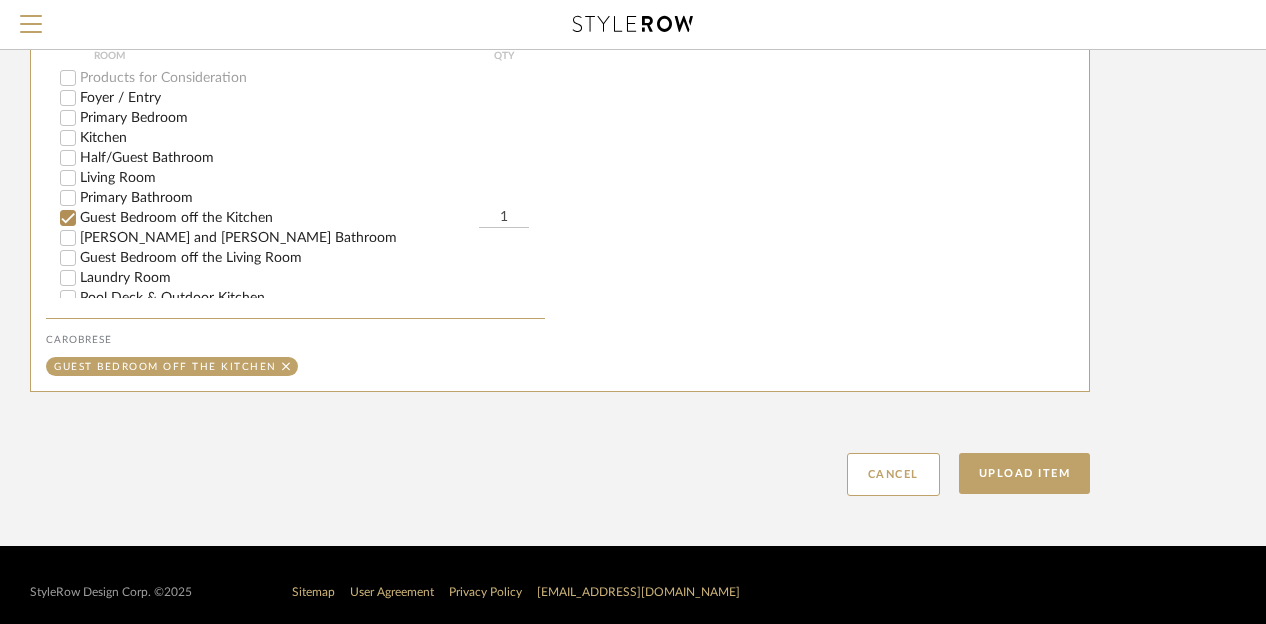 click on "Guest Bedroom off the Living Room" at bounding box center (68, 258) 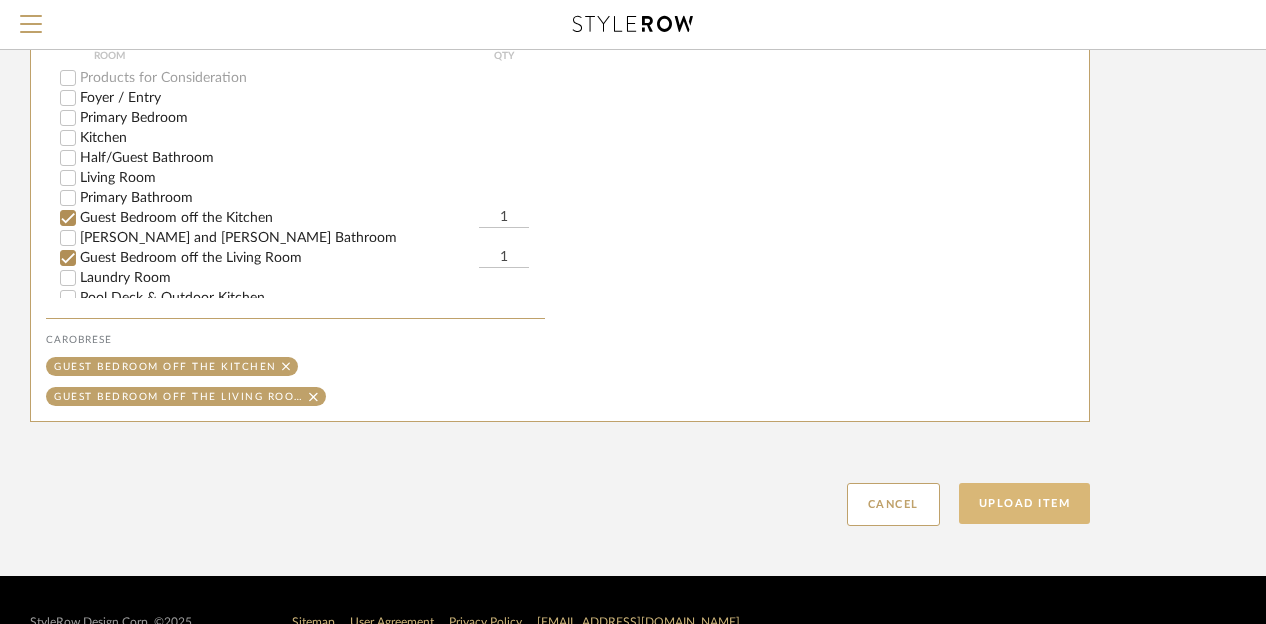 click on "Upload Item" 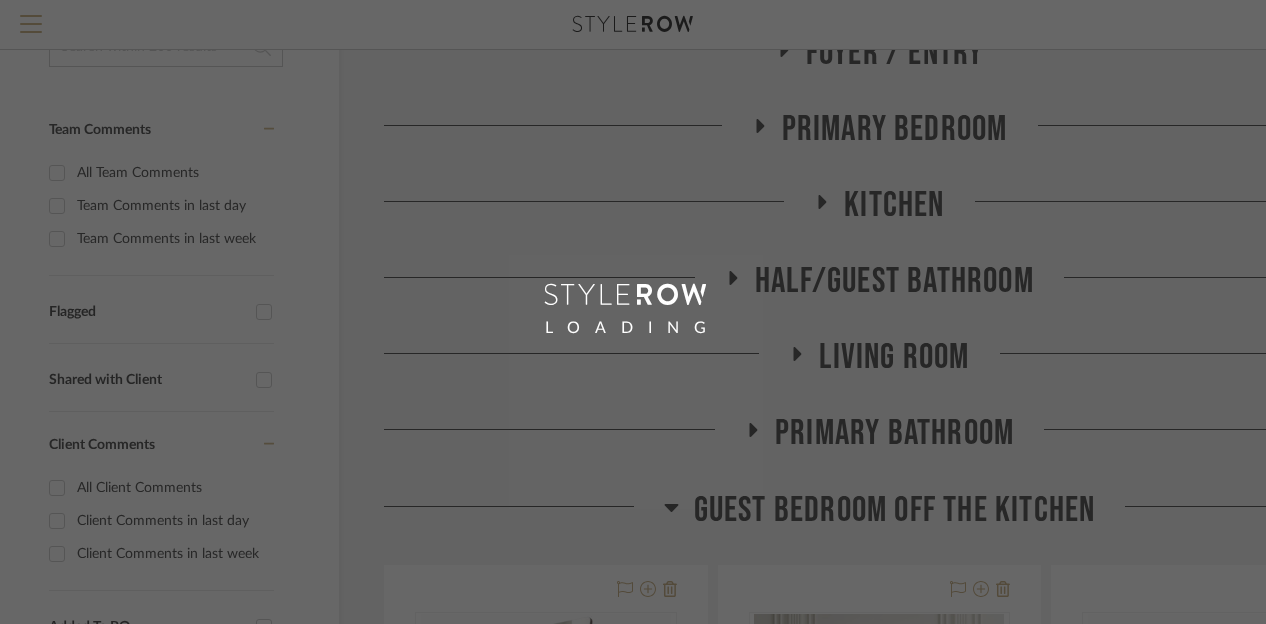 scroll, scrollTop: 0, scrollLeft: 0, axis: both 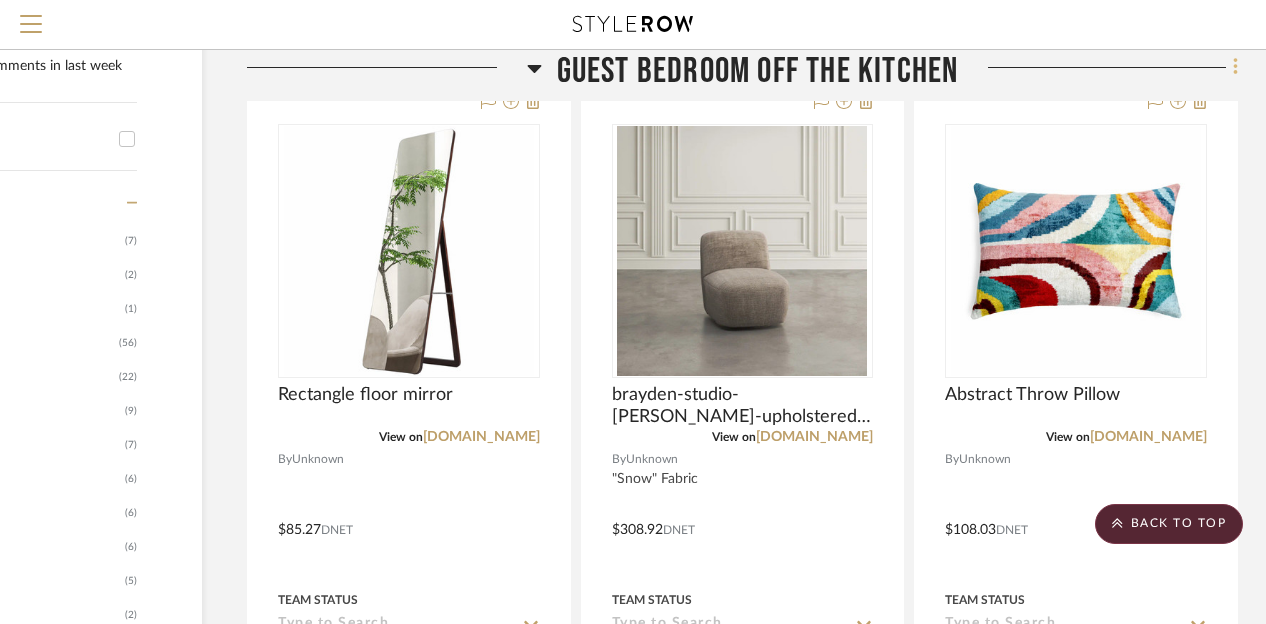 click 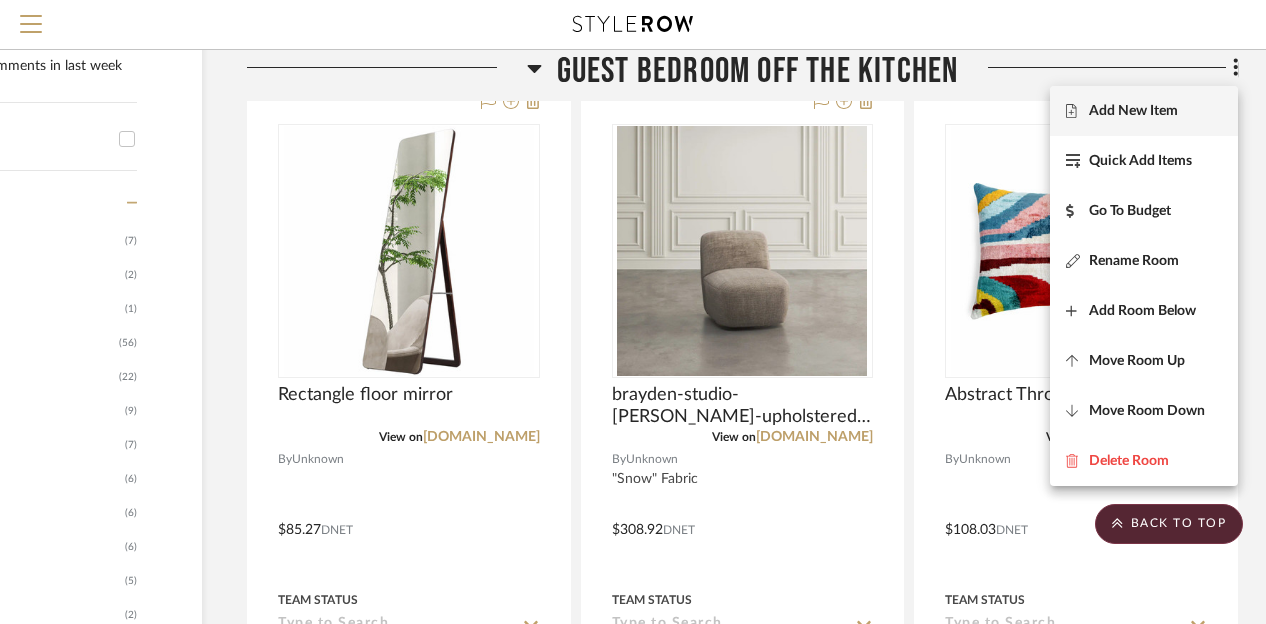 click on "Add New Item" at bounding box center [1144, 111] 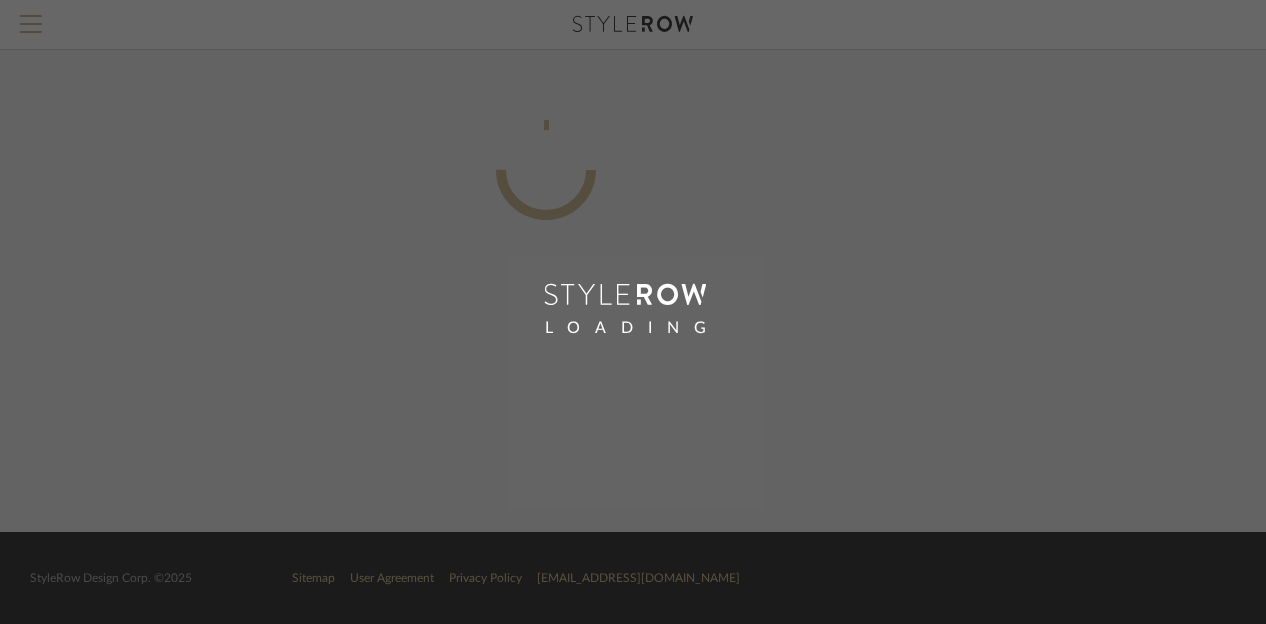 scroll, scrollTop: 0, scrollLeft: 160, axis: horizontal 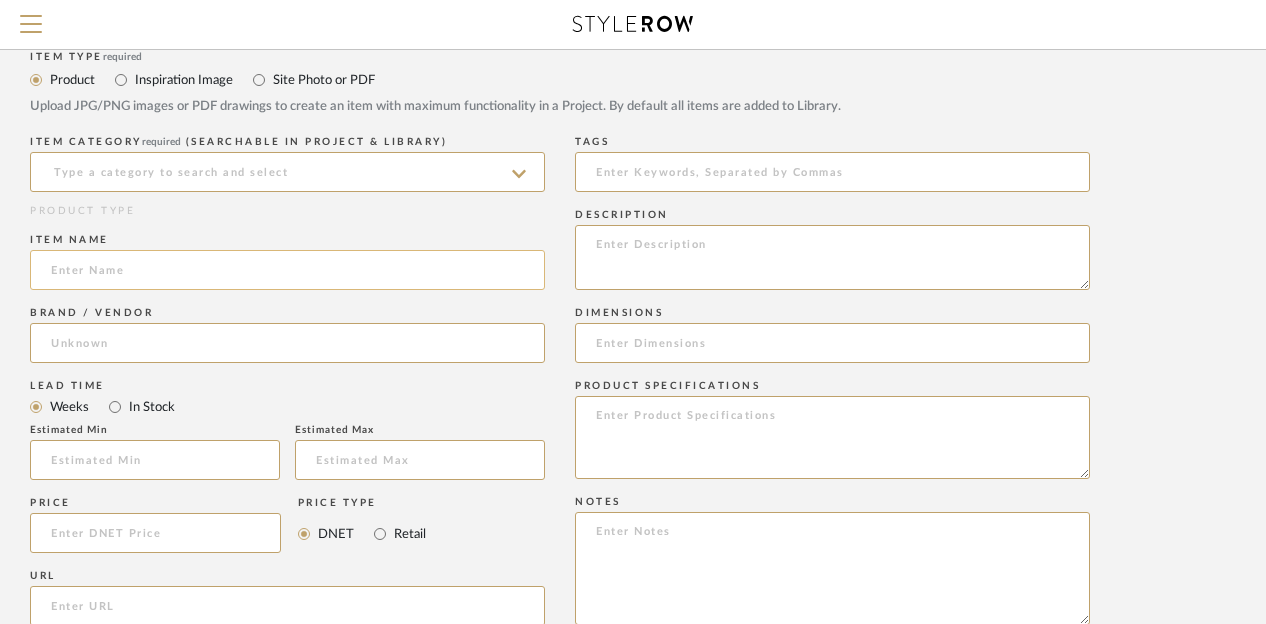 click 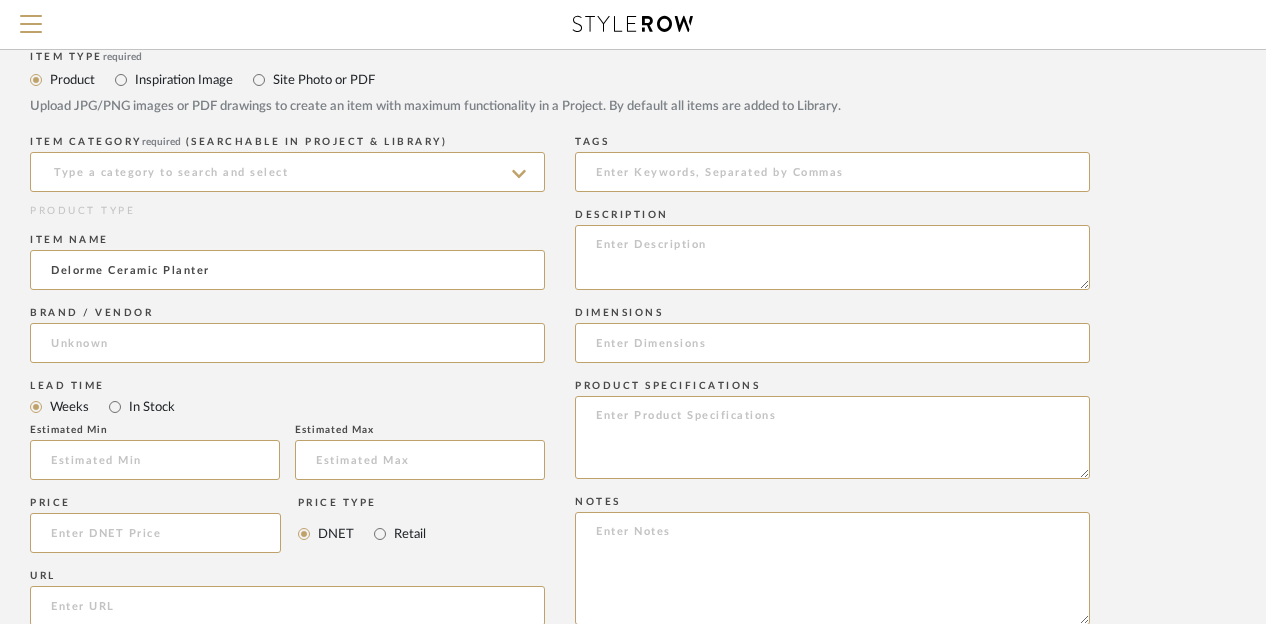 type on "Delorme Ceramic Planter" 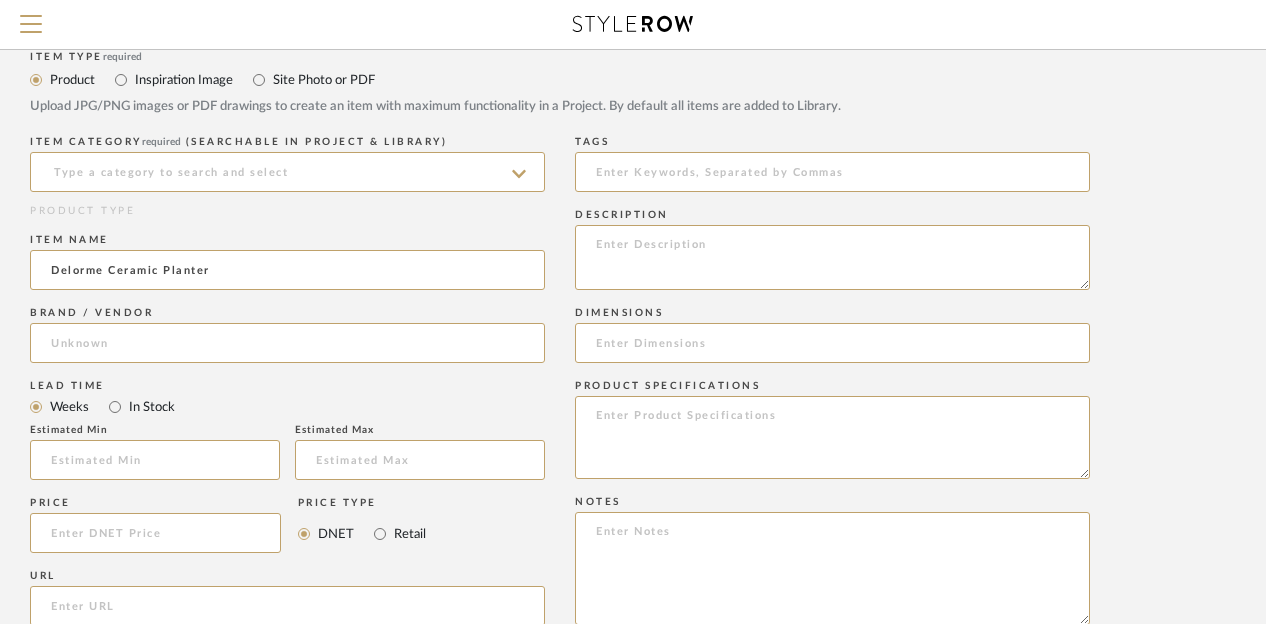 click on "Lead Time" 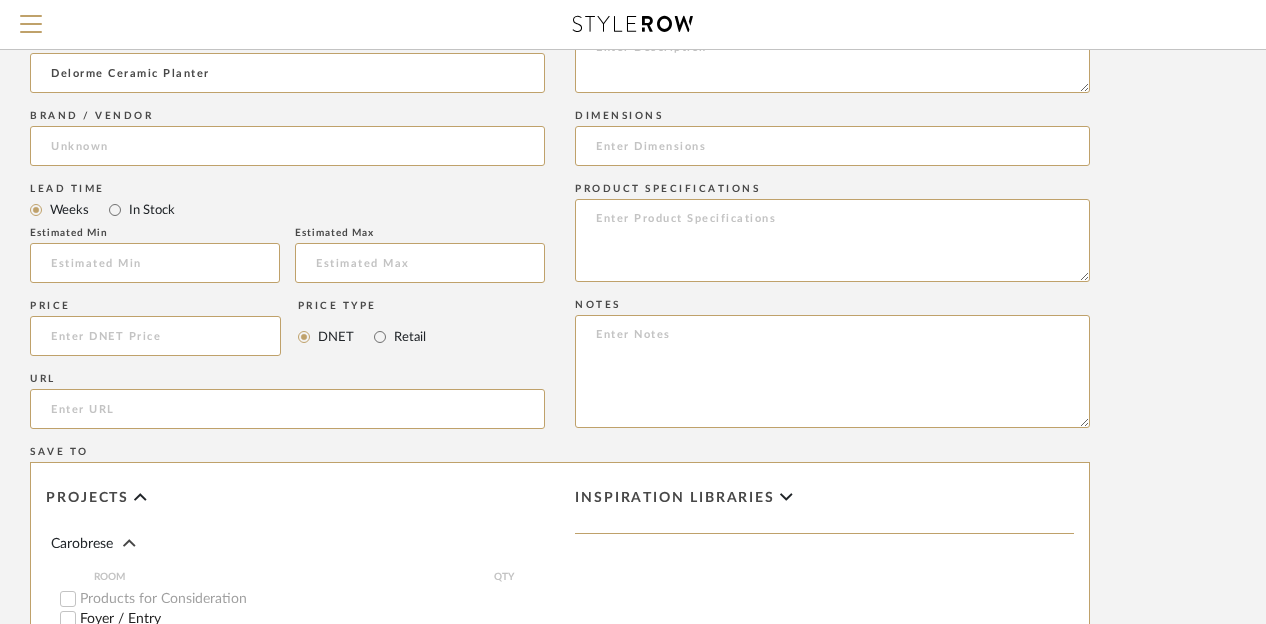 scroll, scrollTop: 962, scrollLeft: 160, axis: both 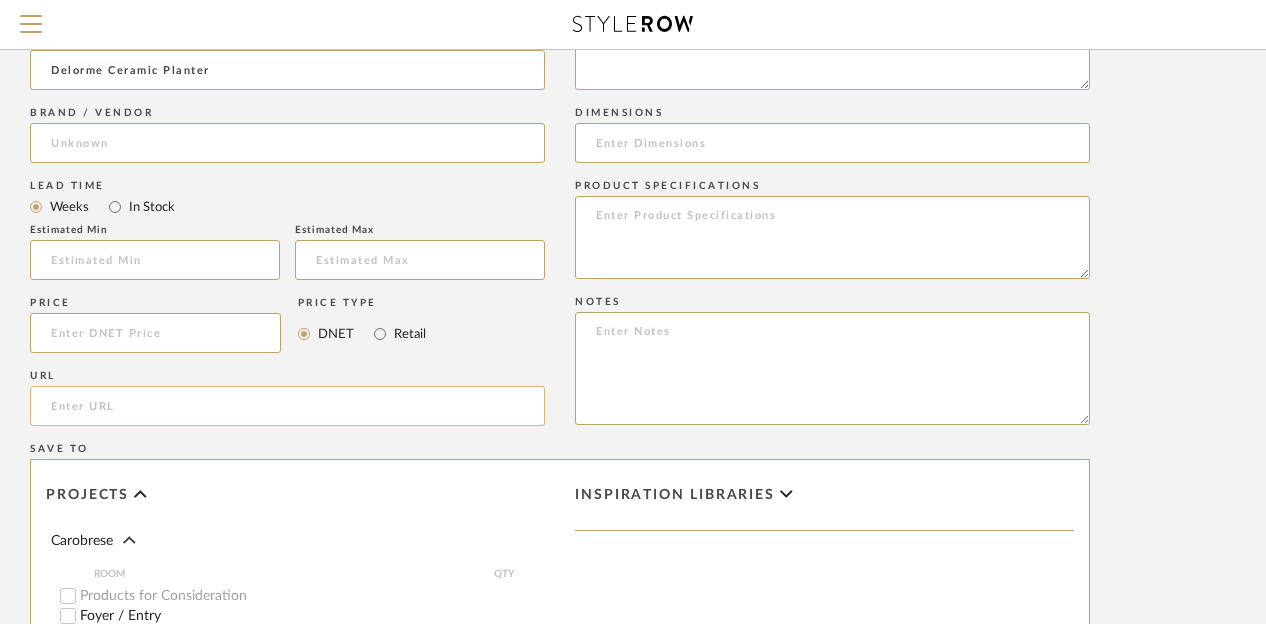 click 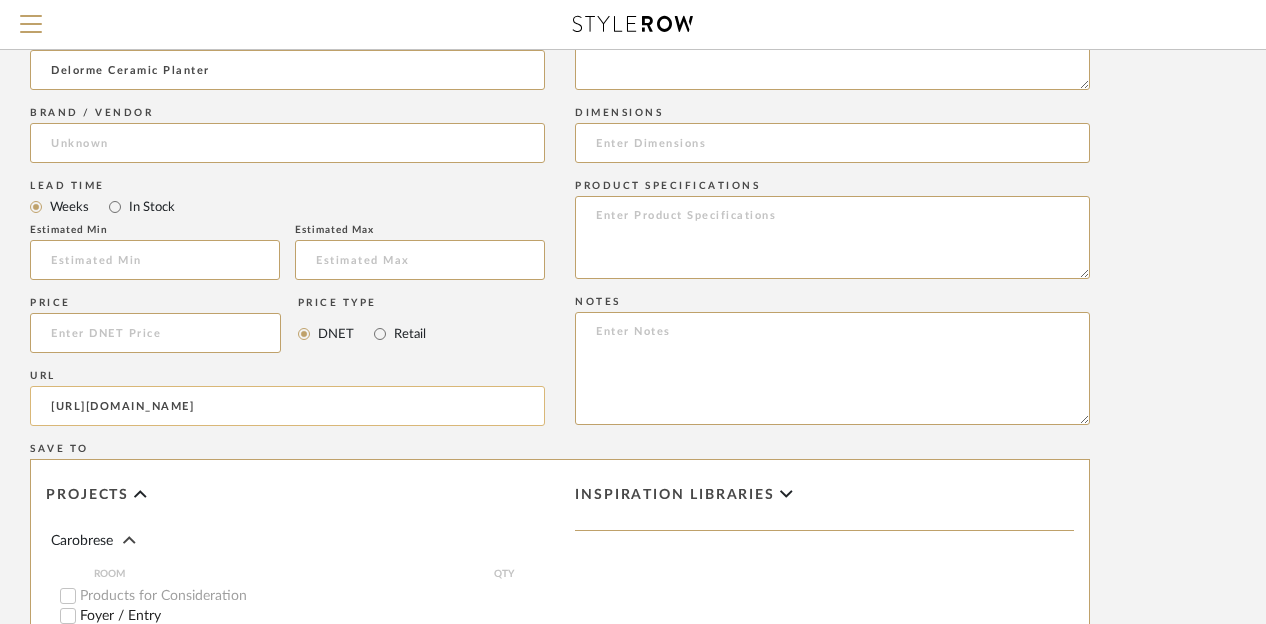 scroll, scrollTop: 0, scrollLeft: 497, axis: horizontal 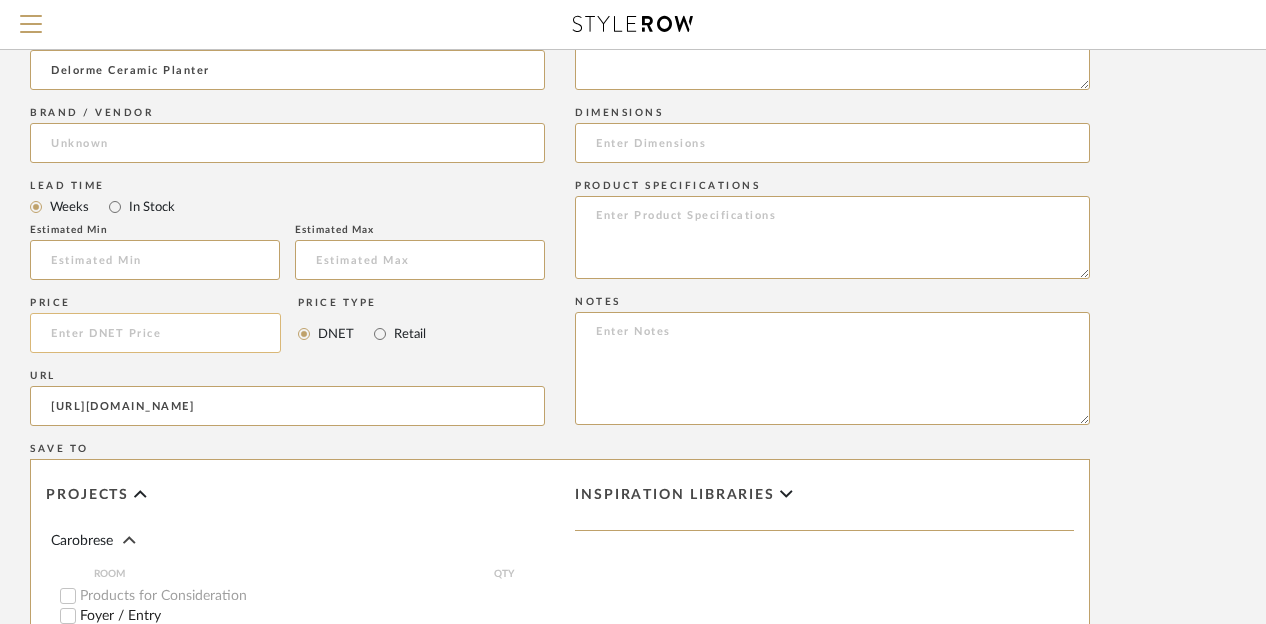 type on "[URL][DOMAIN_NAME]" 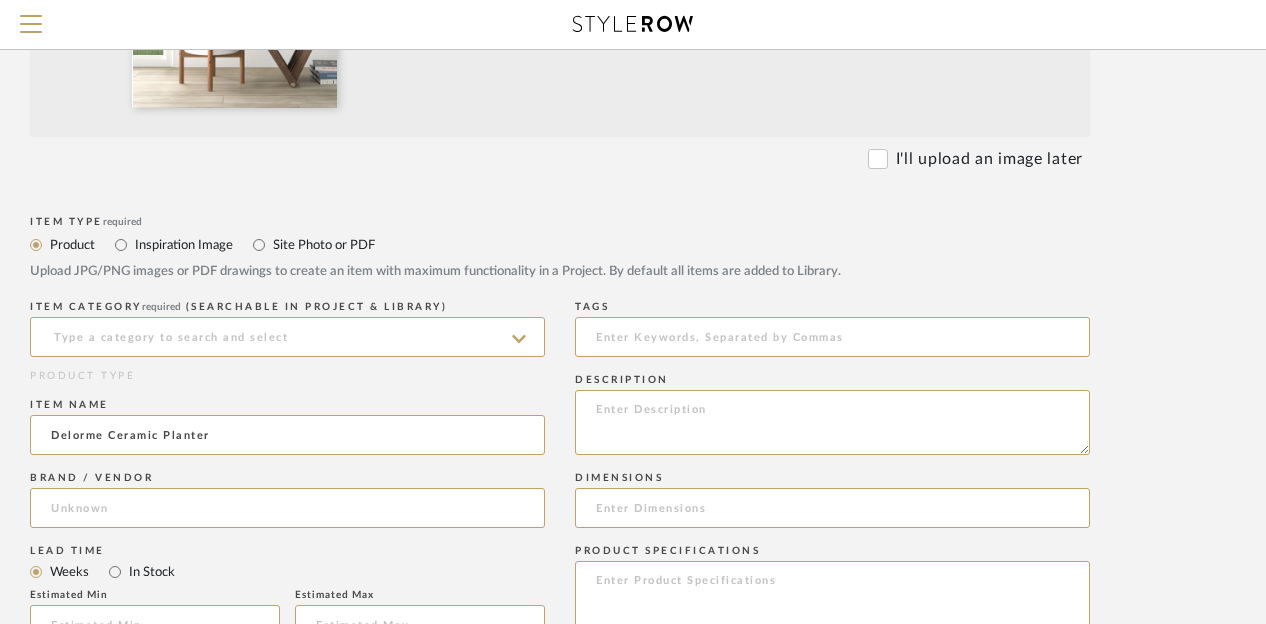 scroll, scrollTop: 594, scrollLeft: 160, axis: both 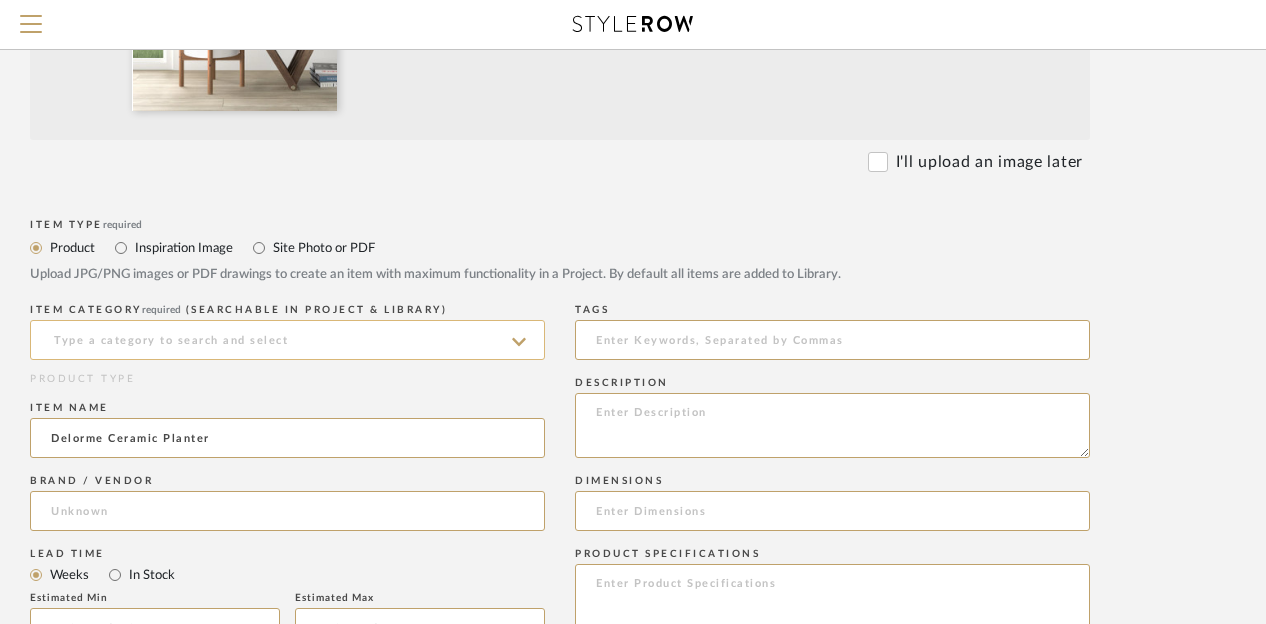 type on "$114.99" 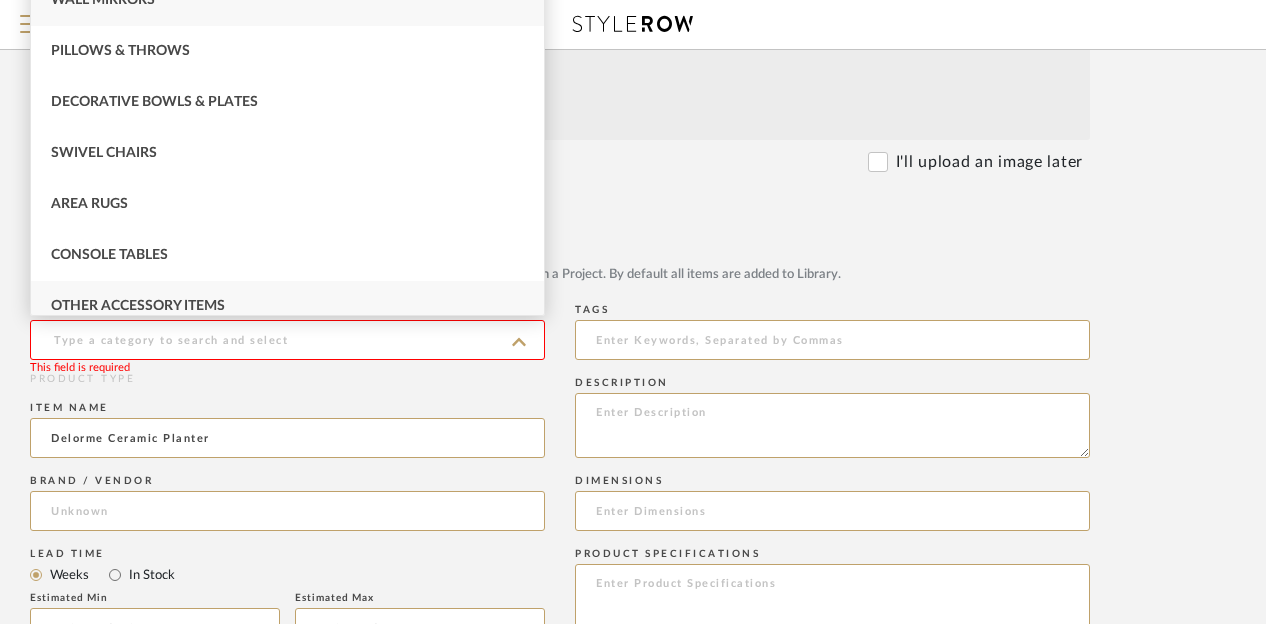 click on "Other Accessory Items" at bounding box center (287, 306) 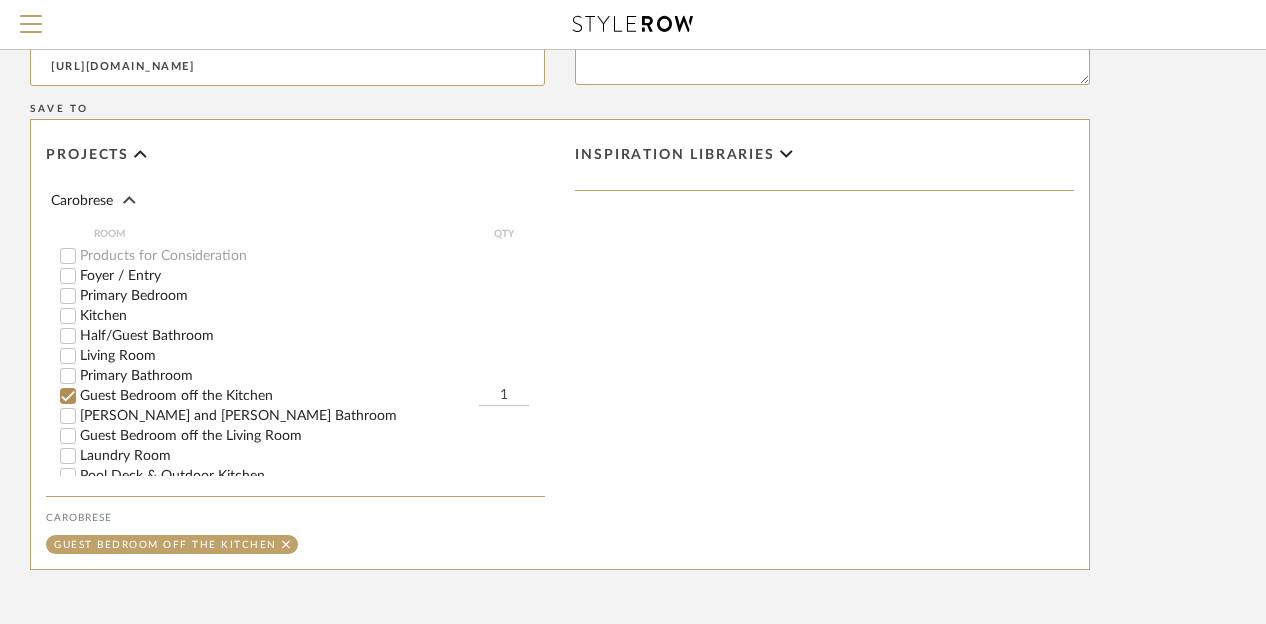 scroll, scrollTop: 1343, scrollLeft: 160, axis: both 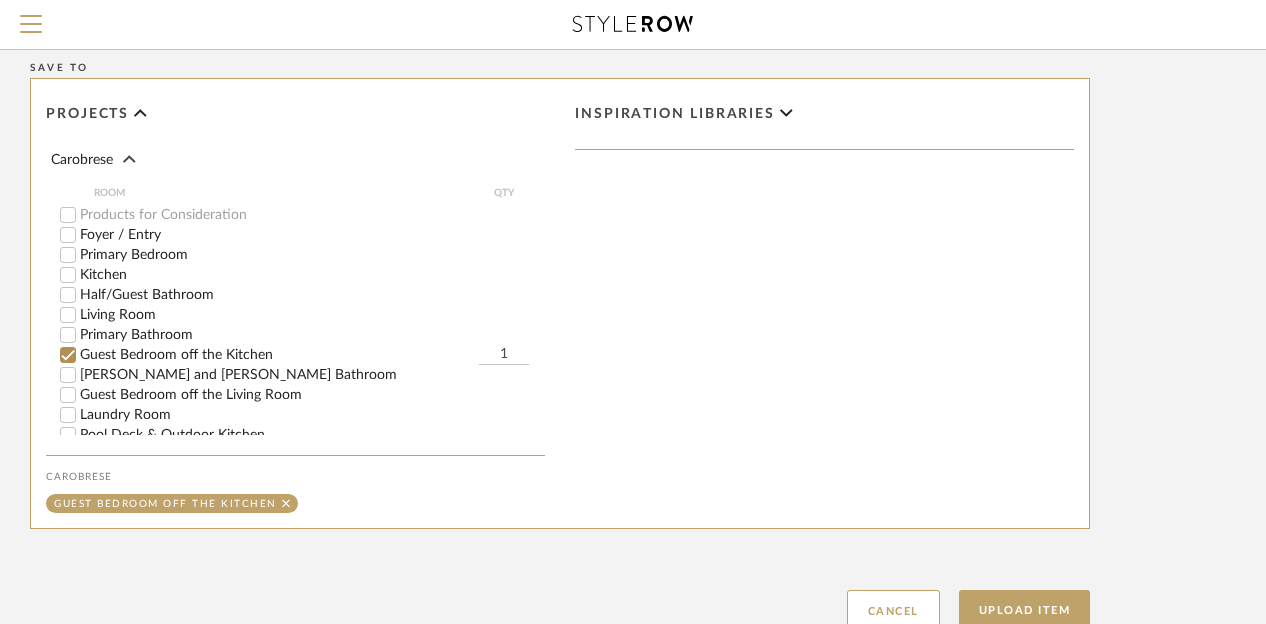 click on "Guest Bedroom off the Living Room" at bounding box center [68, 395] 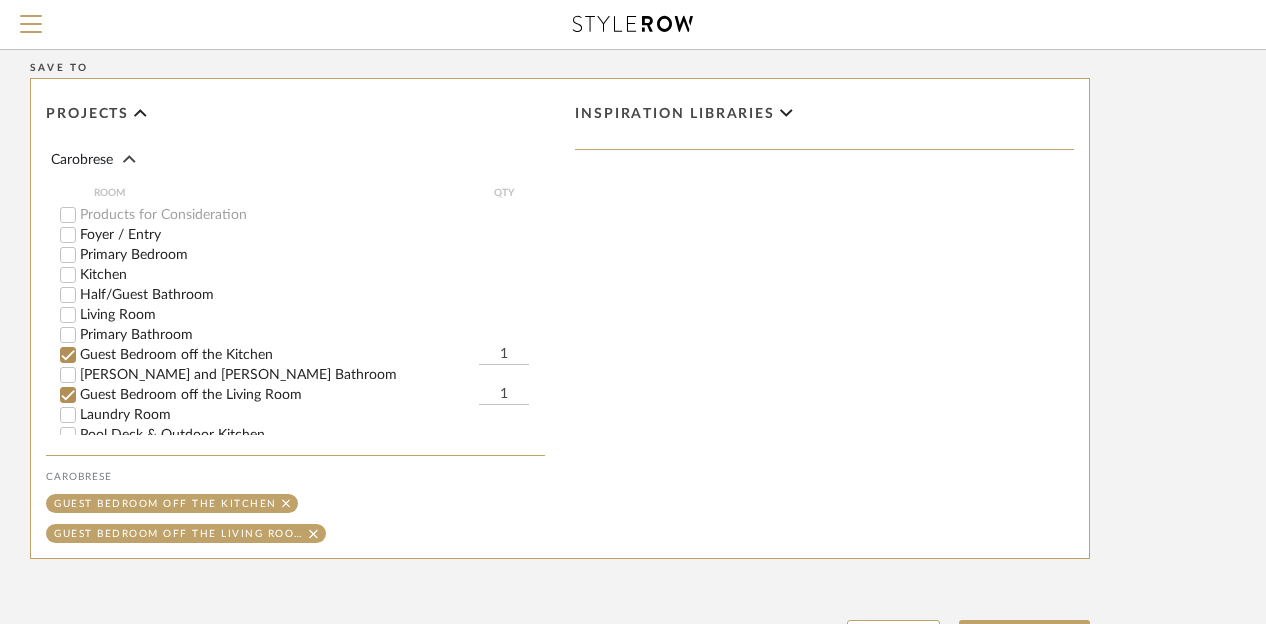 click on "Upload Item  Cancel" 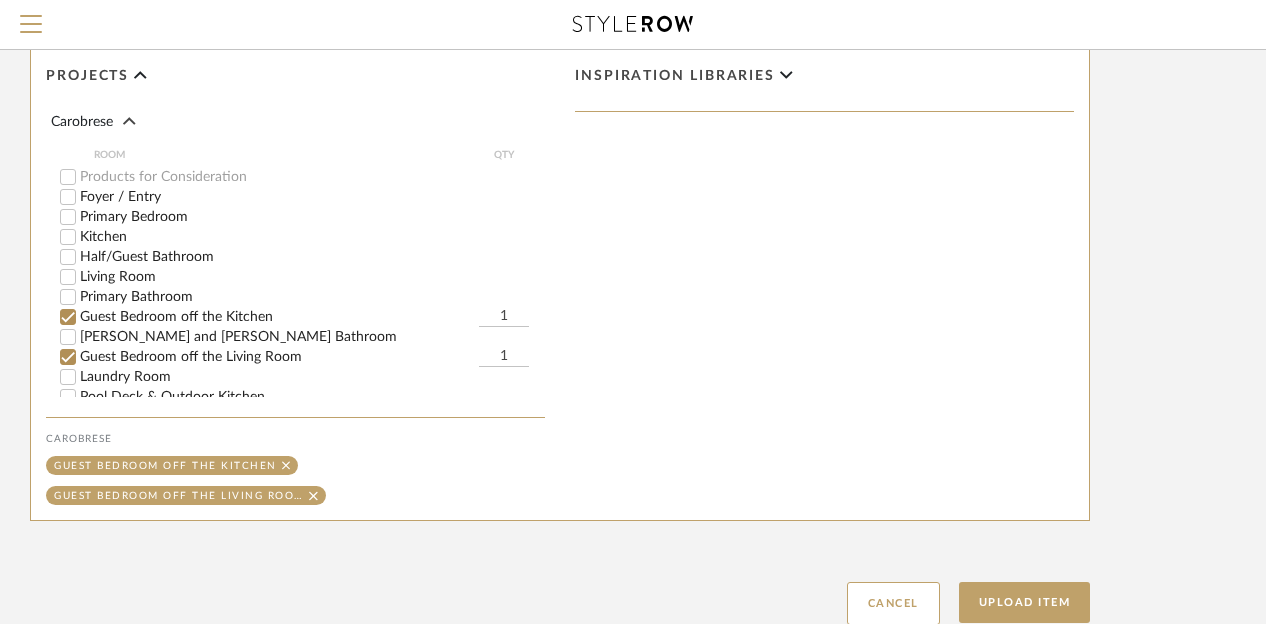 scroll, scrollTop: 1383, scrollLeft: 160, axis: both 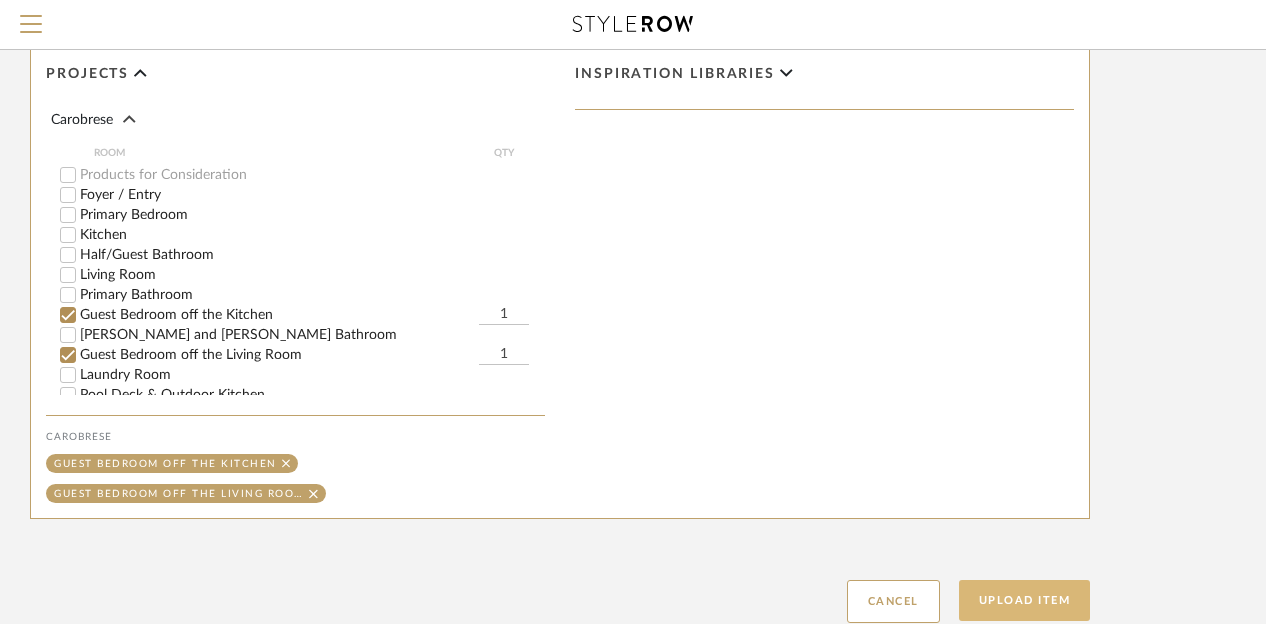 click on "Upload Item" 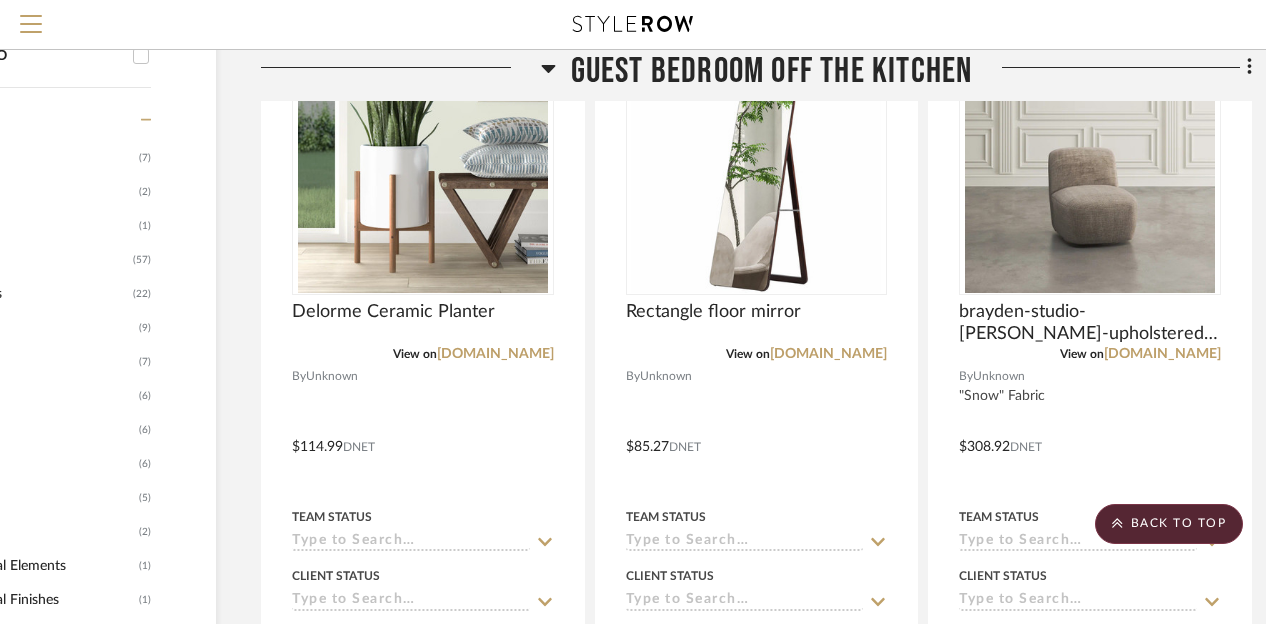 scroll, scrollTop: 832, scrollLeft: 160, axis: both 